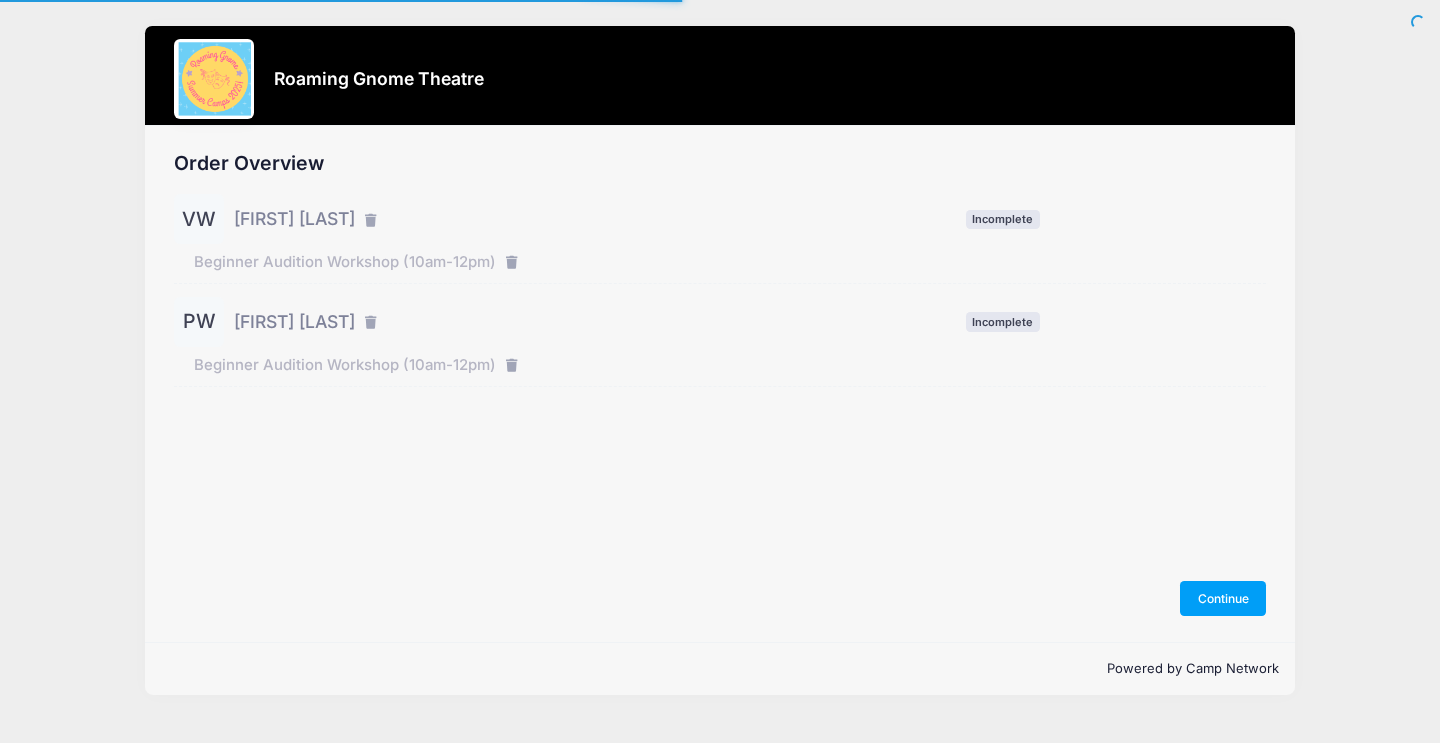 scroll, scrollTop: 0, scrollLeft: 0, axis: both 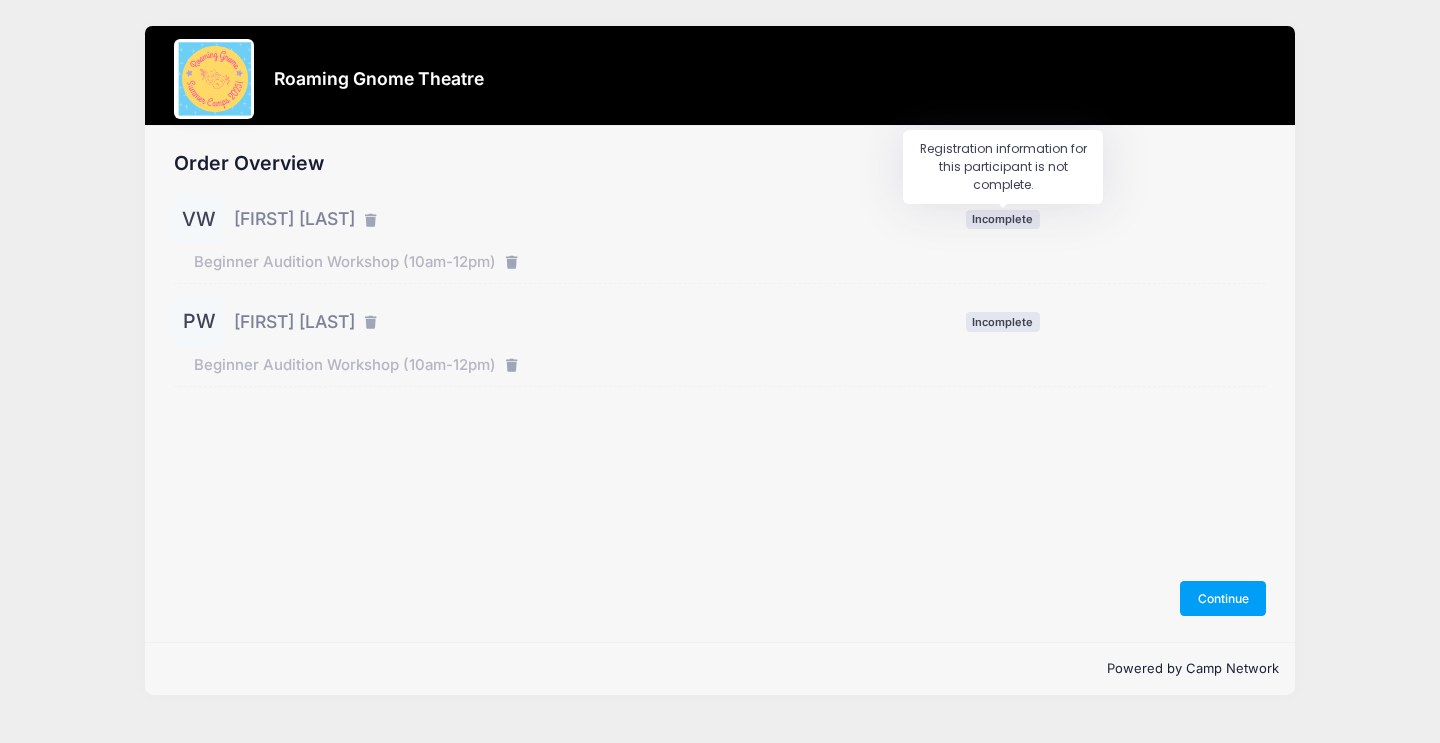 click on "Incomplete" at bounding box center (1003, 219) 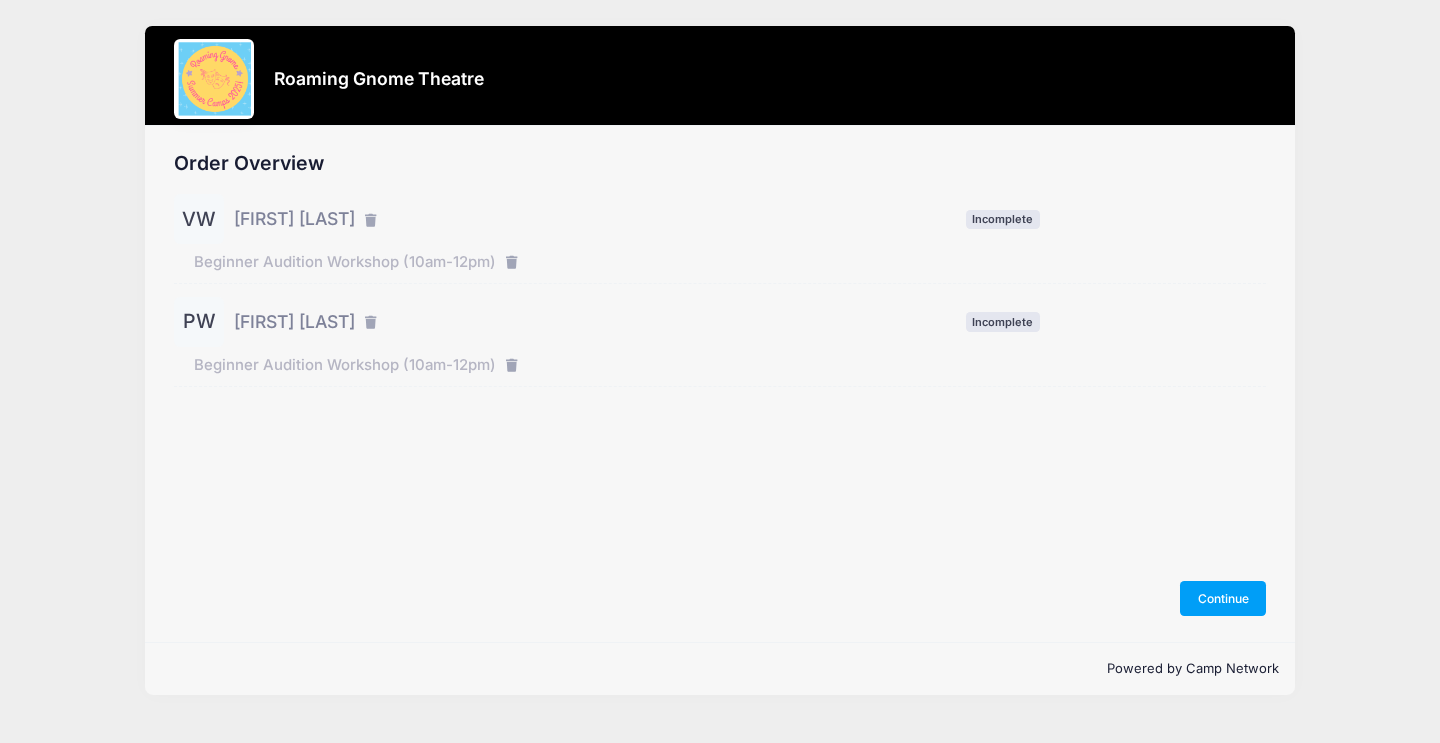 click on "VW" at bounding box center (199, 219) 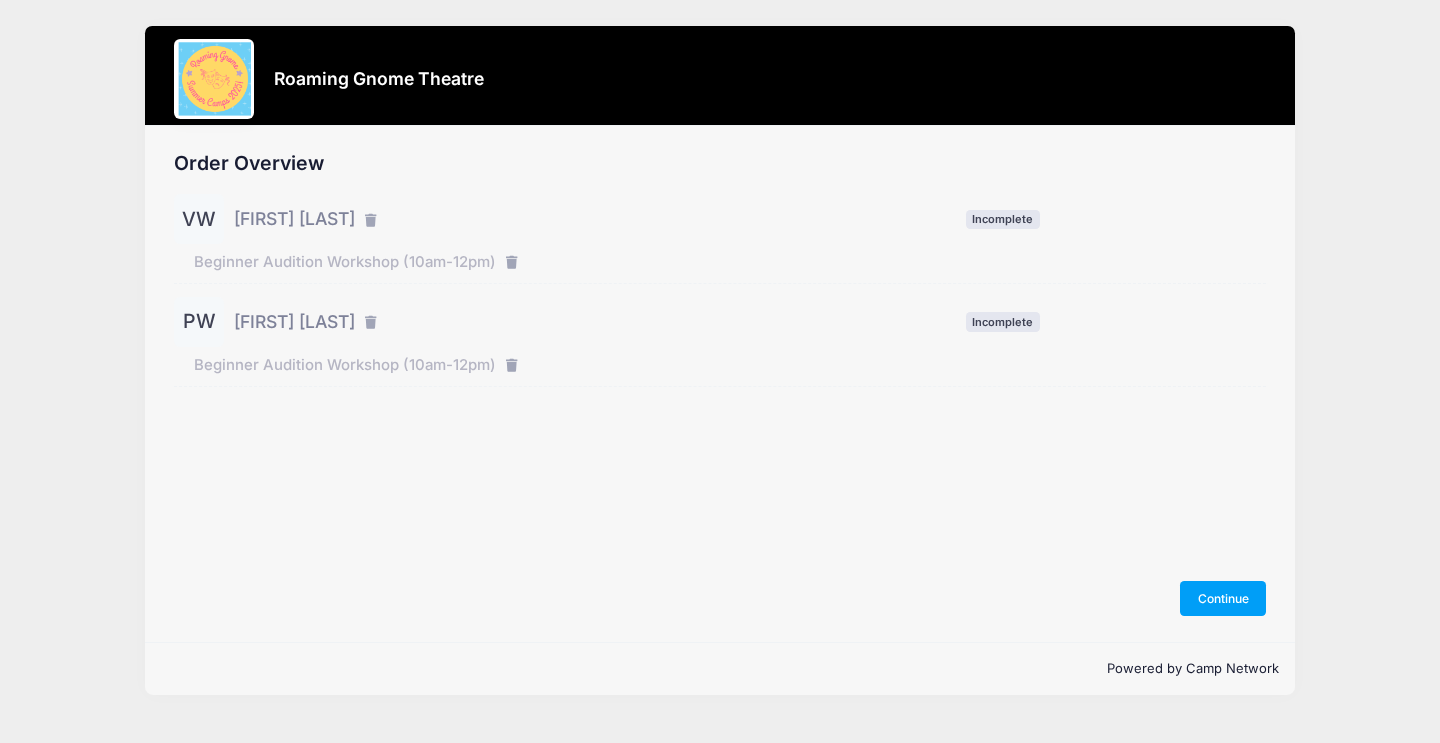 click on "Roaming Gnome Theatre" at bounding box center (379, 78) 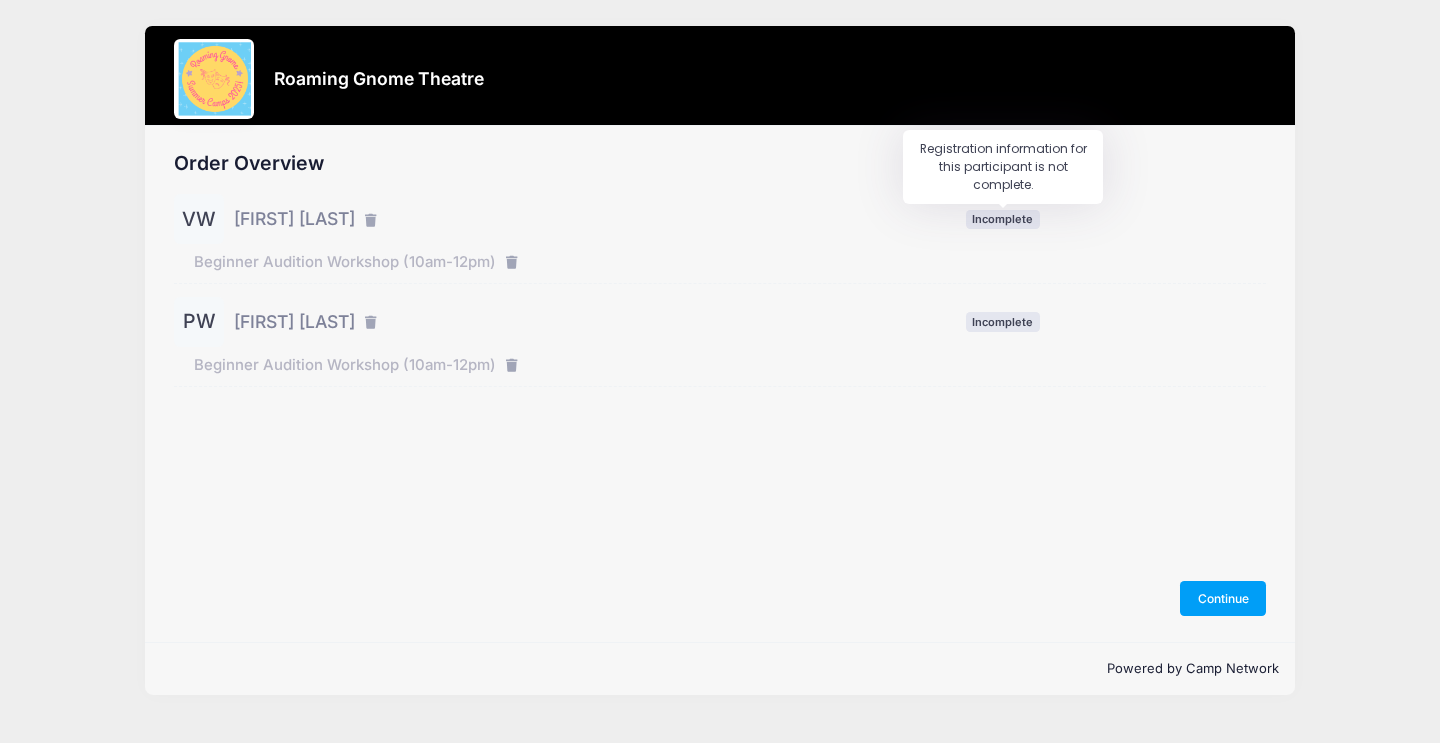click on "Incomplete" at bounding box center [1003, 219] 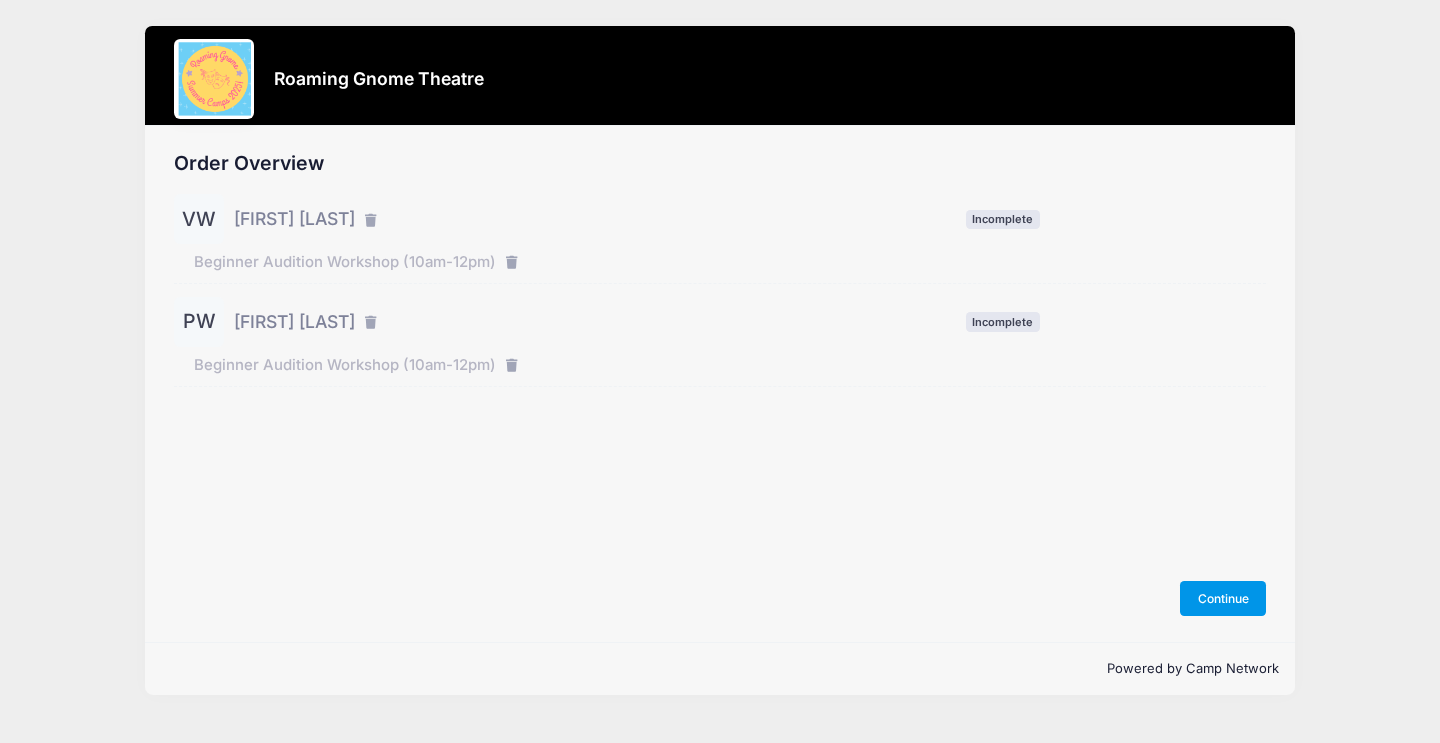 click on "Continue" at bounding box center (1223, 598) 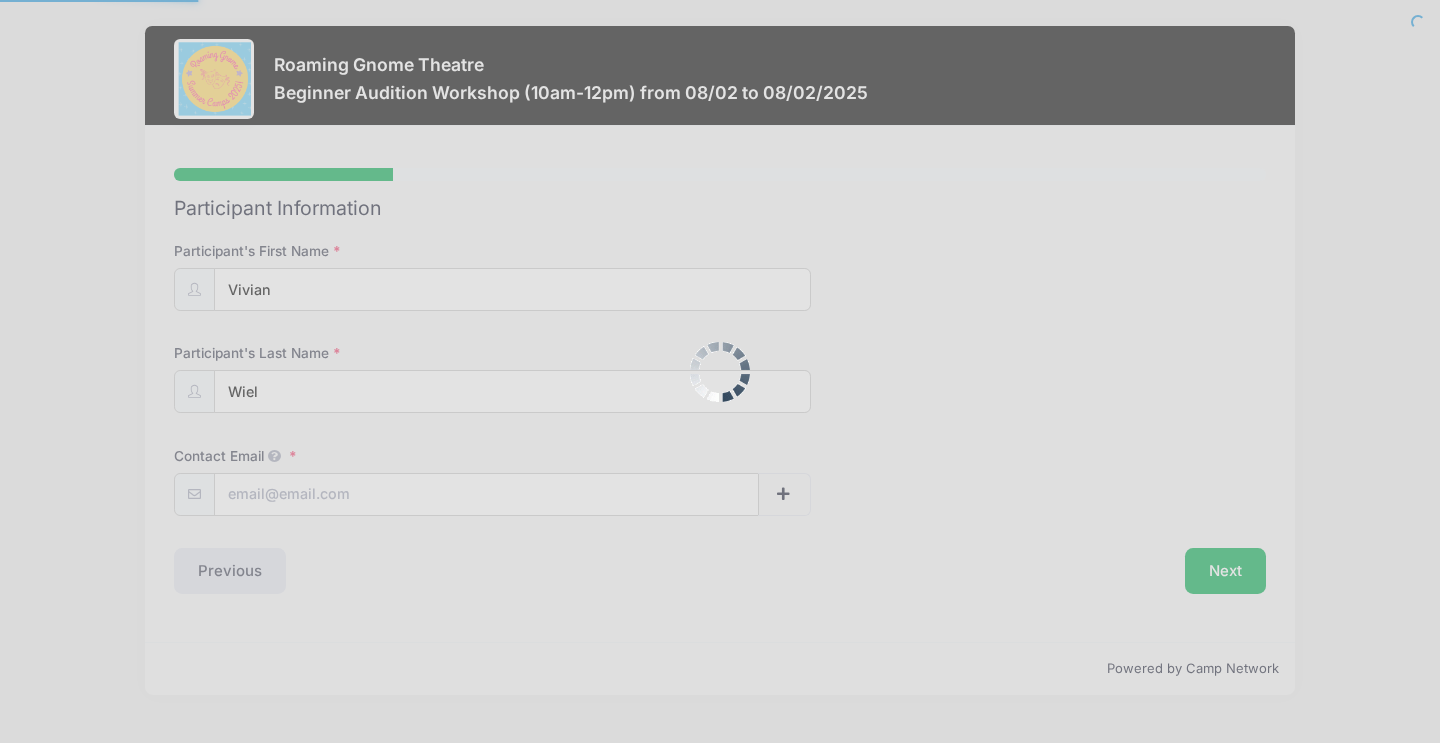 scroll, scrollTop: 0, scrollLeft: 0, axis: both 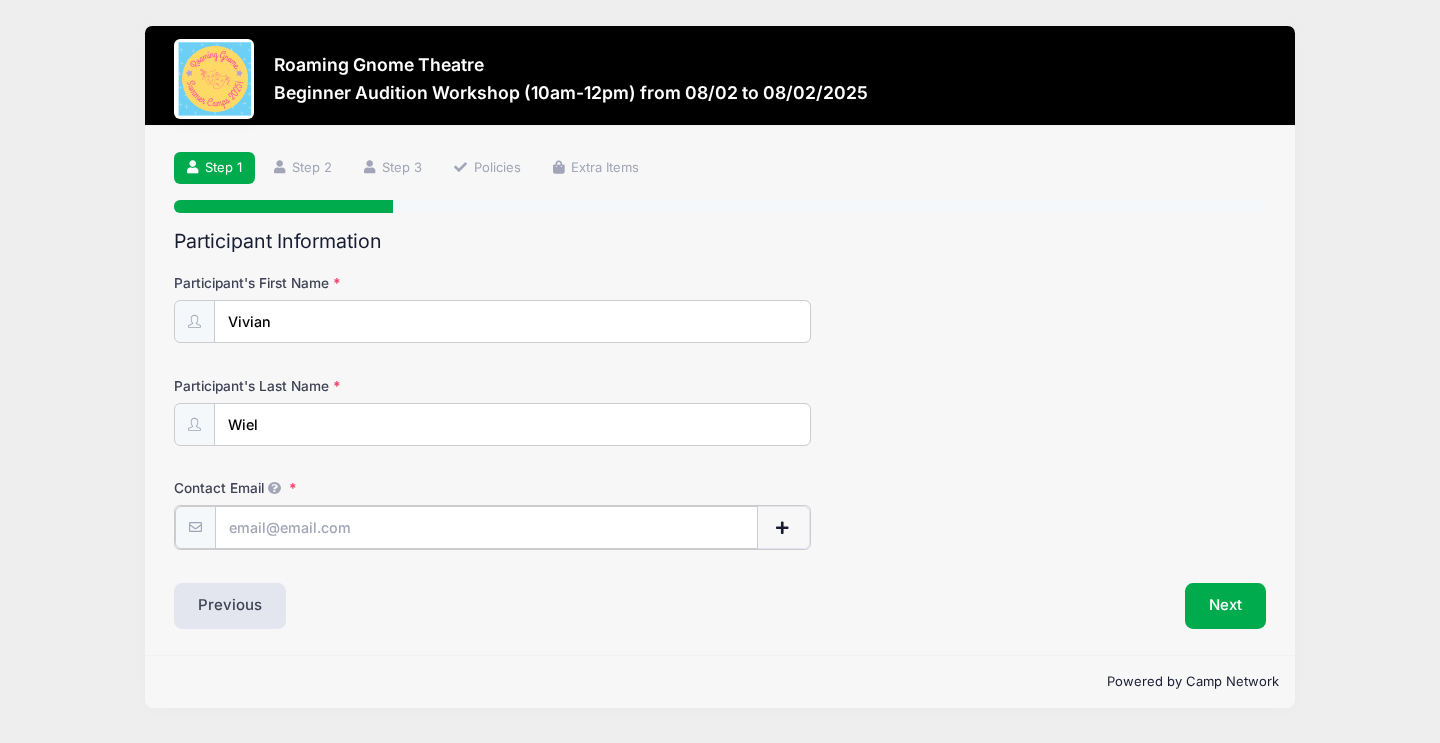 click on "Contact Email" at bounding box center (486, 527) 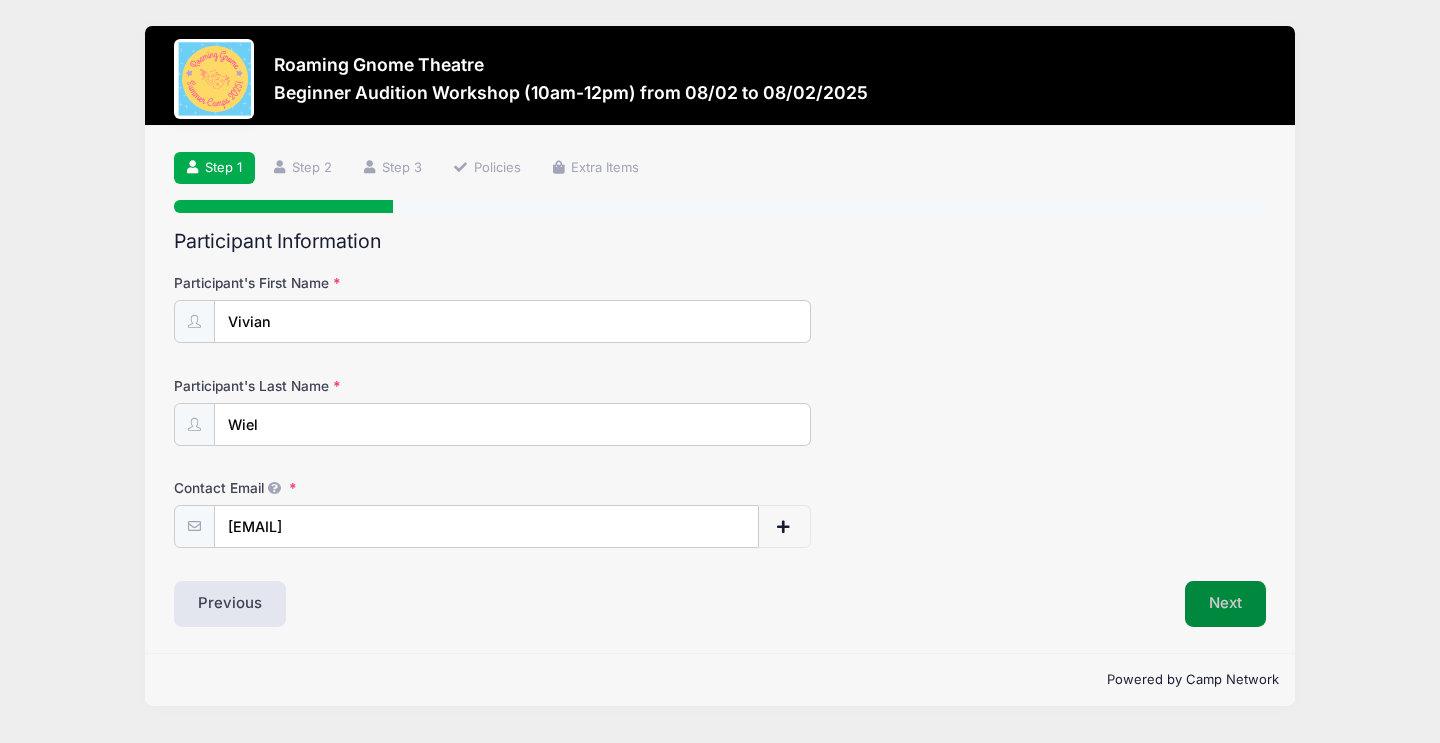 click on "Next" at bounding box center [1225, 604] 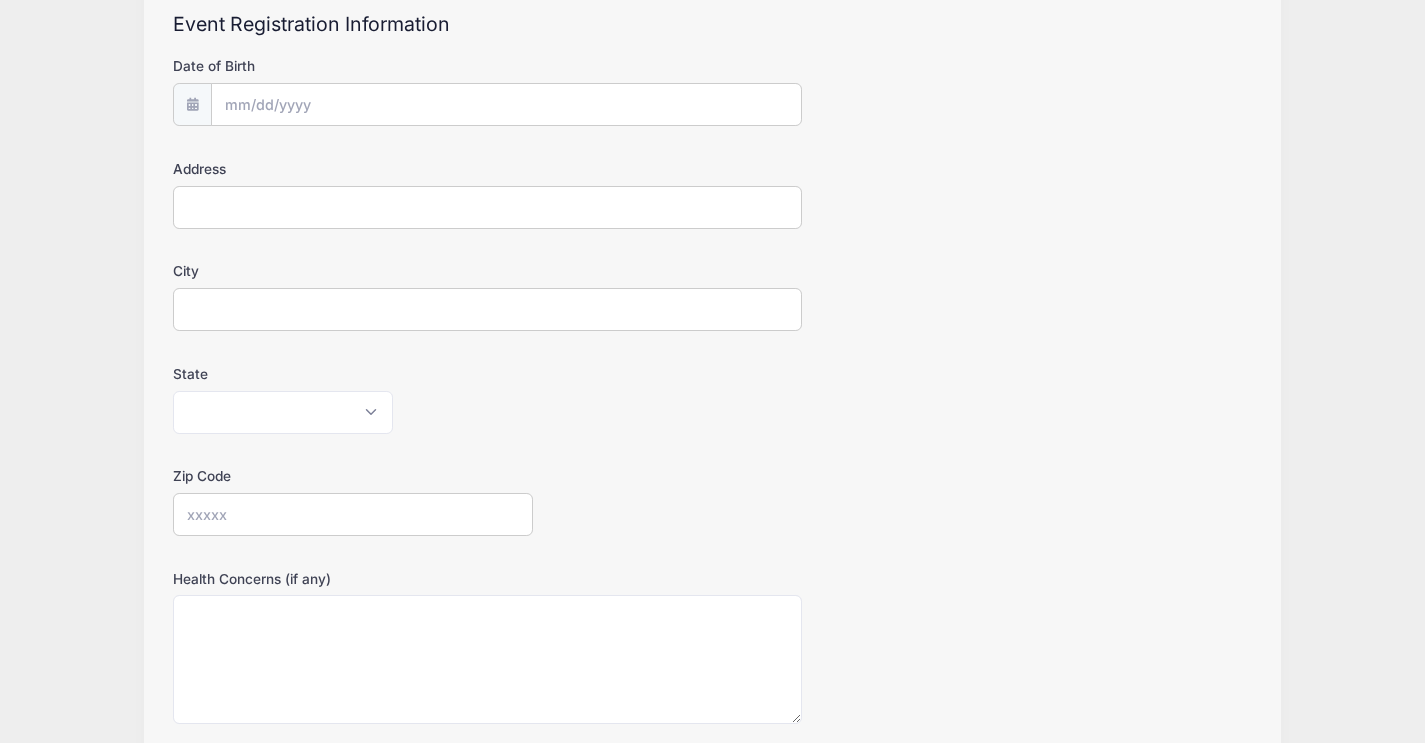 scroll, scrollTop: 0, scrollLeft: 0, axis: both 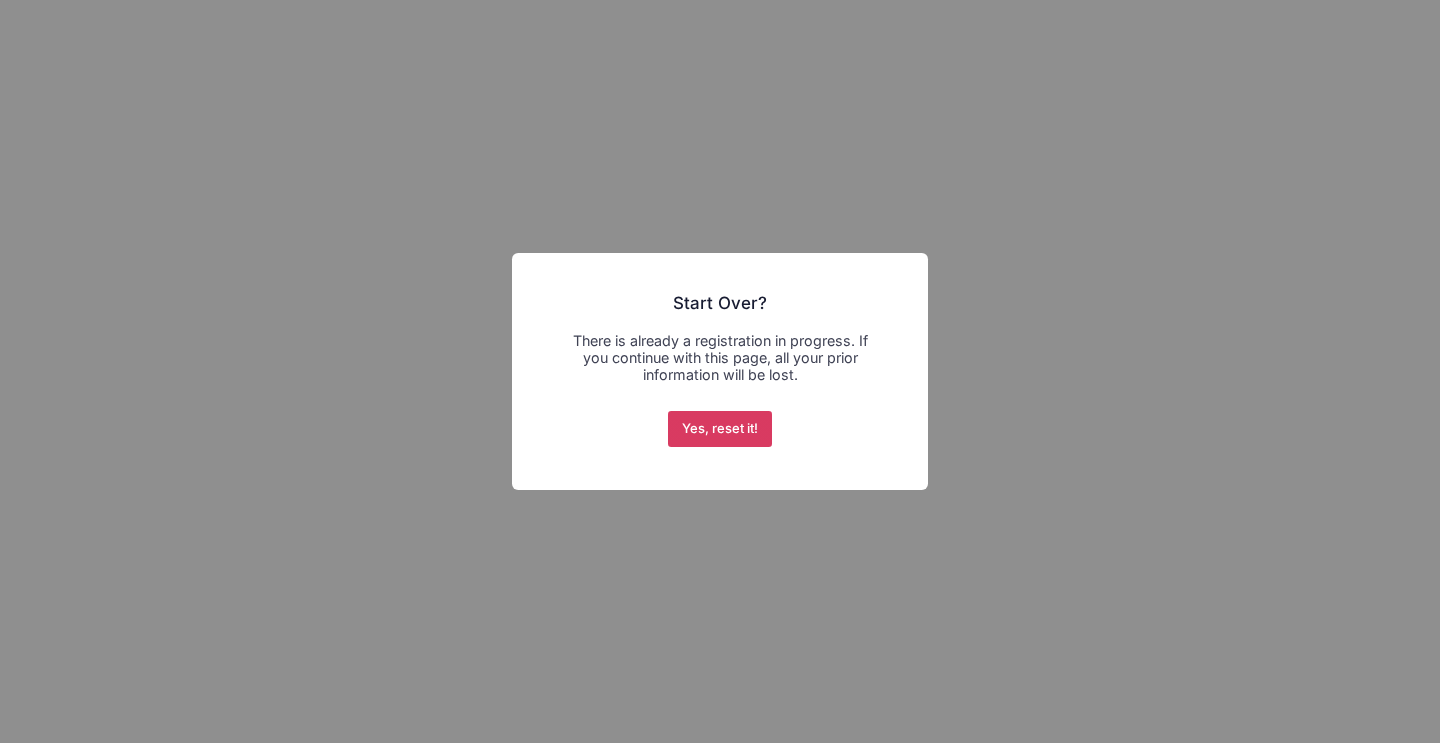click on "Yes, reset it!" at bounding box center [720, 429] 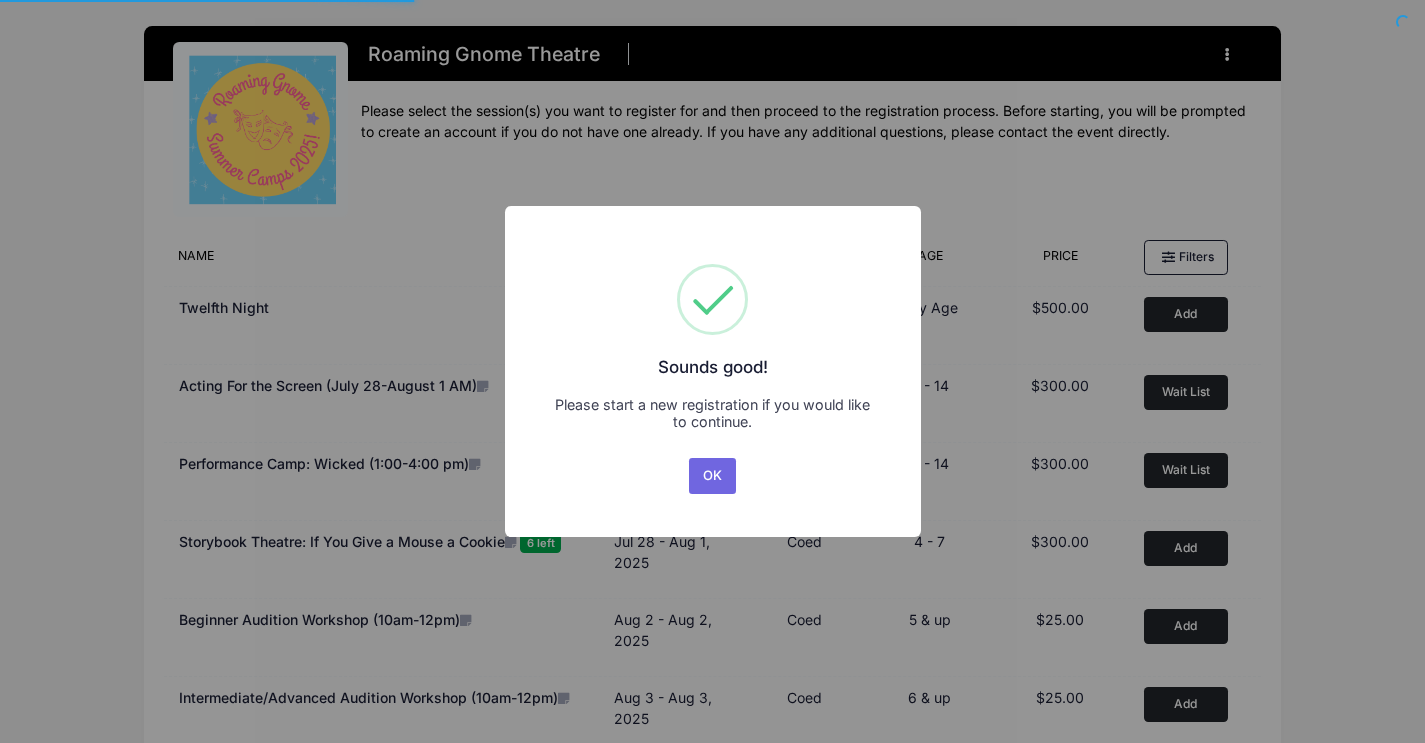 scroll, scrollTop: 0, scrollLeft: 0, axis: both 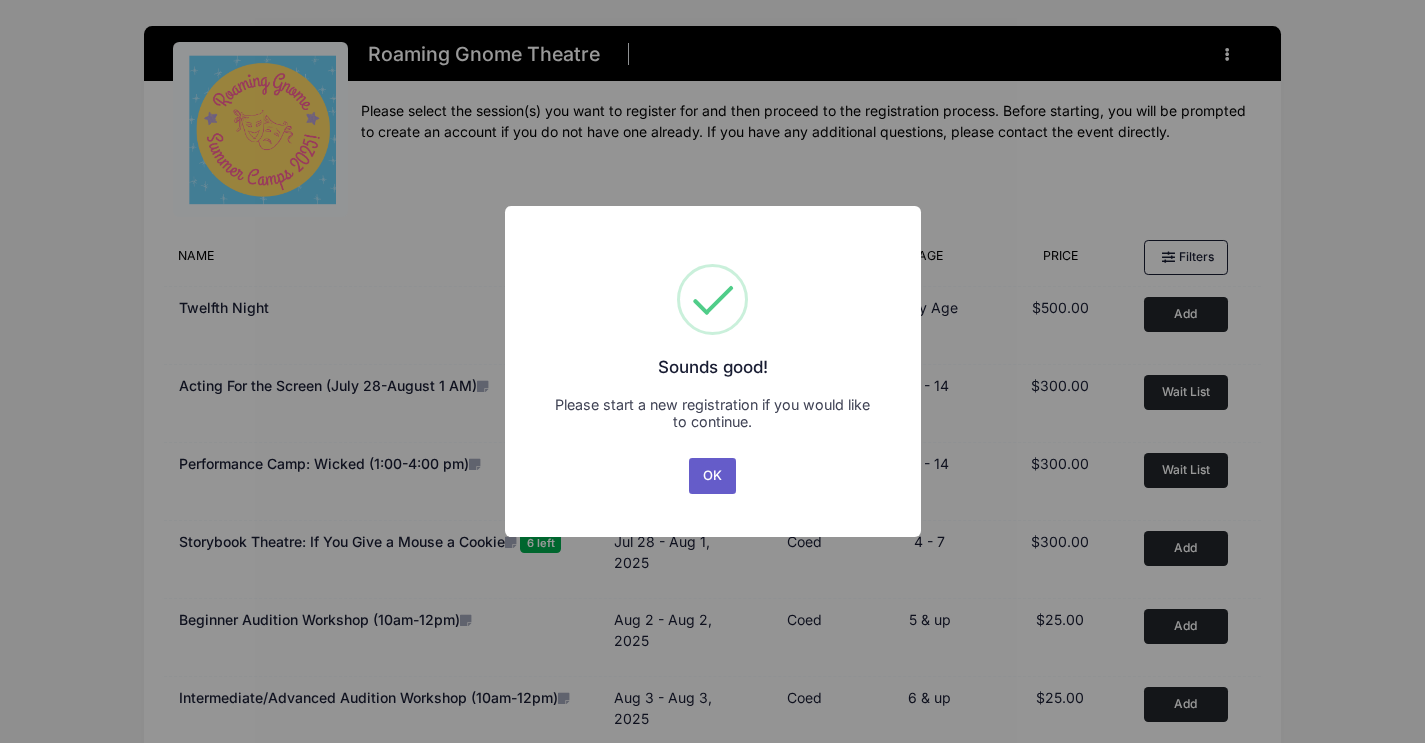 click on "OK" at bounding box center [713, 476] 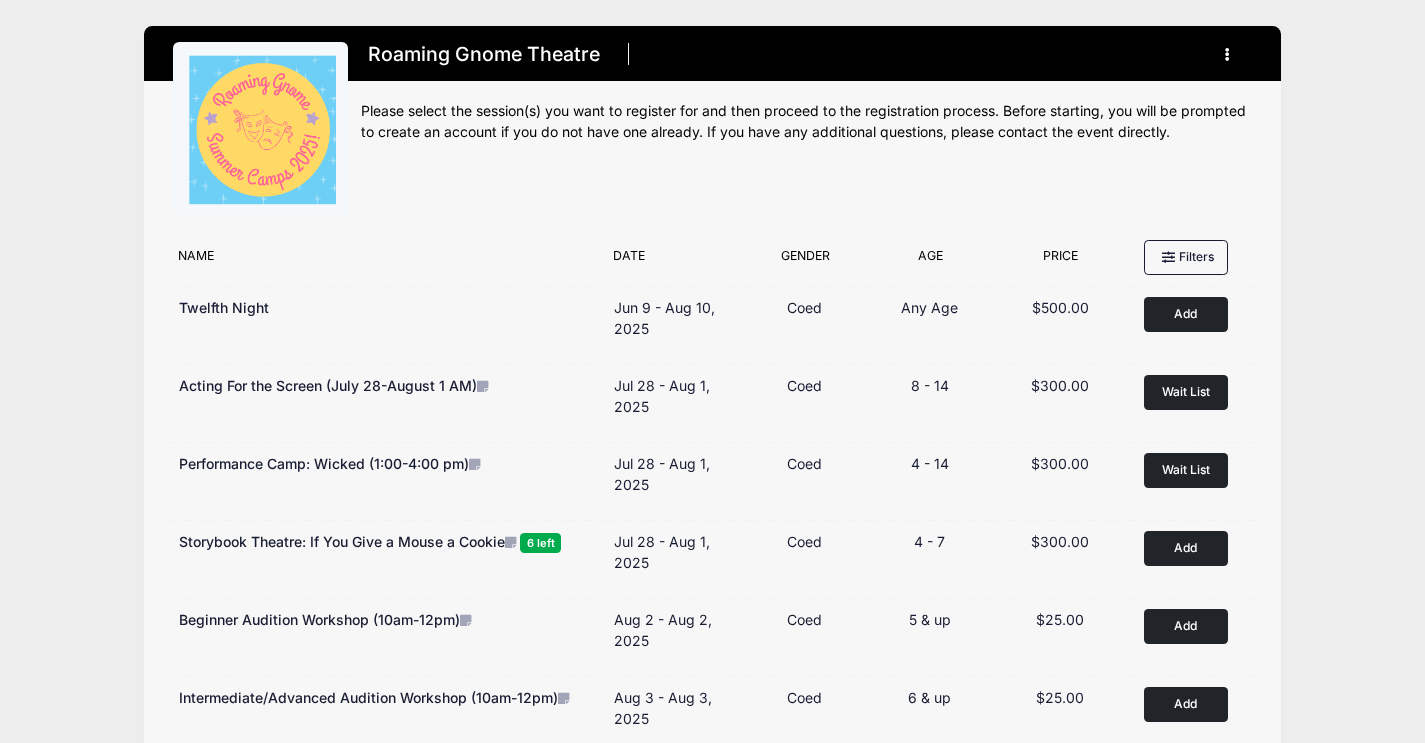 click at bounding box center [1228, 54] 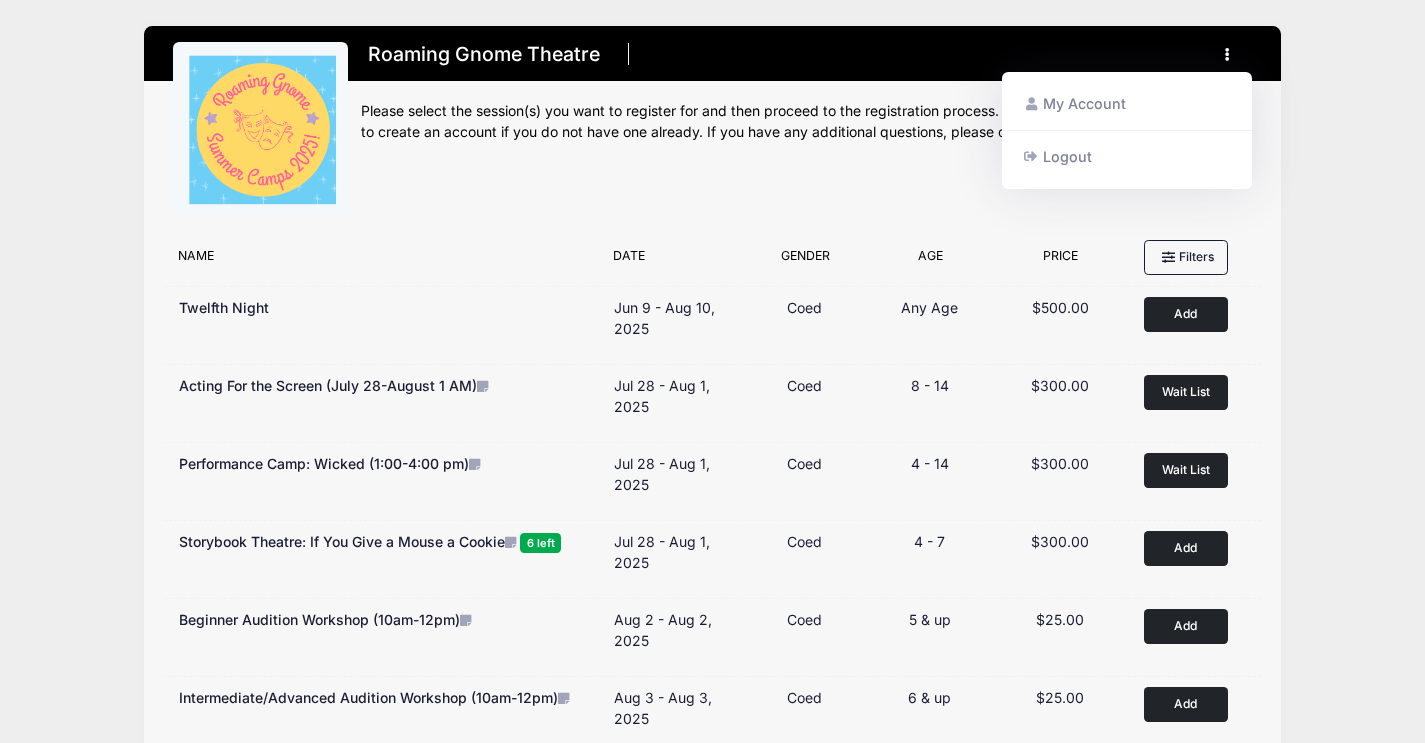 click on "Roaming Gnome Theatre
Register ( )
My Account
Logout" at bounding box center (806, 136) 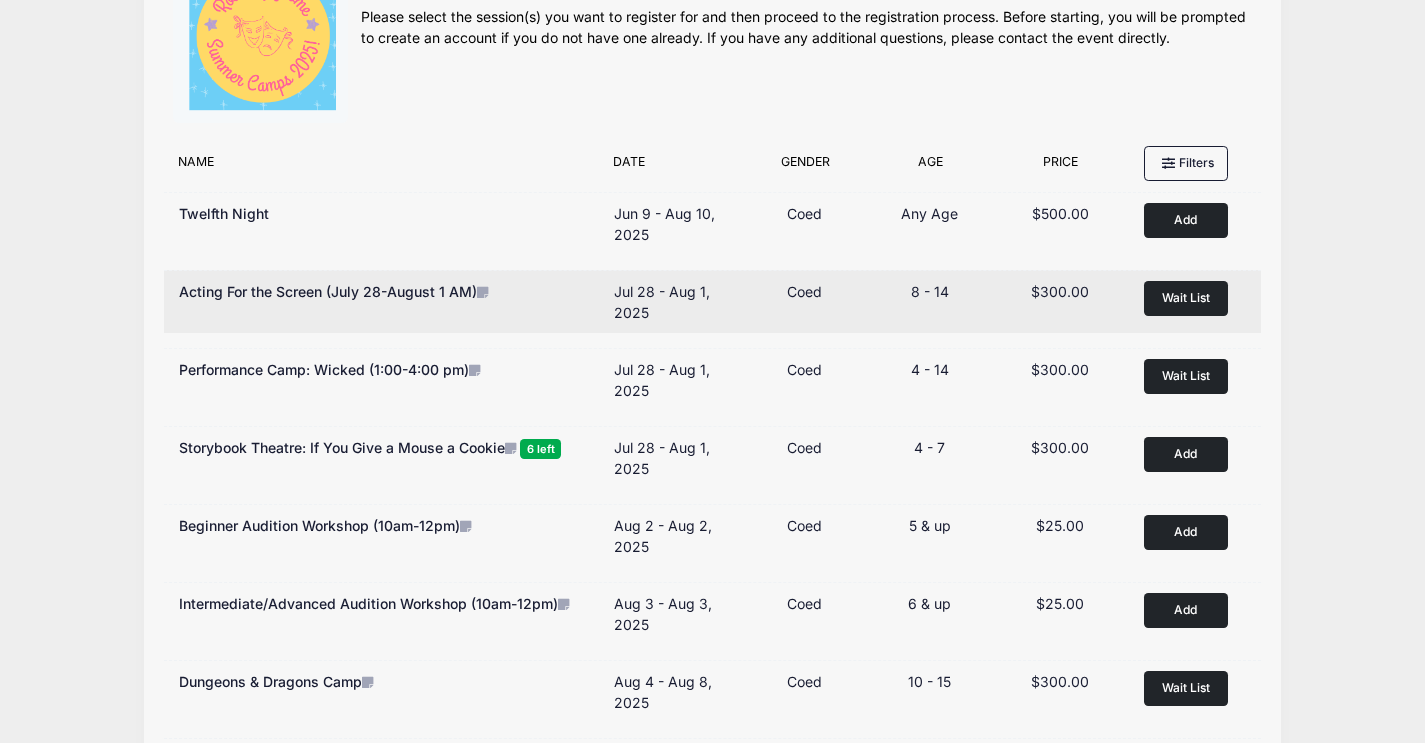 scroll, scrollTop: 0, scrollLeft: 0, axis: both 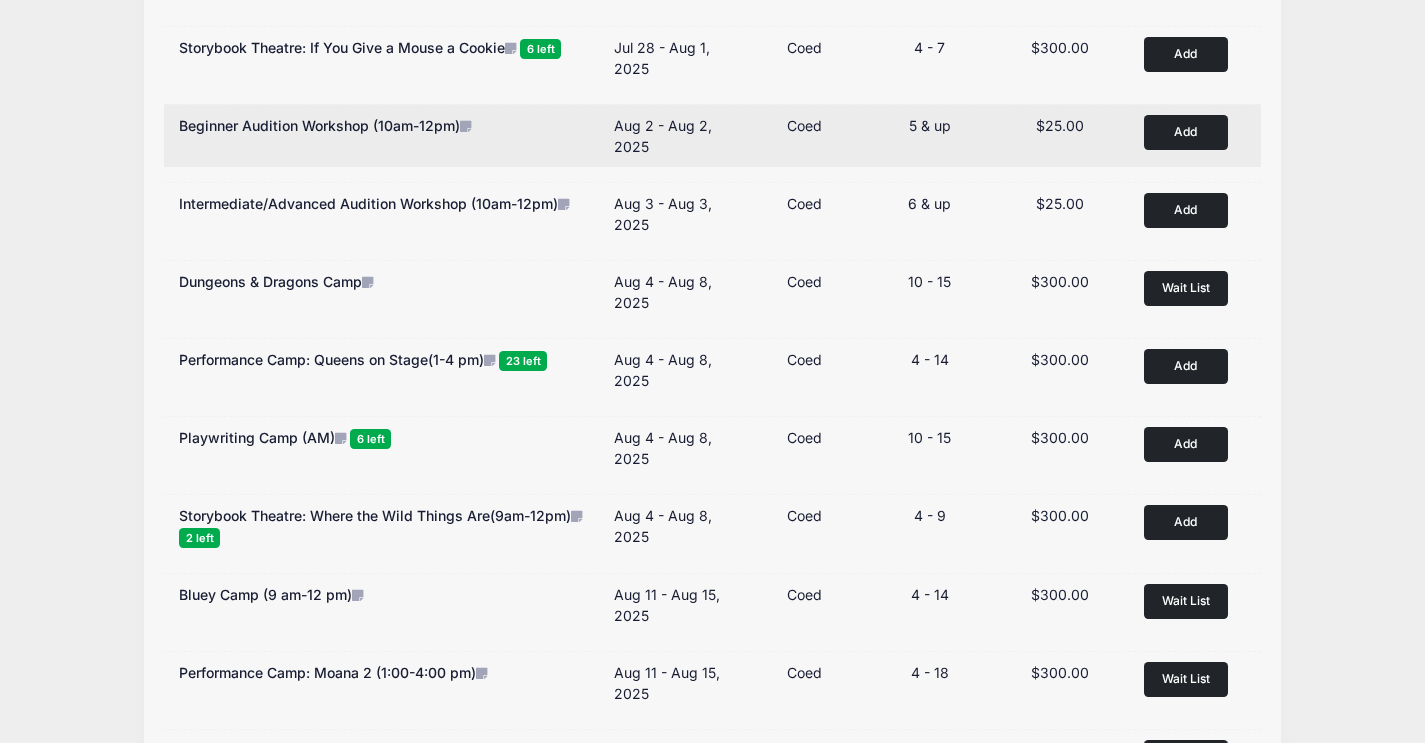 click on "Add" at bounding box center (1186, 132) 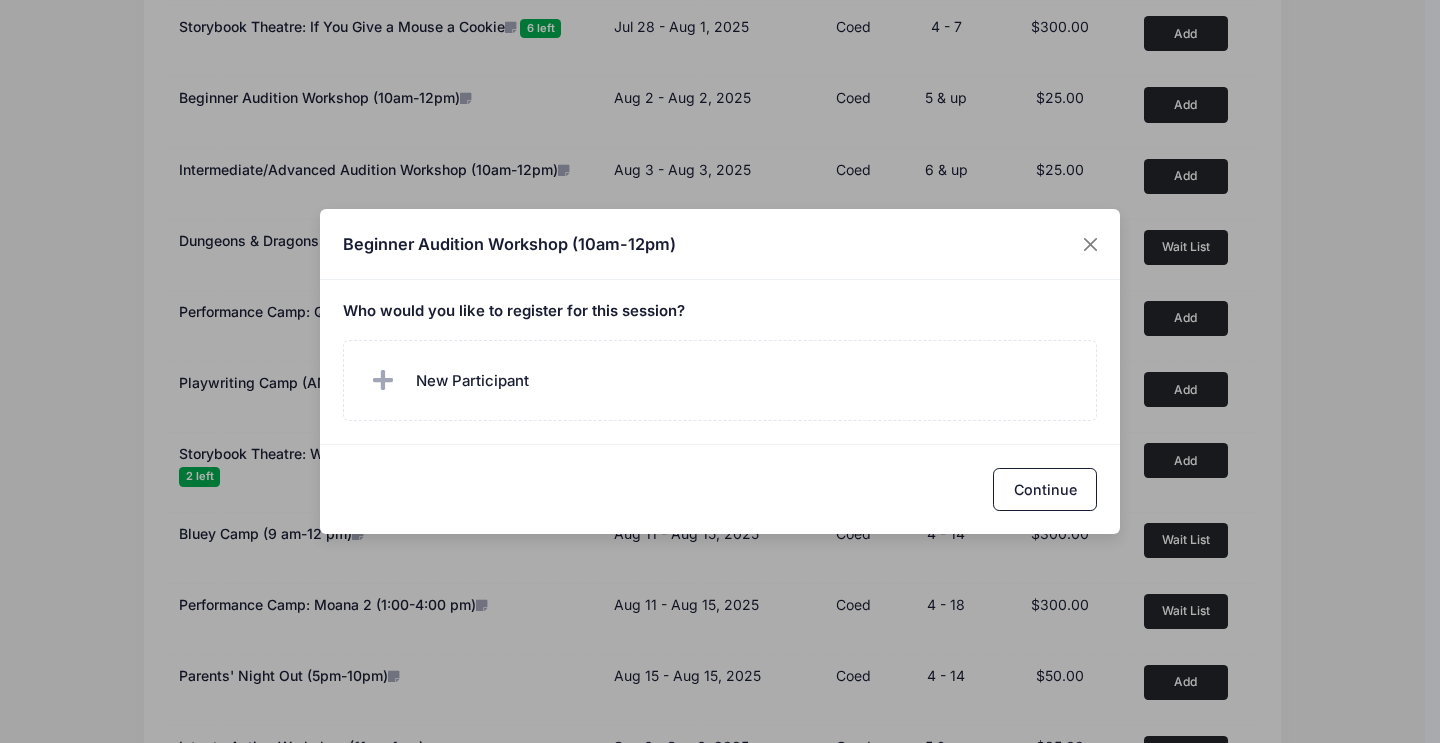 click on "Who would you like to register for this session?" at bounding box center [720, 362] 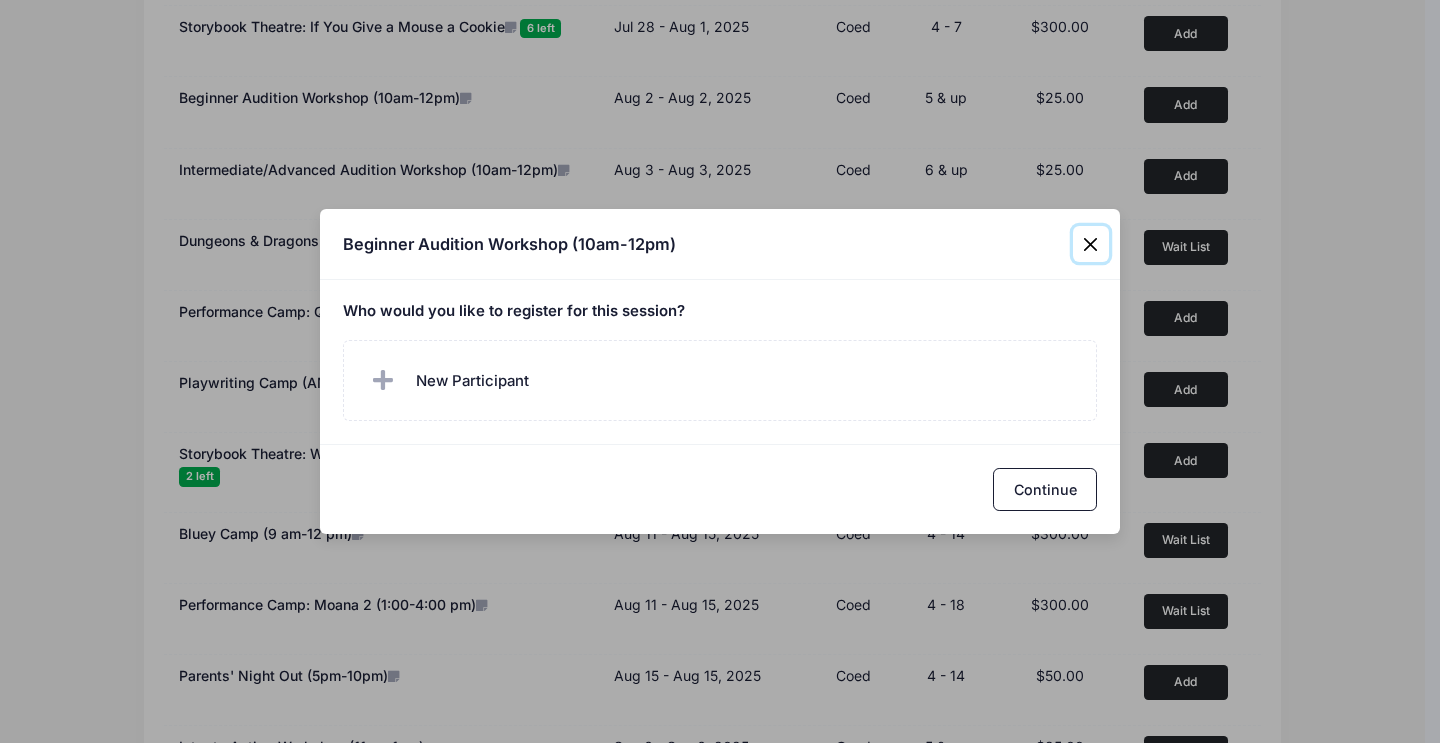 click at bounding box center (1091, 244) 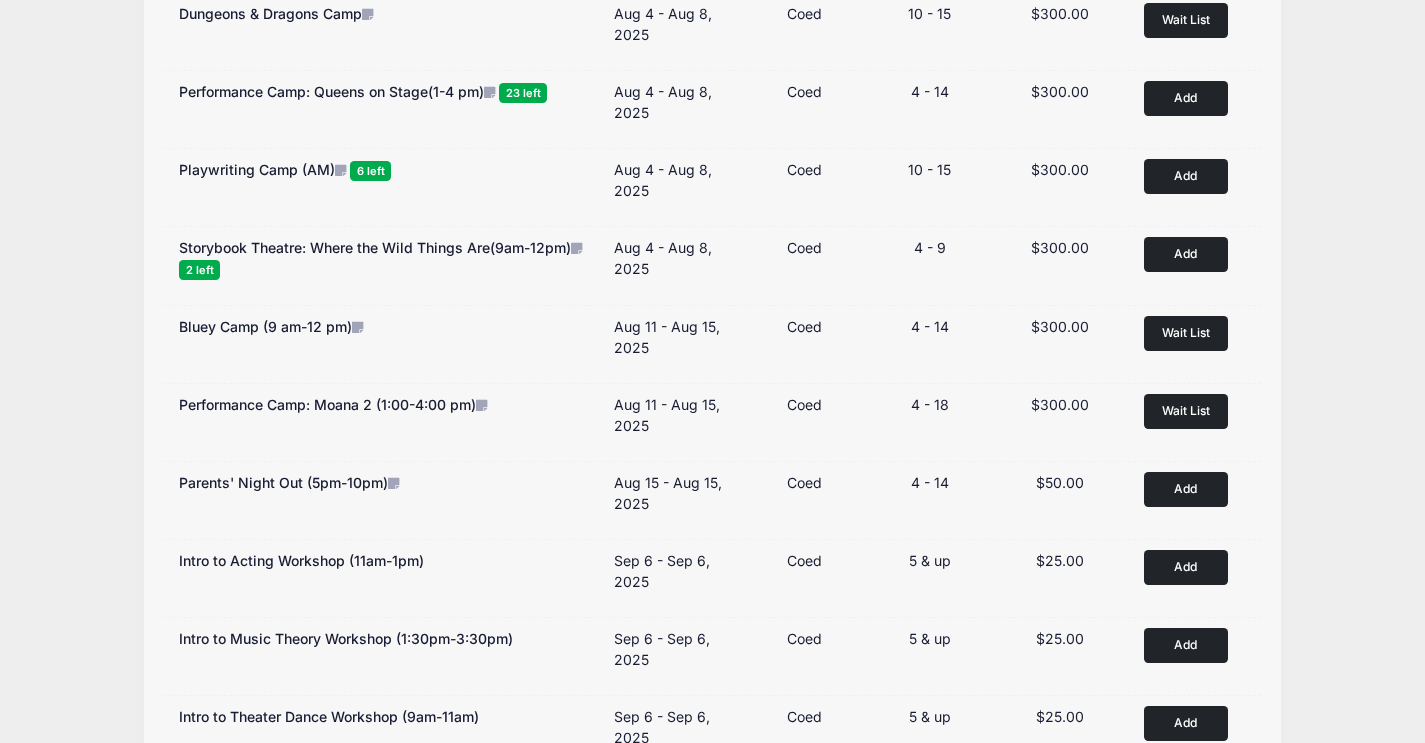 scroll, scrollTop: 0, scrollLeft: 0, axis: both 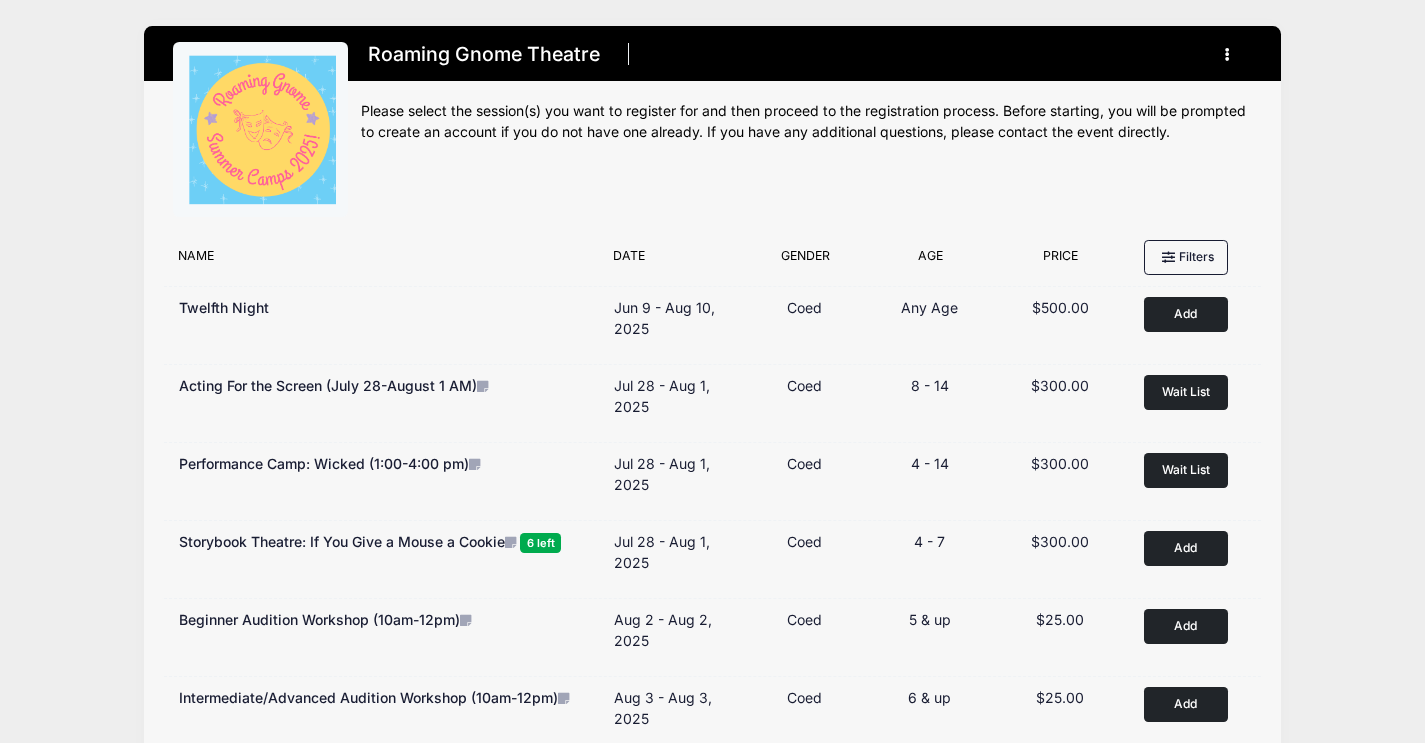 click at bounding box center (1230, 55) 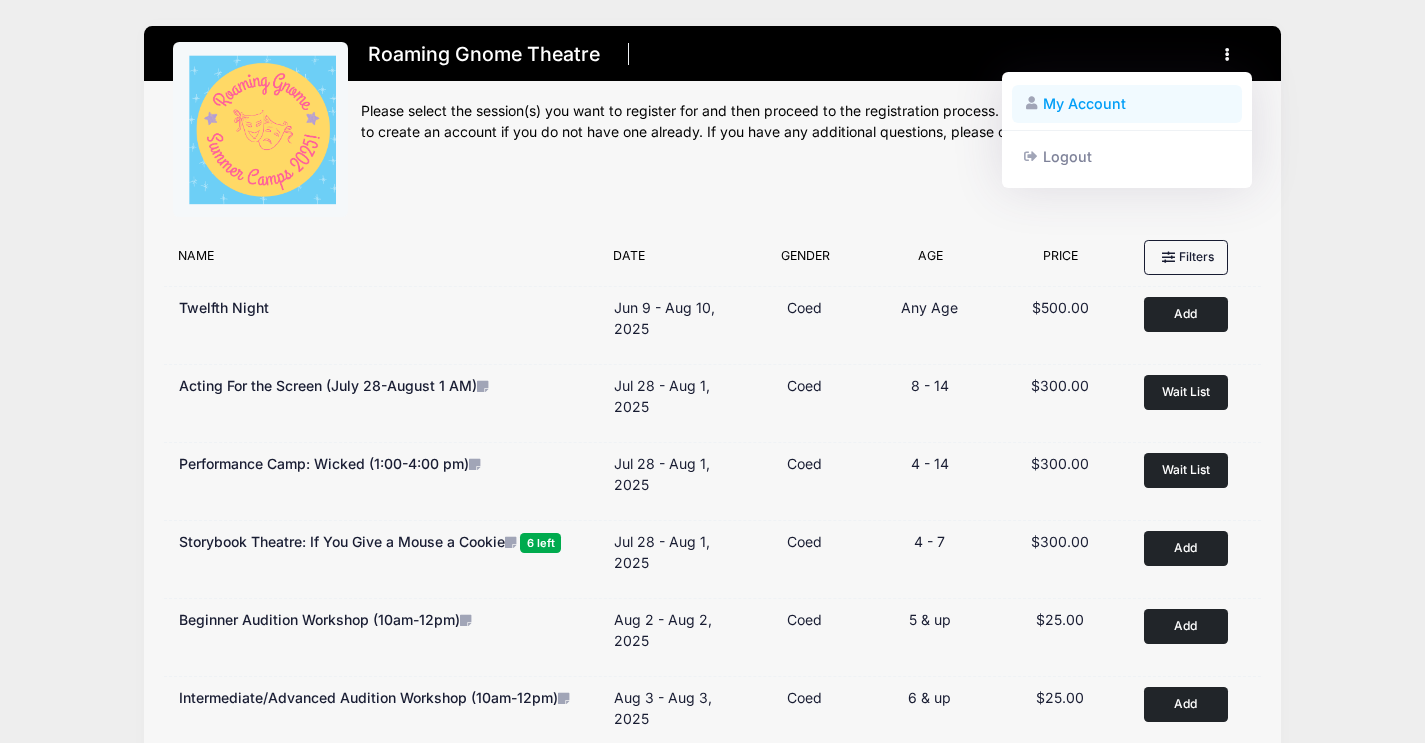 click on "My Account" at bounding box center [1127, 104] 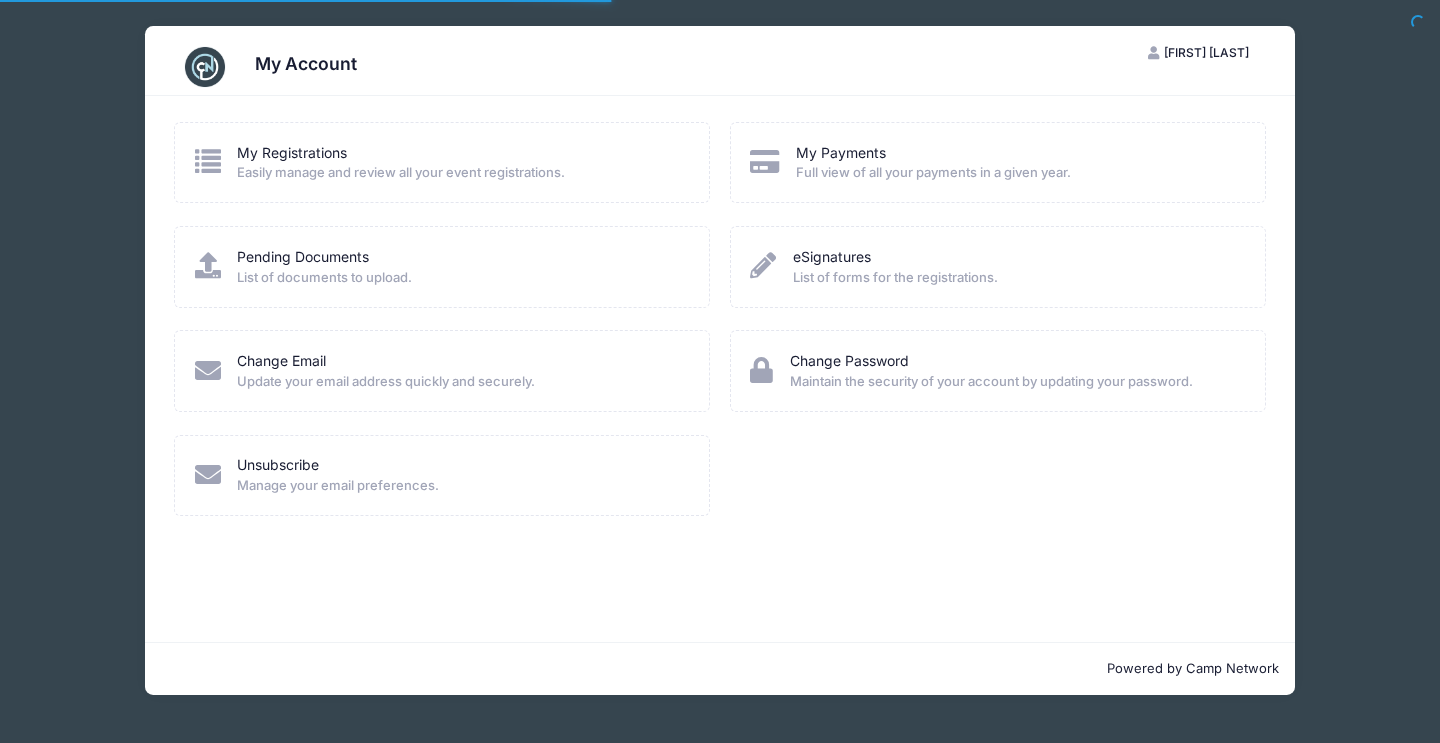 scroll, scrollTop: 0, scrollLeft: 0, axis: both 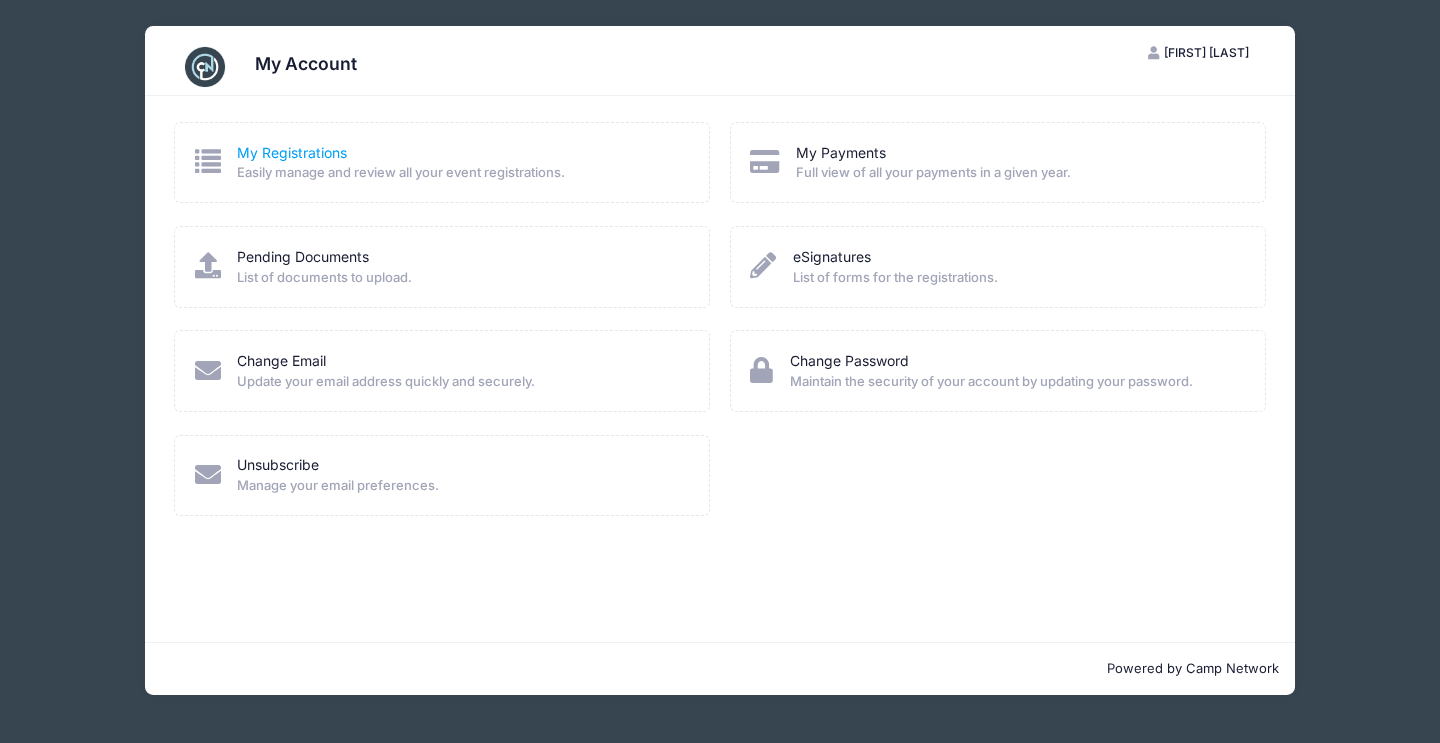 click on "My Registrations" at bounding box center (292, 152) 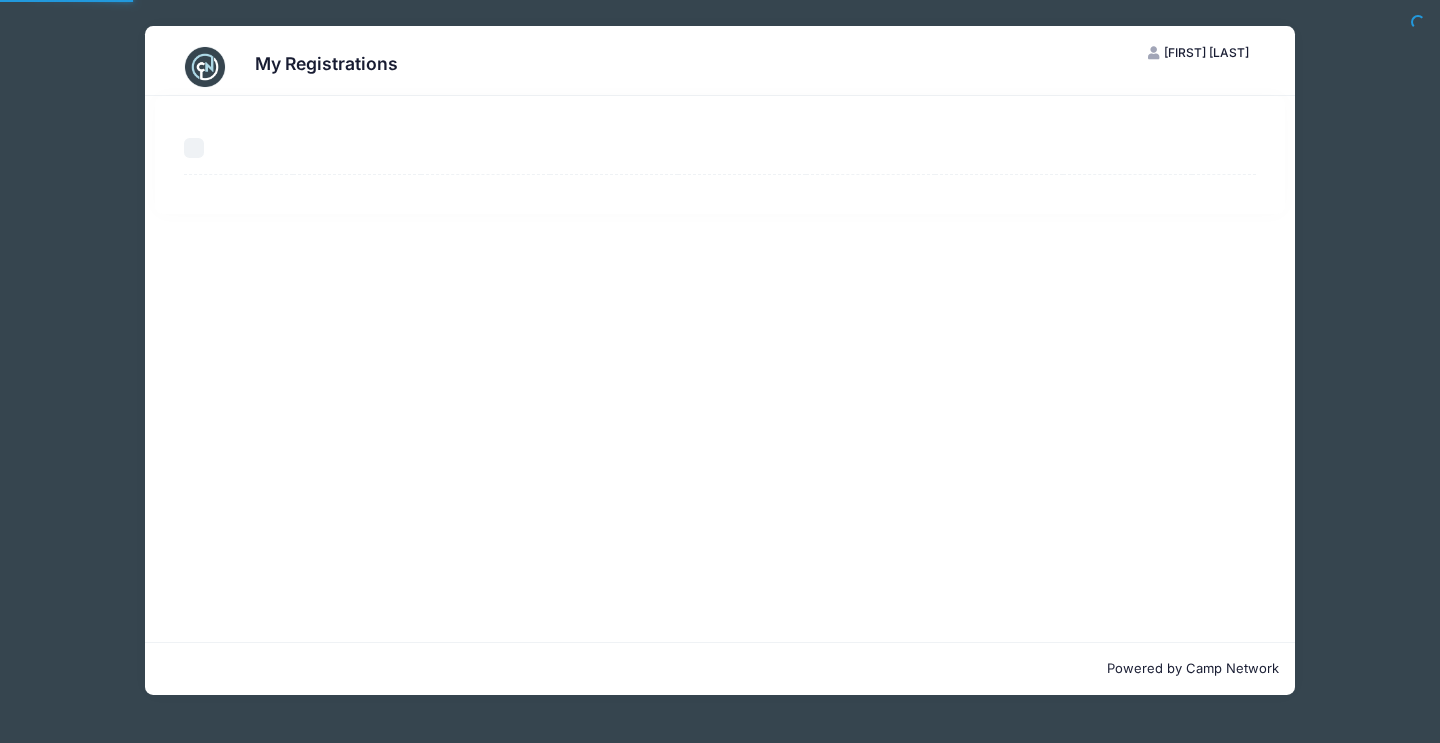 scroll, scrollTop: 0, scrollLeft: 0, axis: both 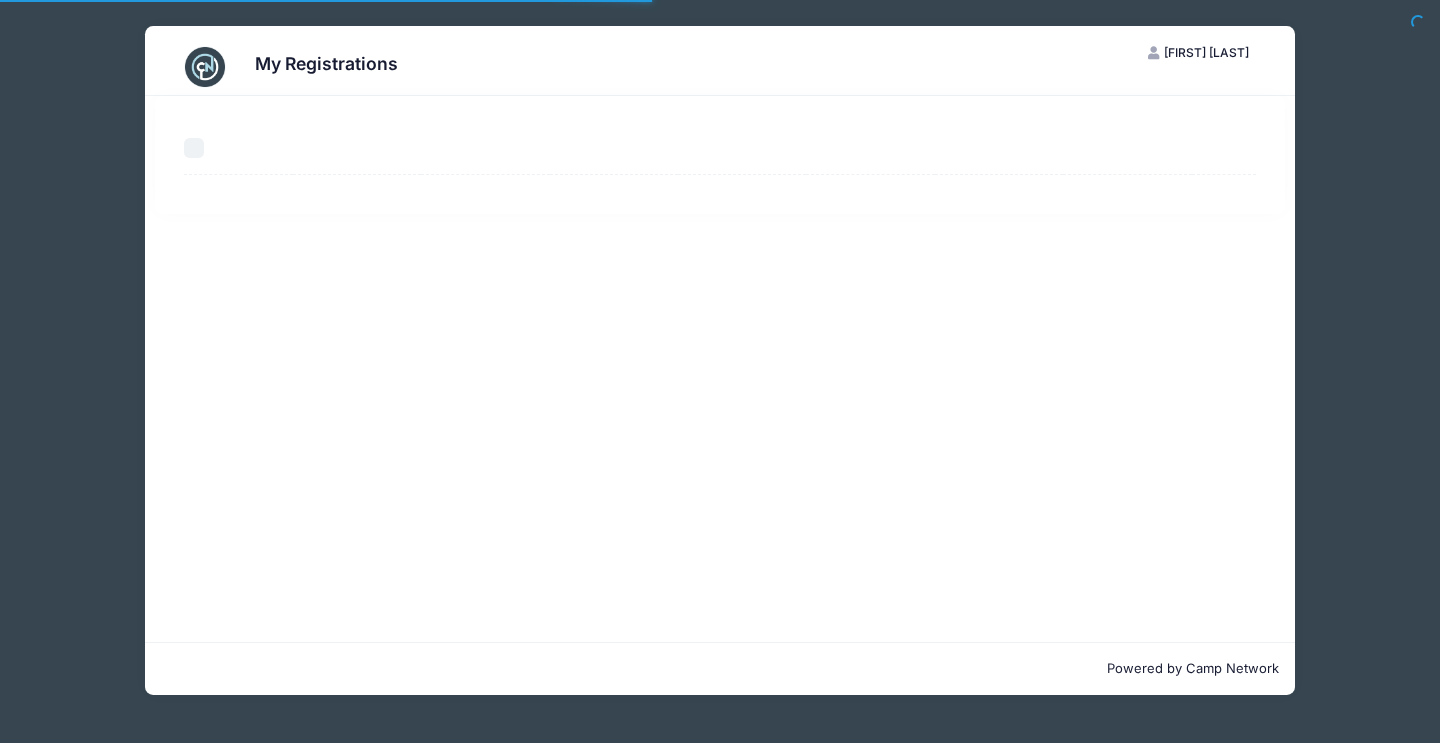 select on "50" 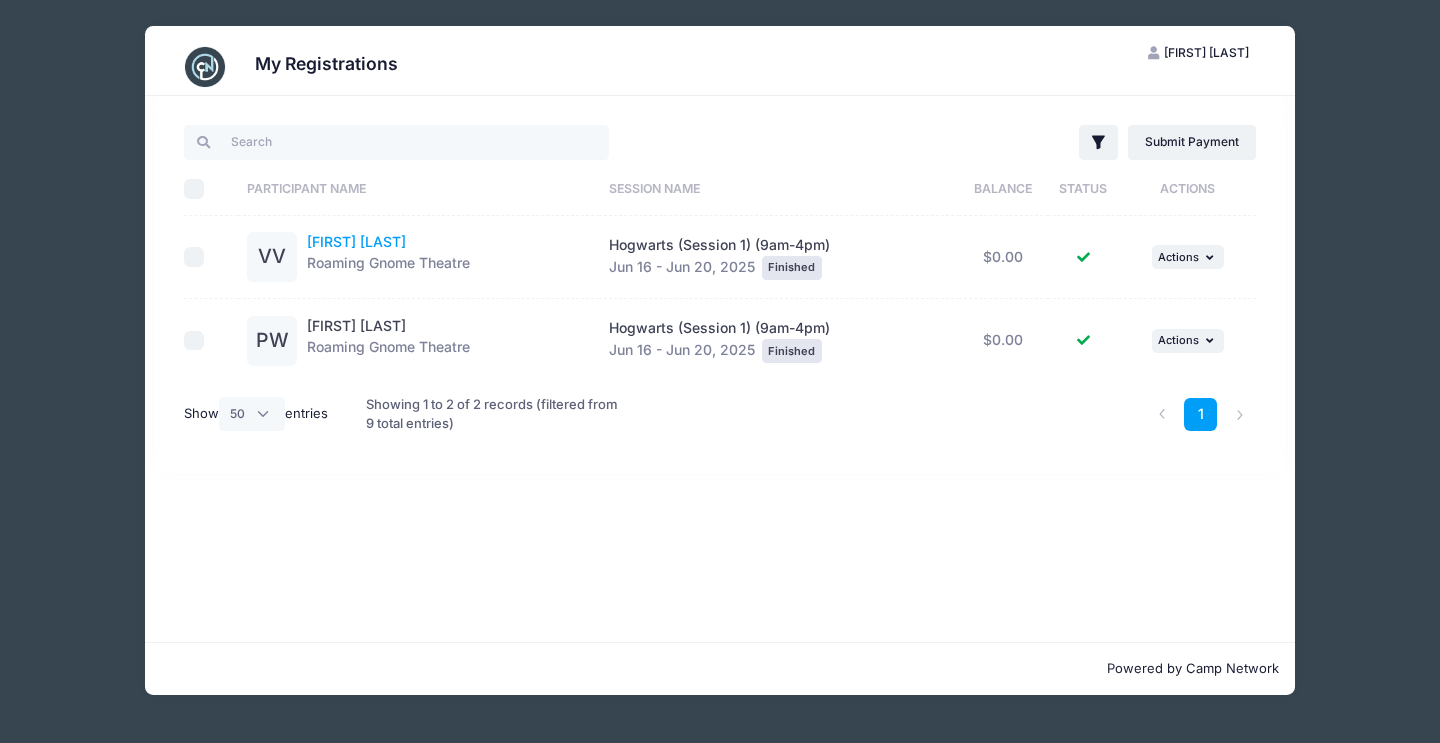 click on "[FIRST] [LAST]" at bounding box center [356, 241] 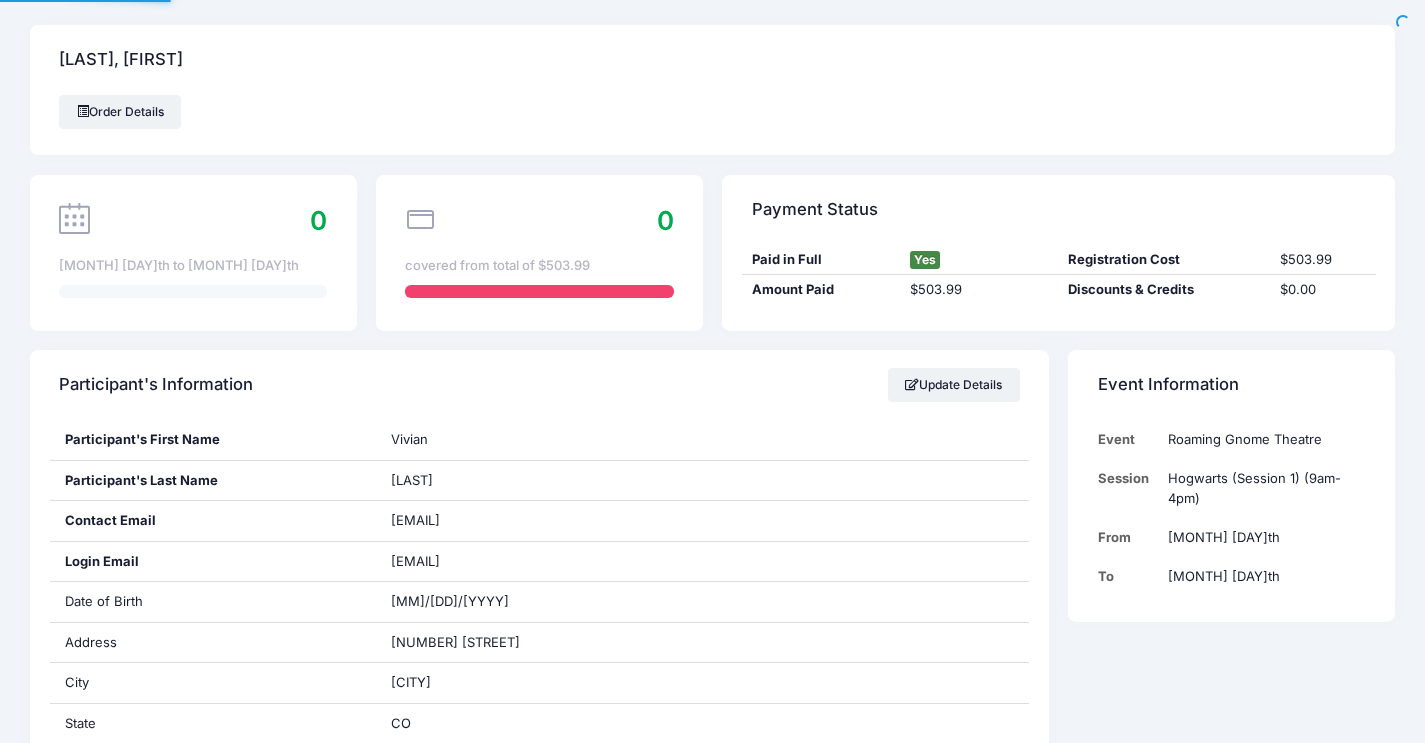 scroll, scrollTop: 0, scrollLeft: 0, axis: both 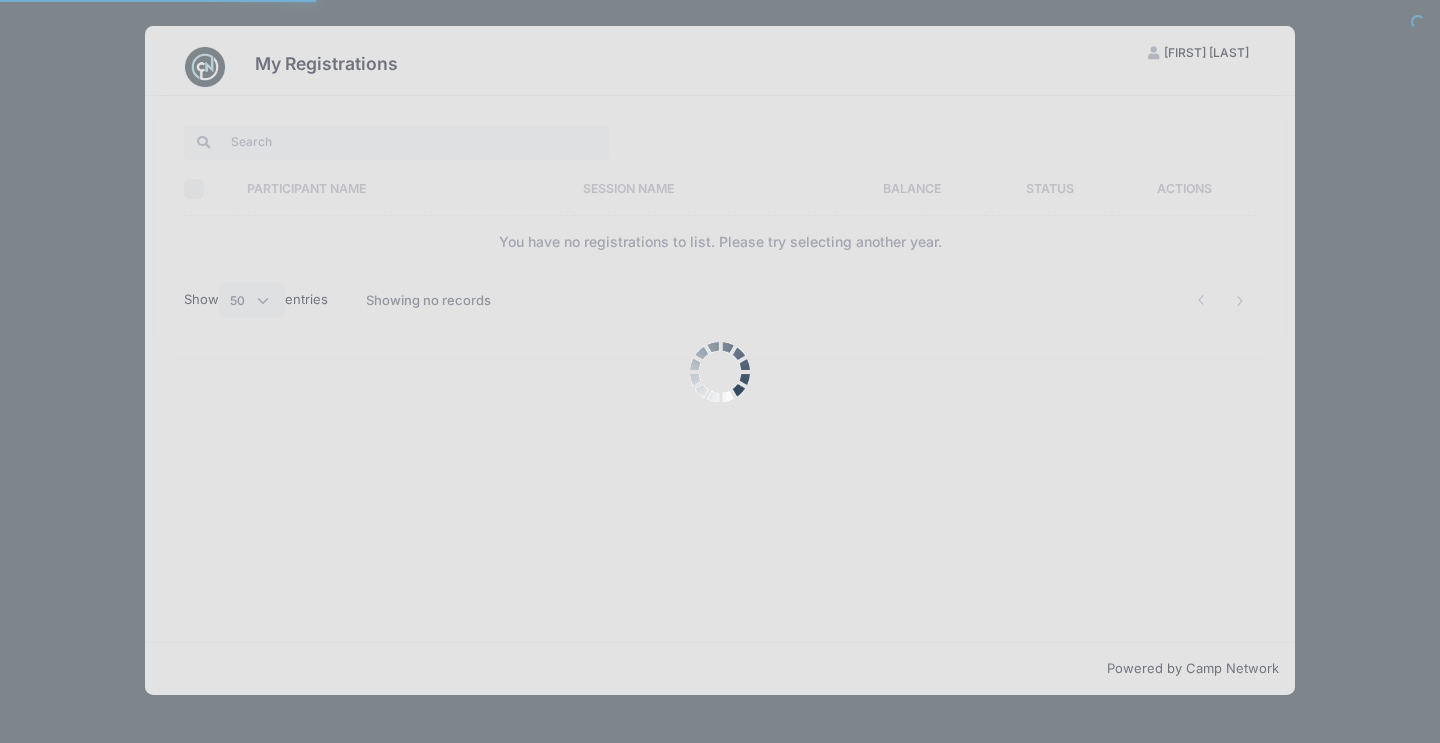 select on "50" 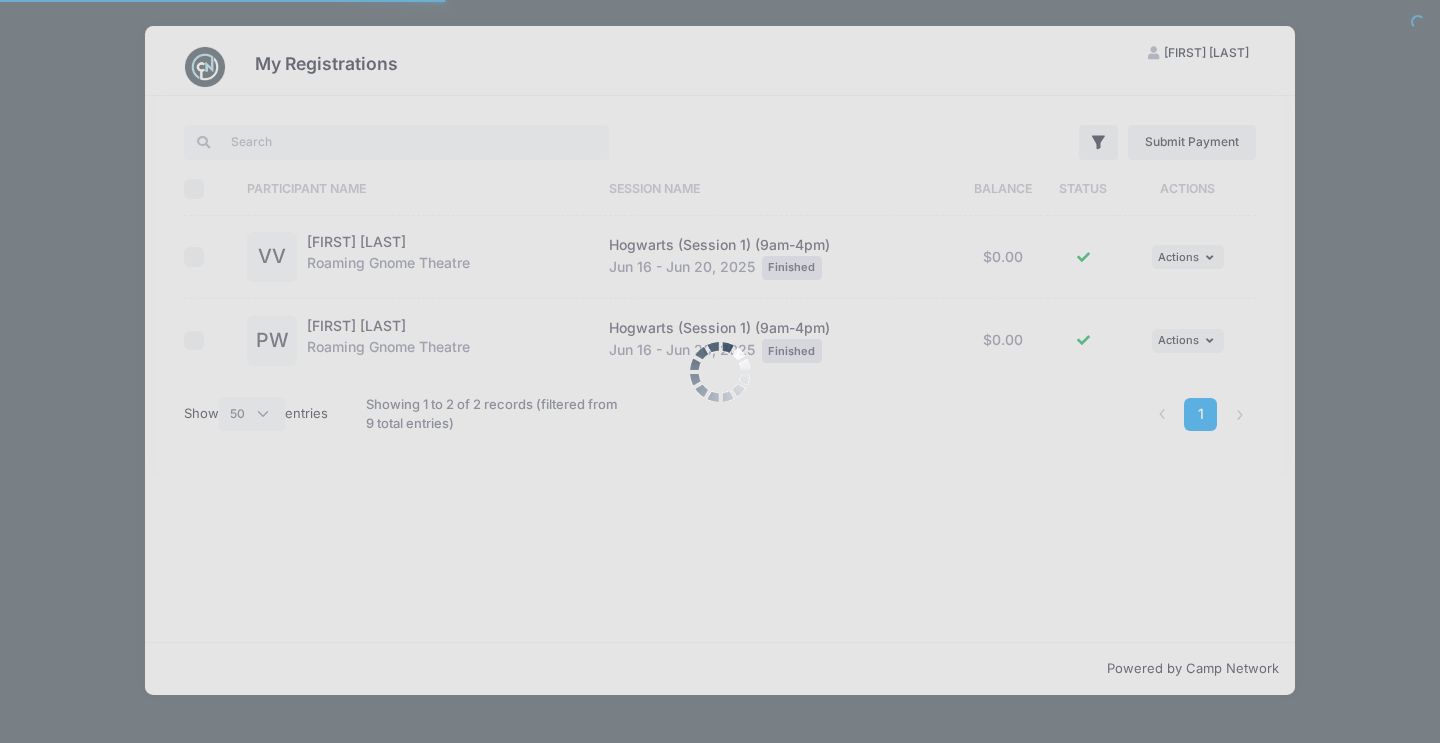scroll, scrollTop: 0, scrollLeft: 0, axis: both 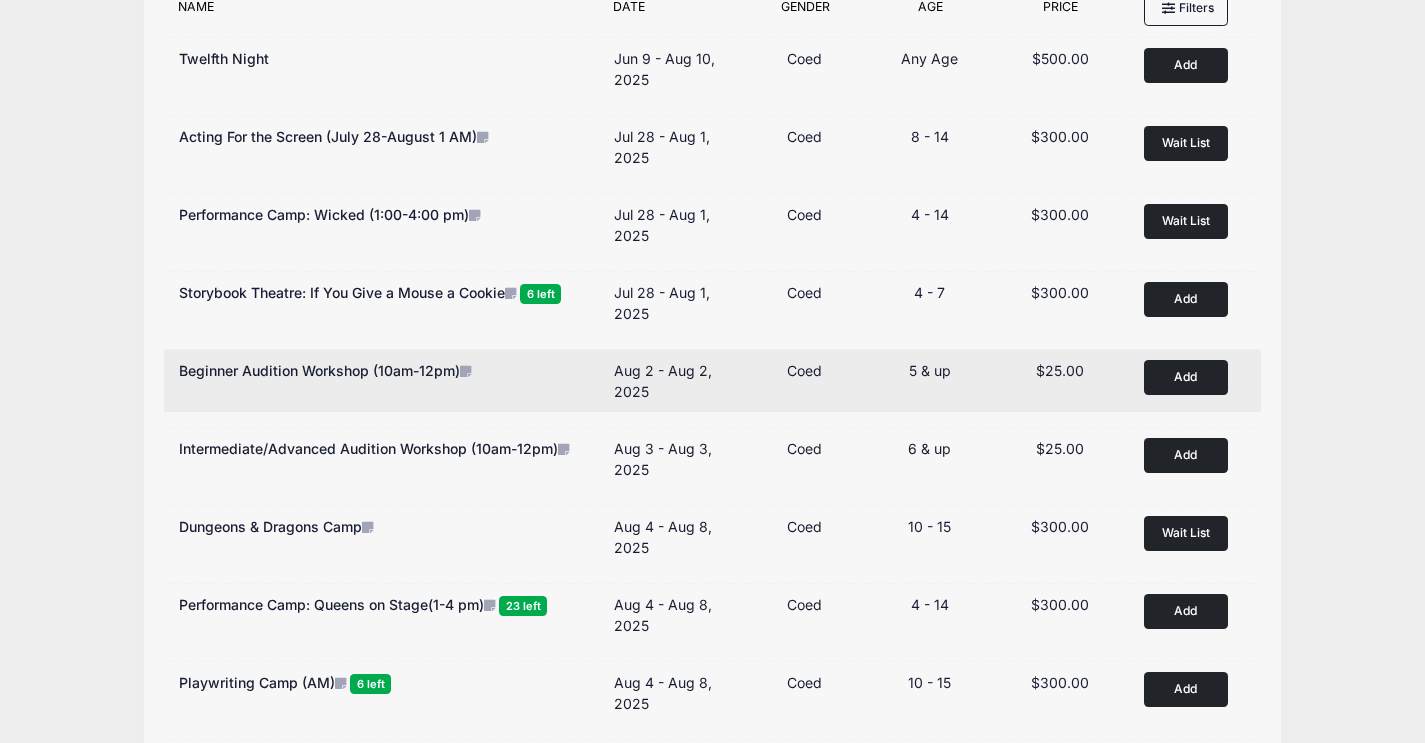 click on "Add" at bounding box center [1186, 377] 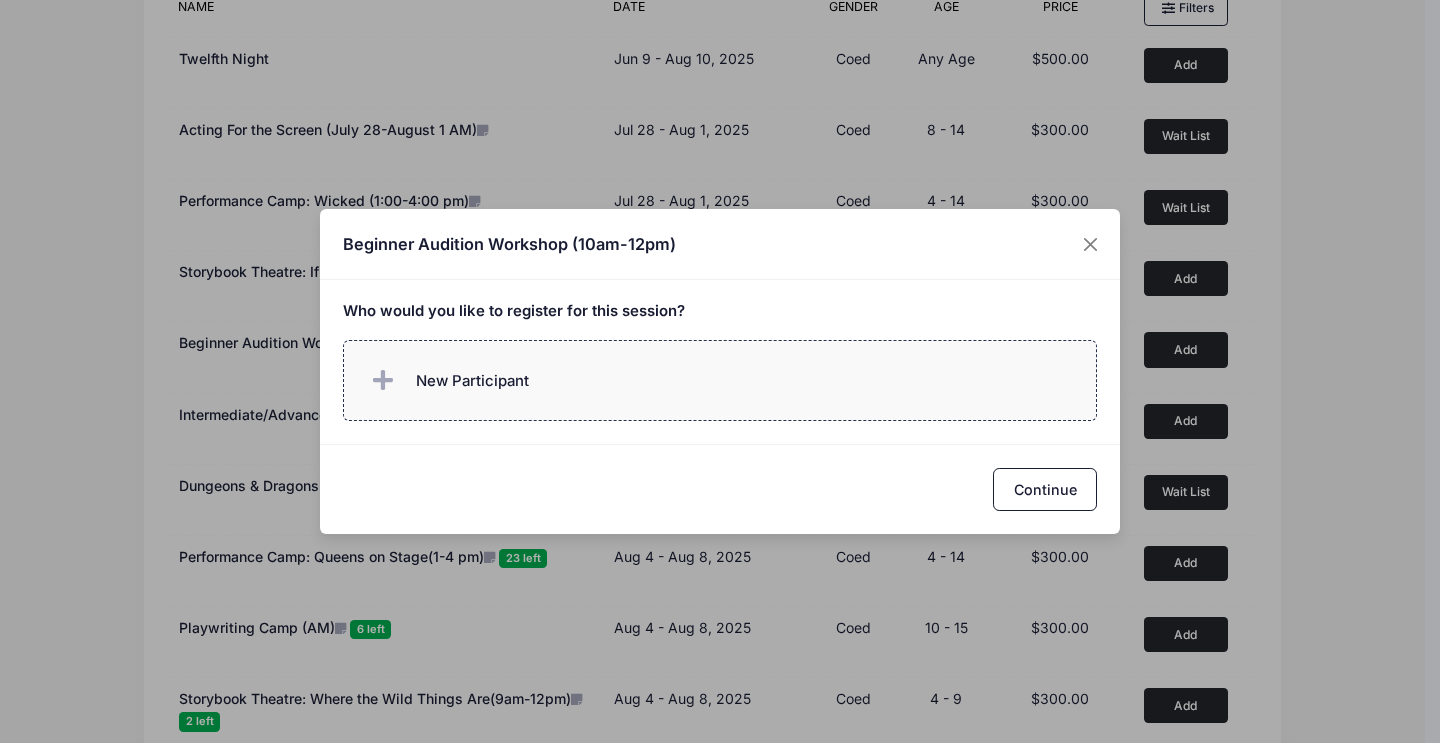 click on "New Participant" at bounding box center [720, 380] 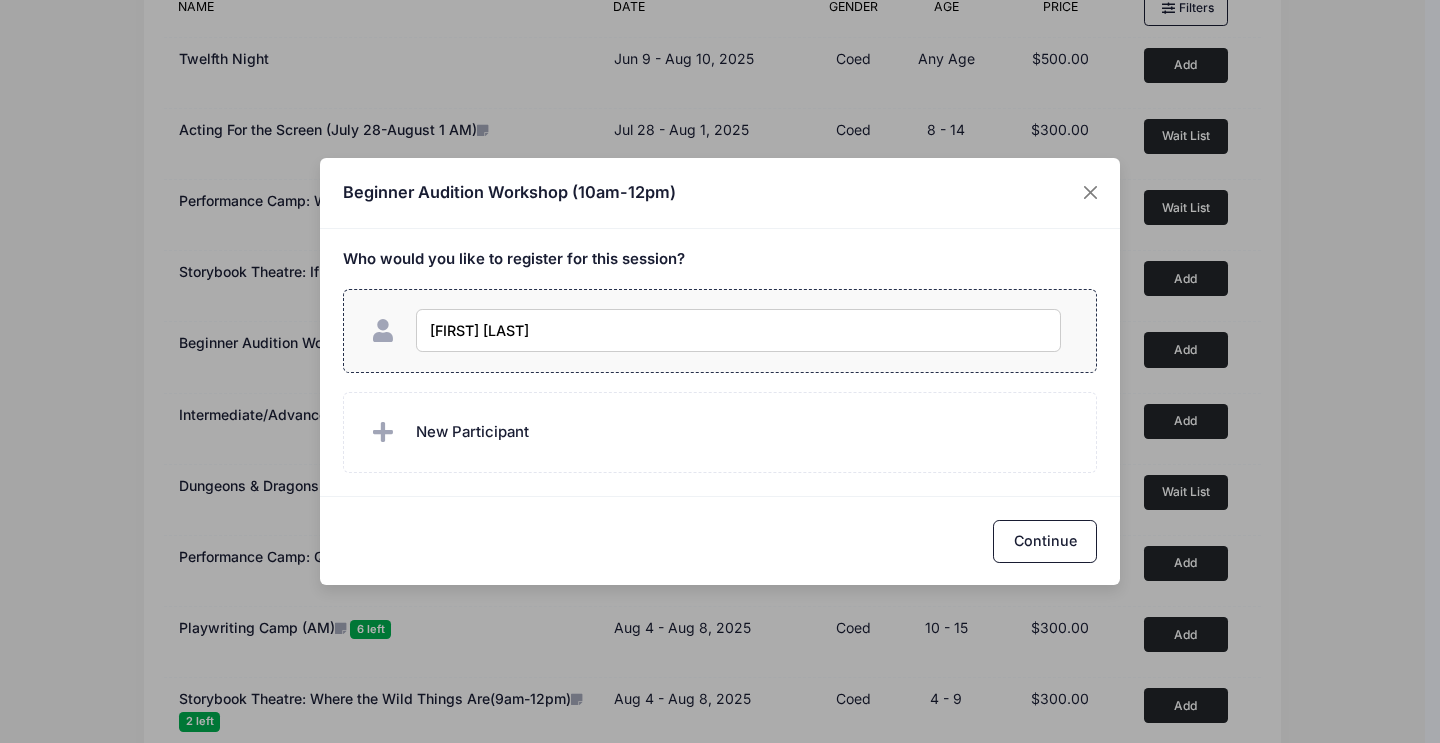 type on "Vivian Van Wiel" 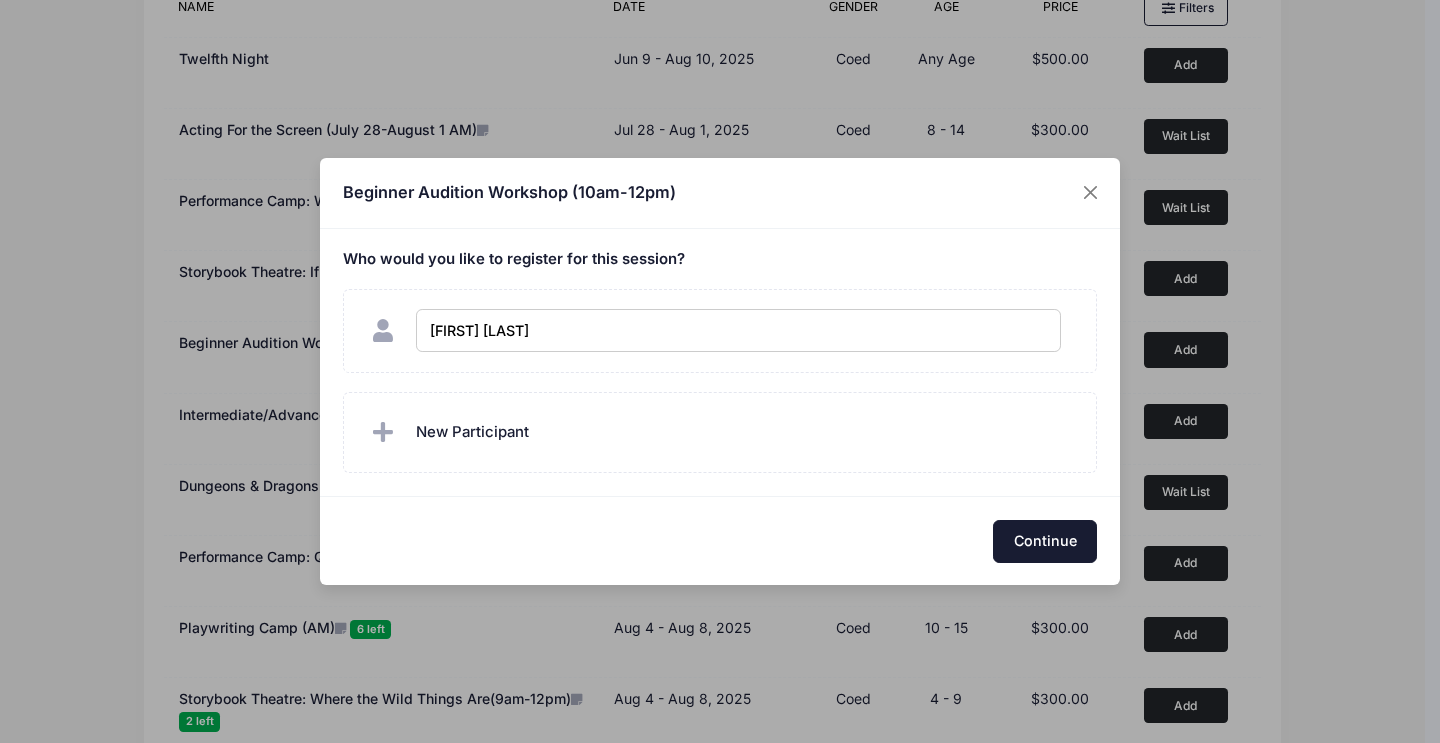 checkbox on "true" 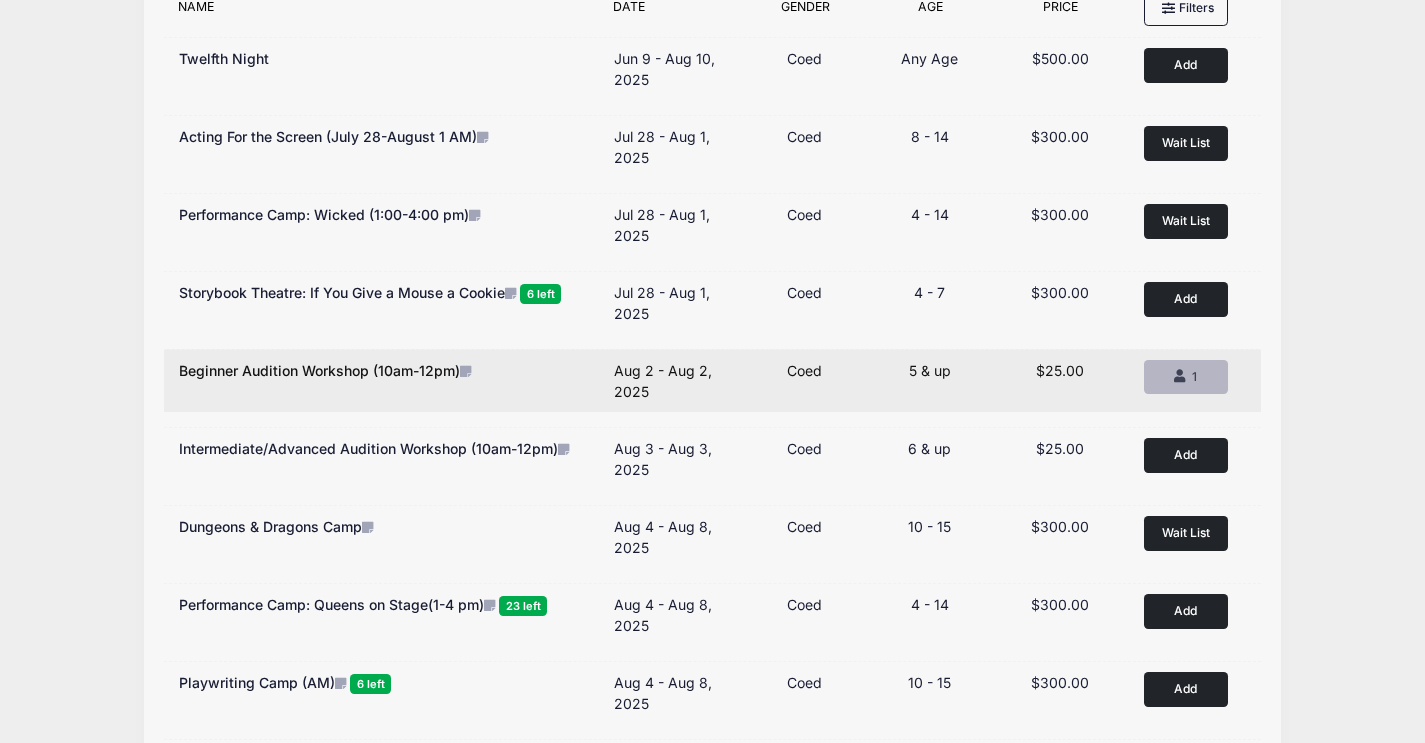 click at bounding box center (1182, 377) 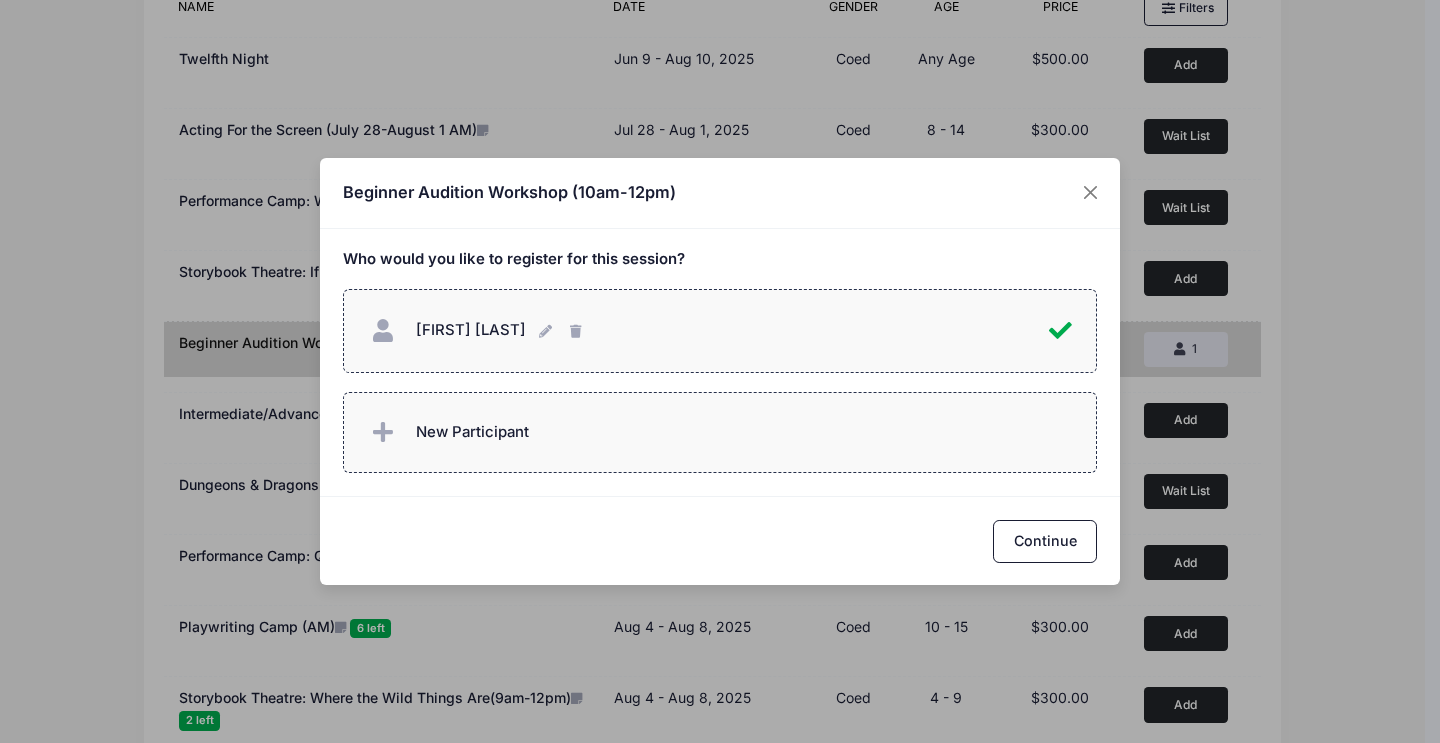 click on "New Participant" at bounding box center [720, 432] 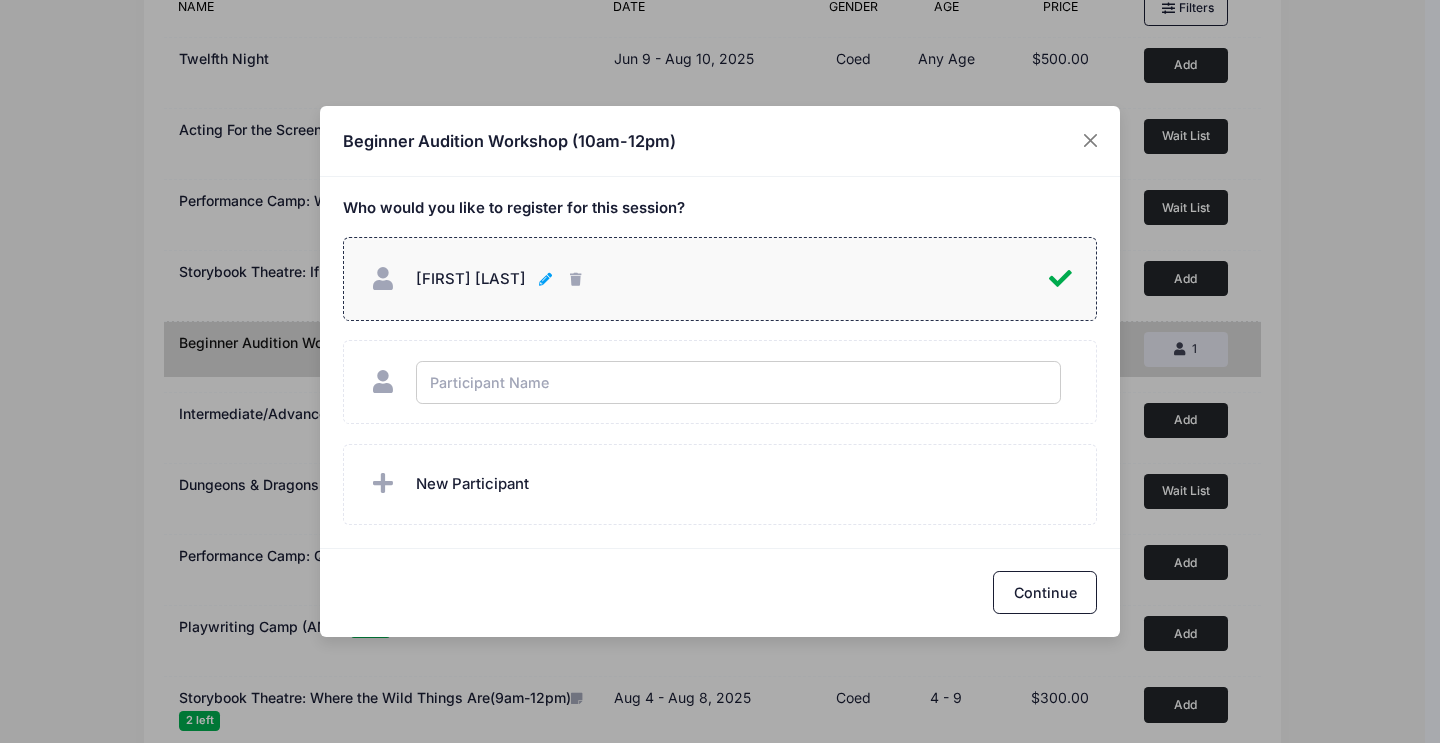 click on "Who would you like to register for this session?" at bounding box center (720, 362) 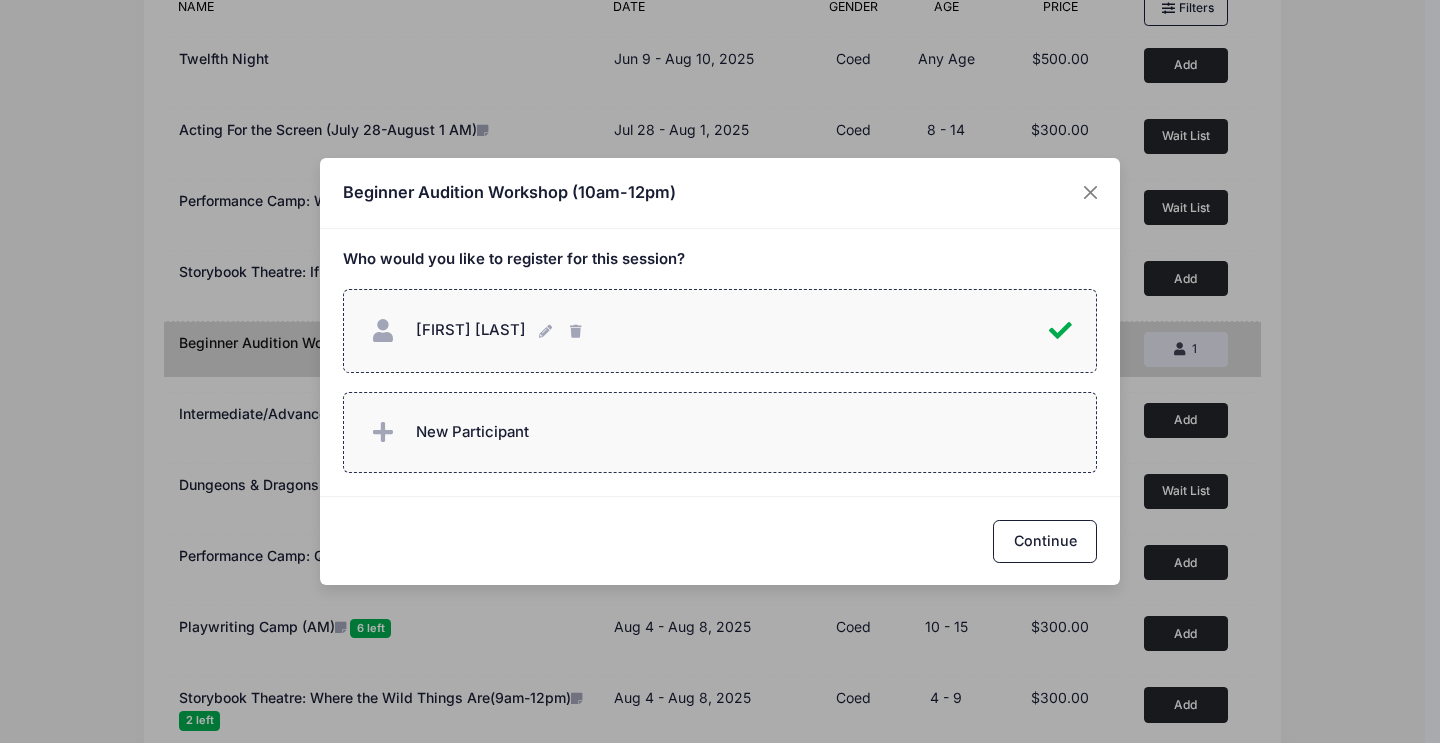 click on "New Participant" at bounding box center (720, 432) 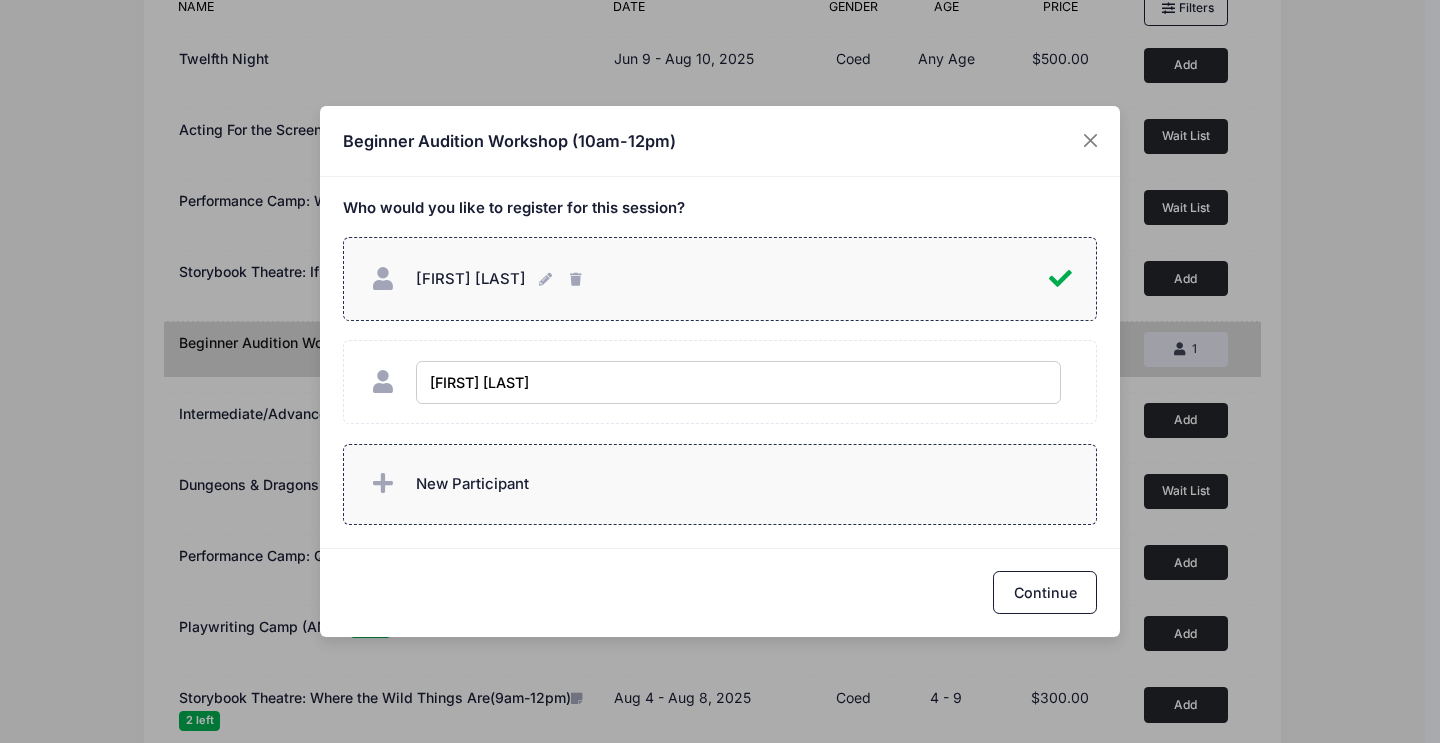 type on "Penelope Van Wiel" 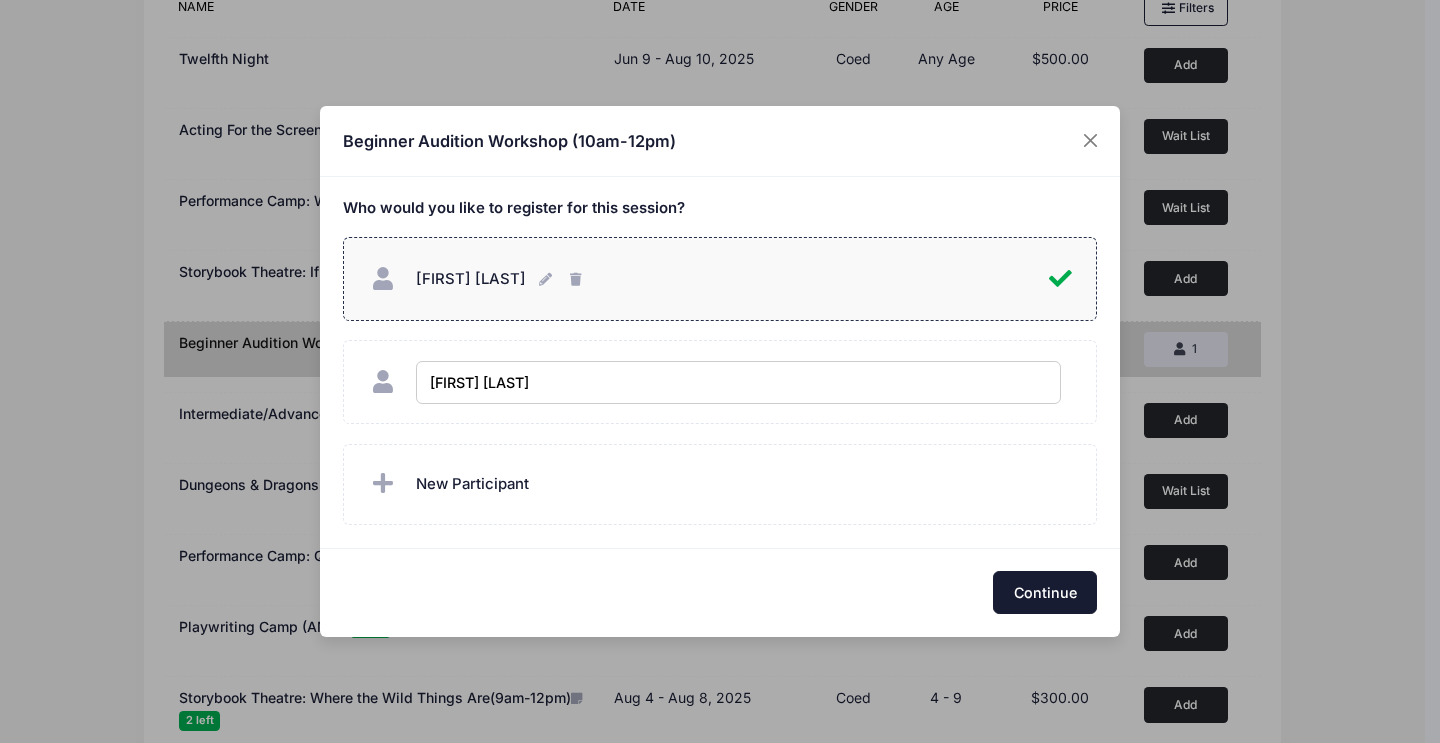checkbox on "true" 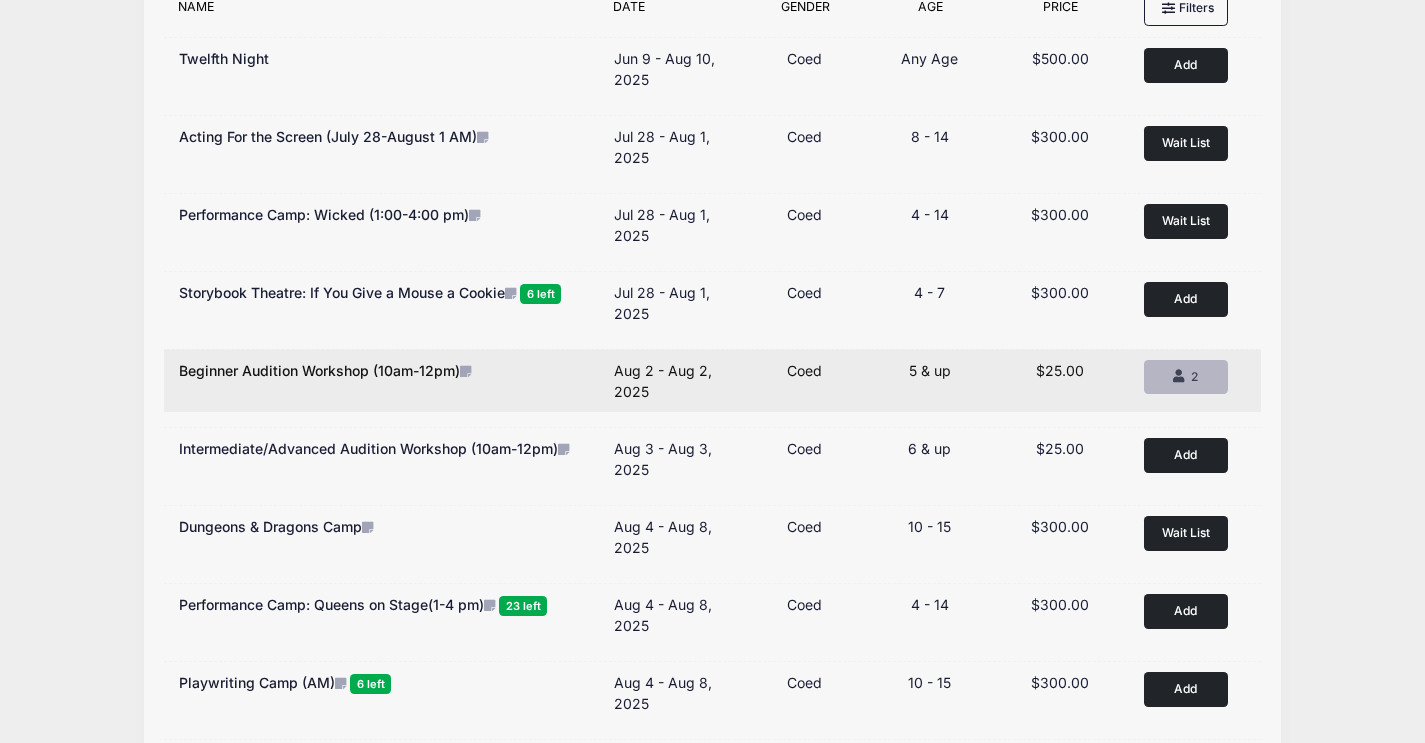 click on "( 2 ) Added
2" at bounding box center [1186, 377] 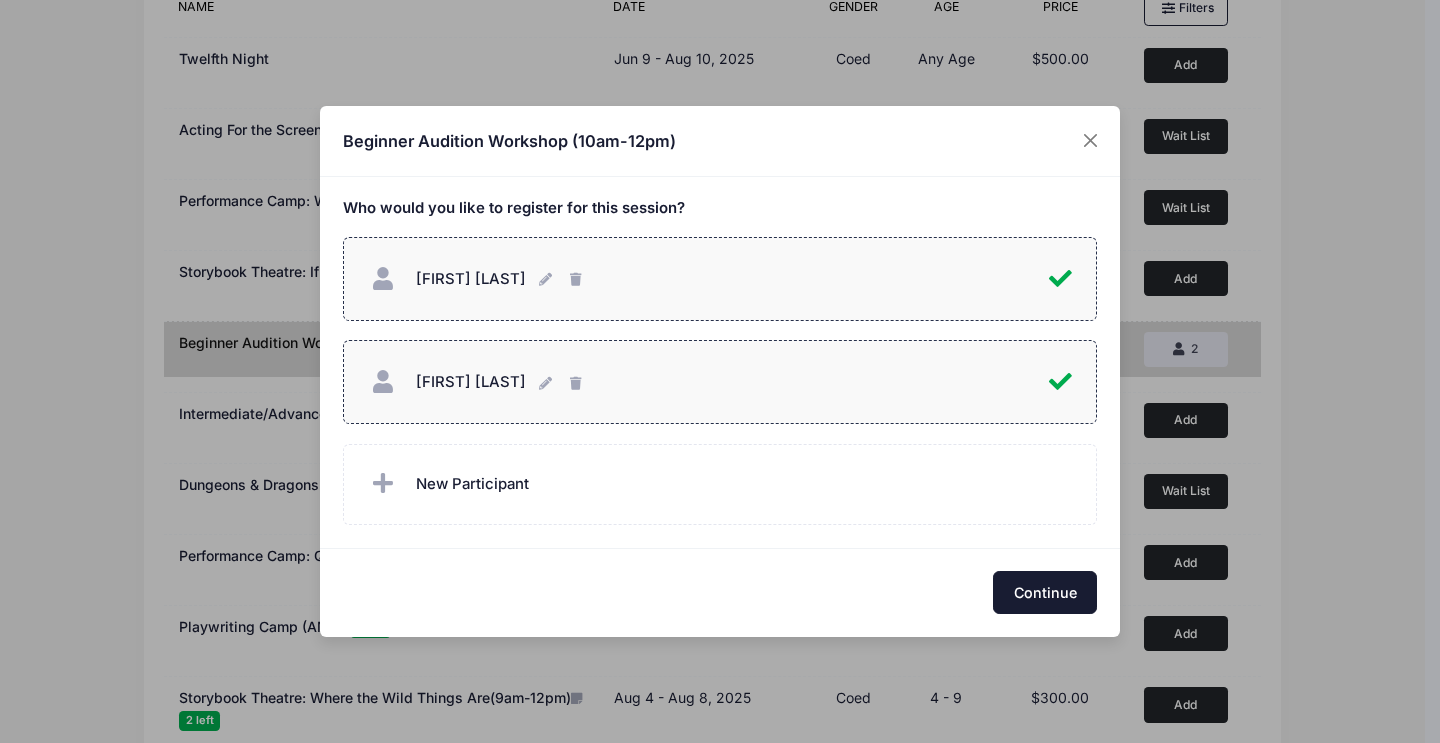 click on "Continue" at bounding box center (1045, 592) 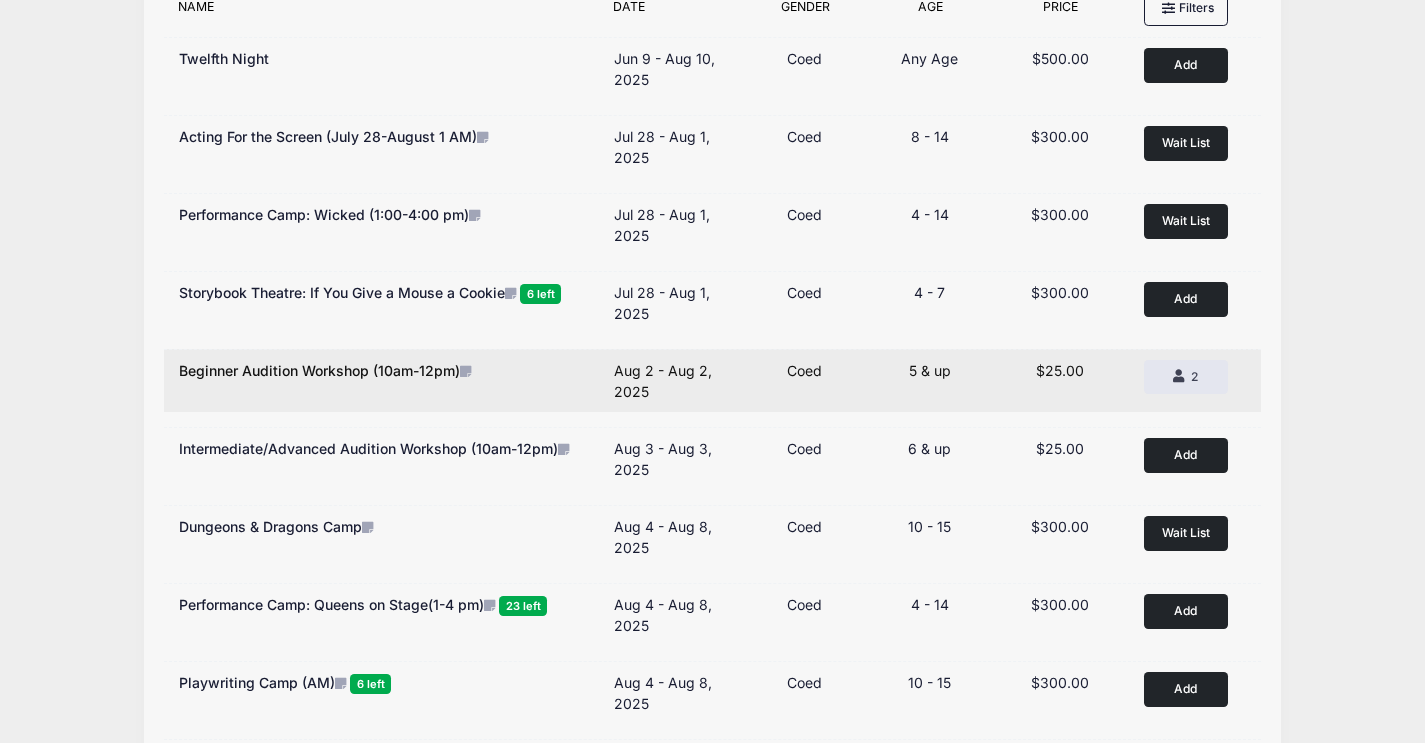 click on "( 2 ) Added
2
Add" at bounding box center (1190, 381) 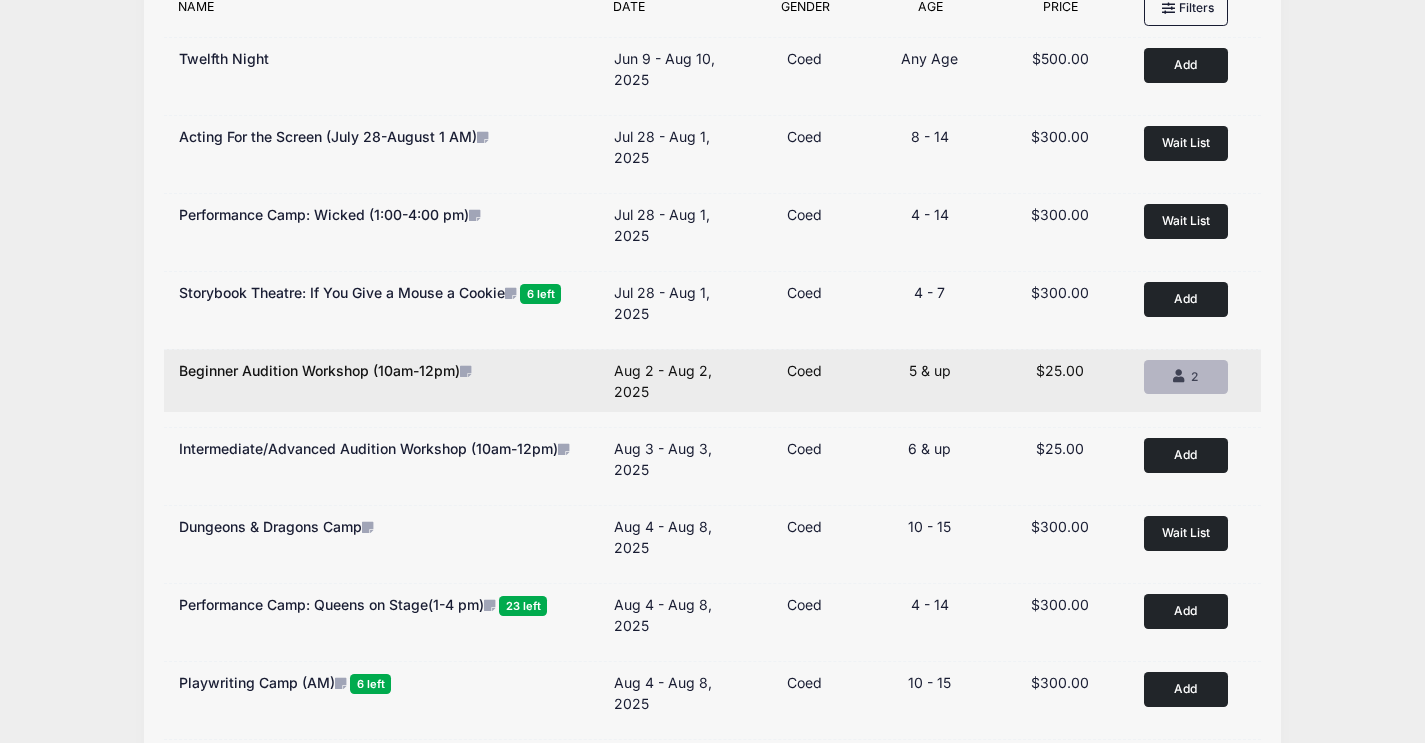 click on "( 2 ) Added
2" at bounding box center [1186, 377] 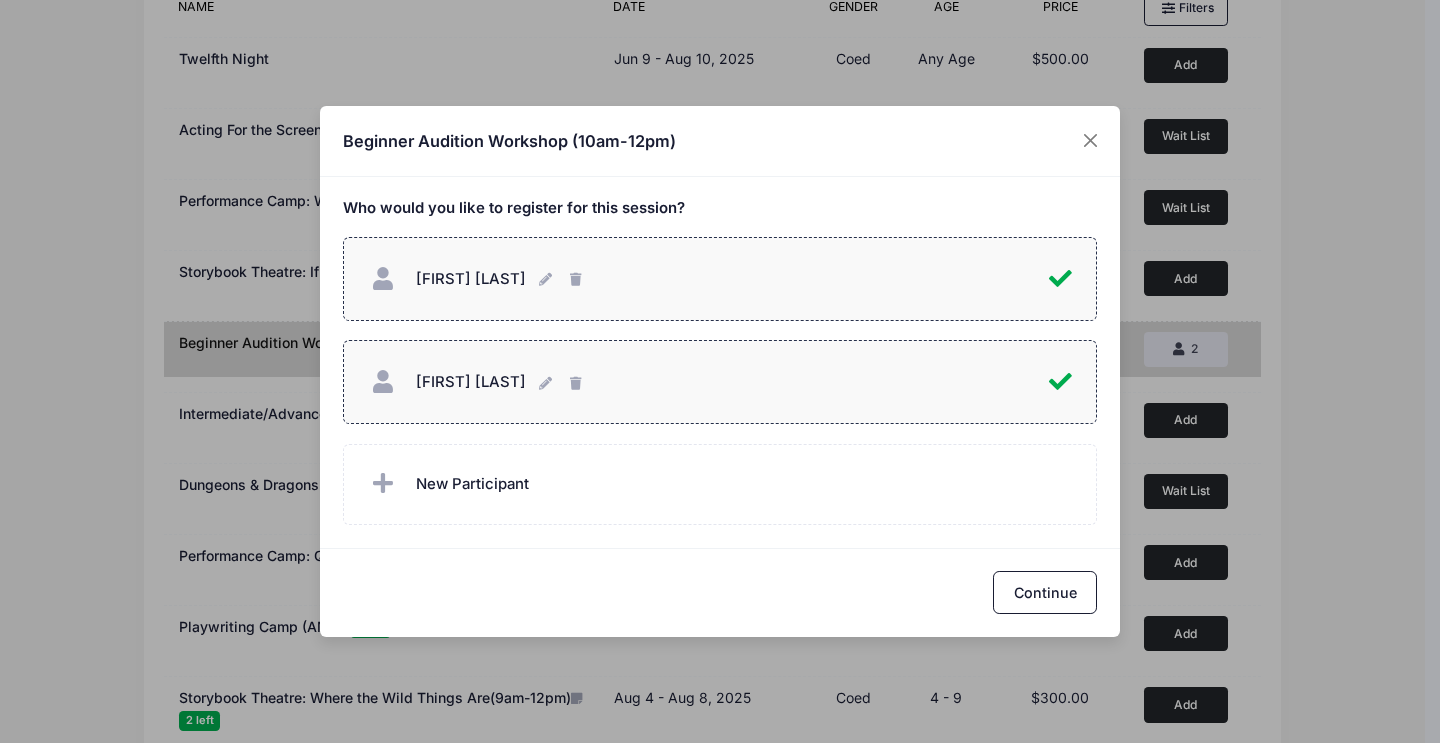 click on "Vivian Van Wiel
Vivian Van Wiel" at bounding box center [706, 279] 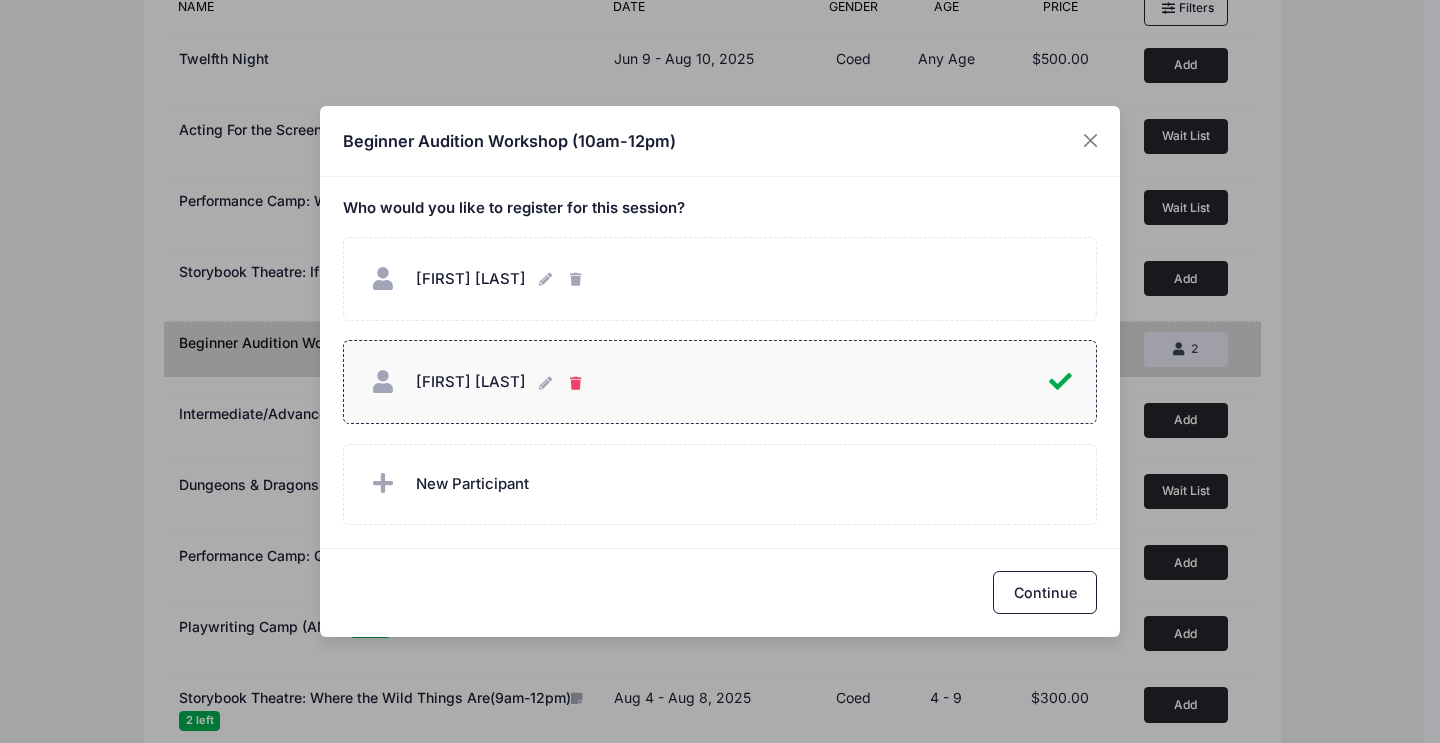 click at bounding box center (578, 384) 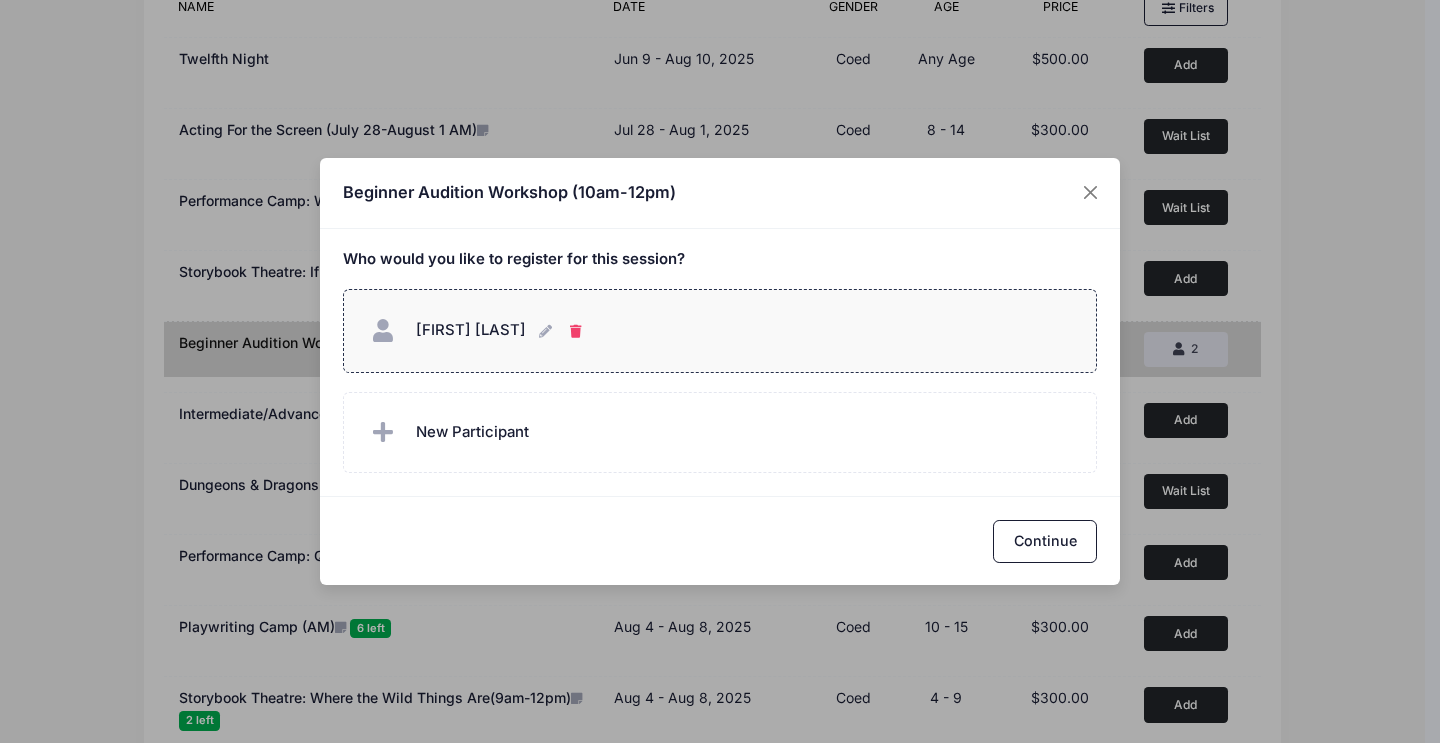 click on "Vivian Van Wiel
Vivian Van Wiel" at bounding box center [578, 330] 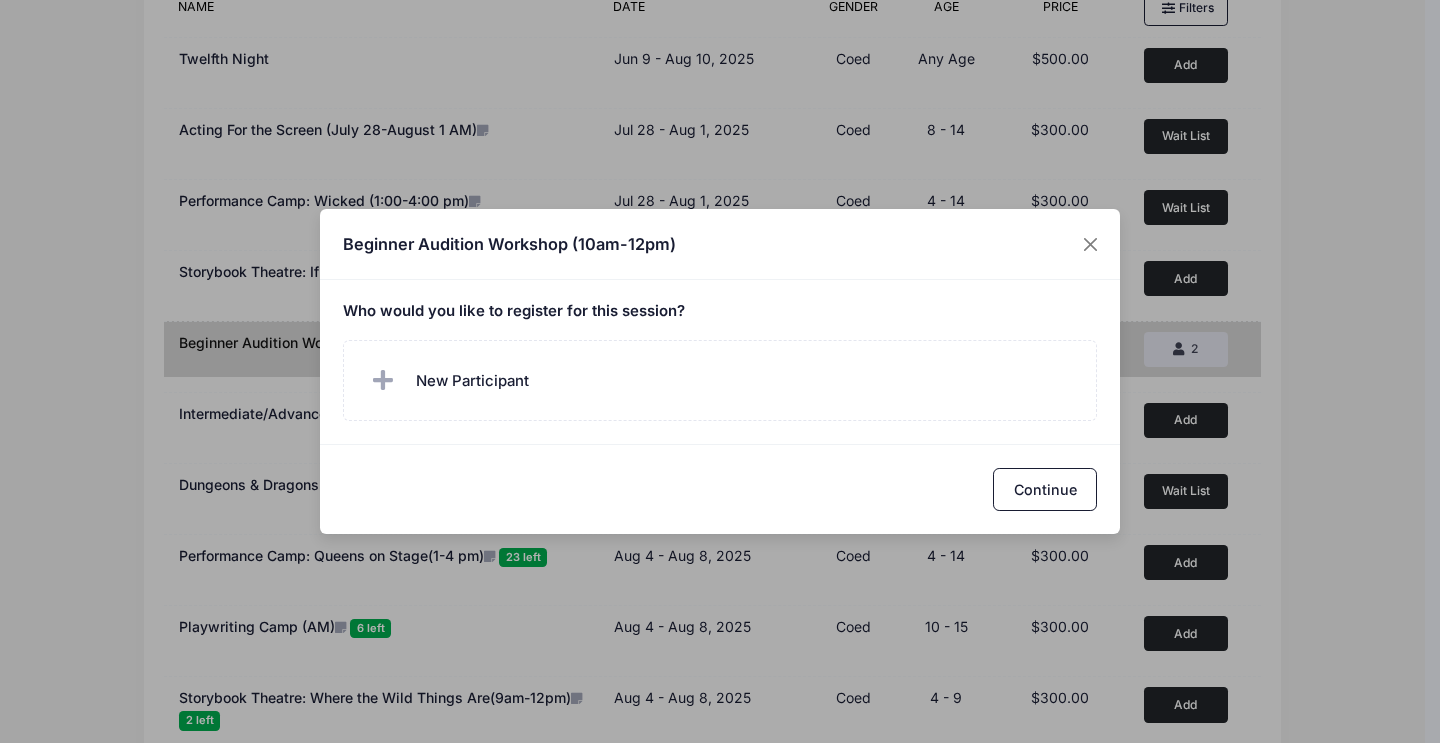 click on "Who would you like to register for this session?" at bounding box center (720, 312) 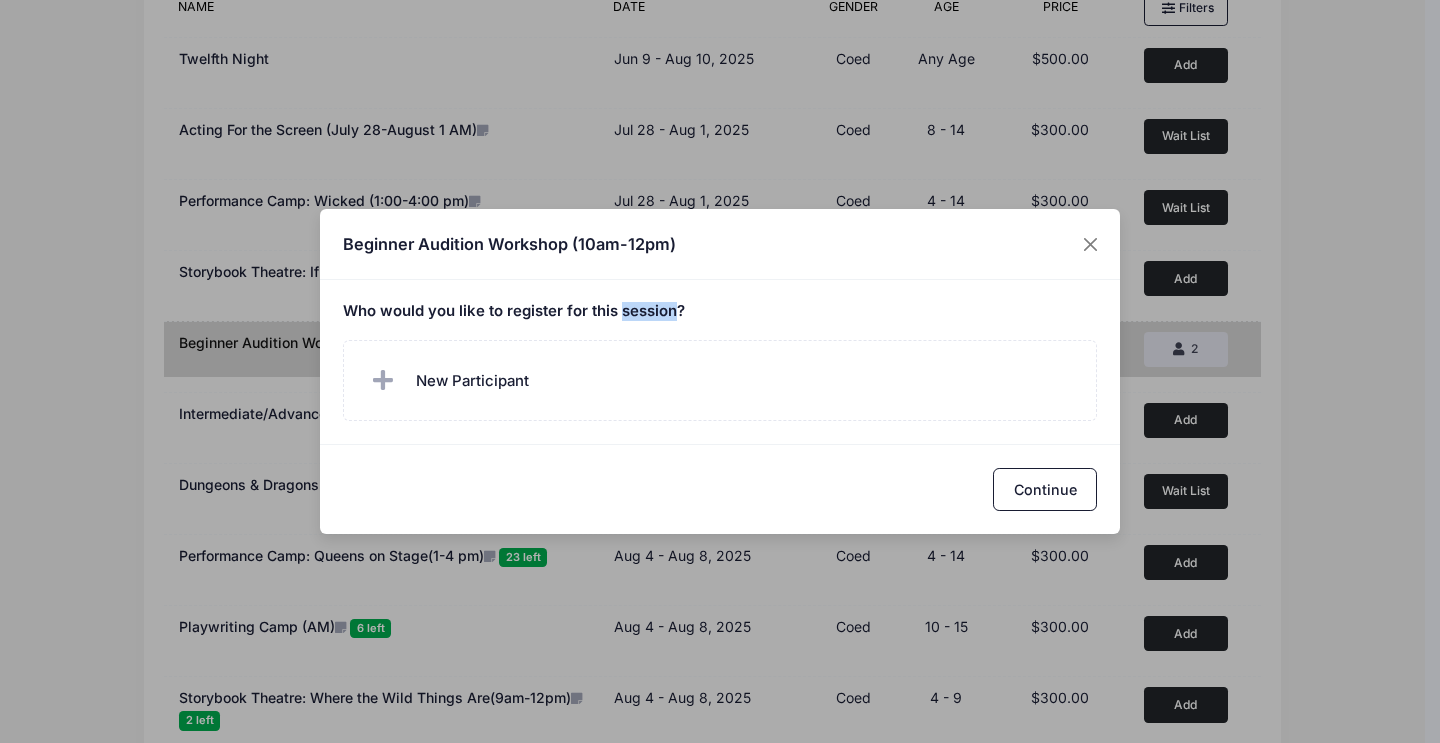 click on "Who would you like to register for this session?" at bounding box center [720, 312] 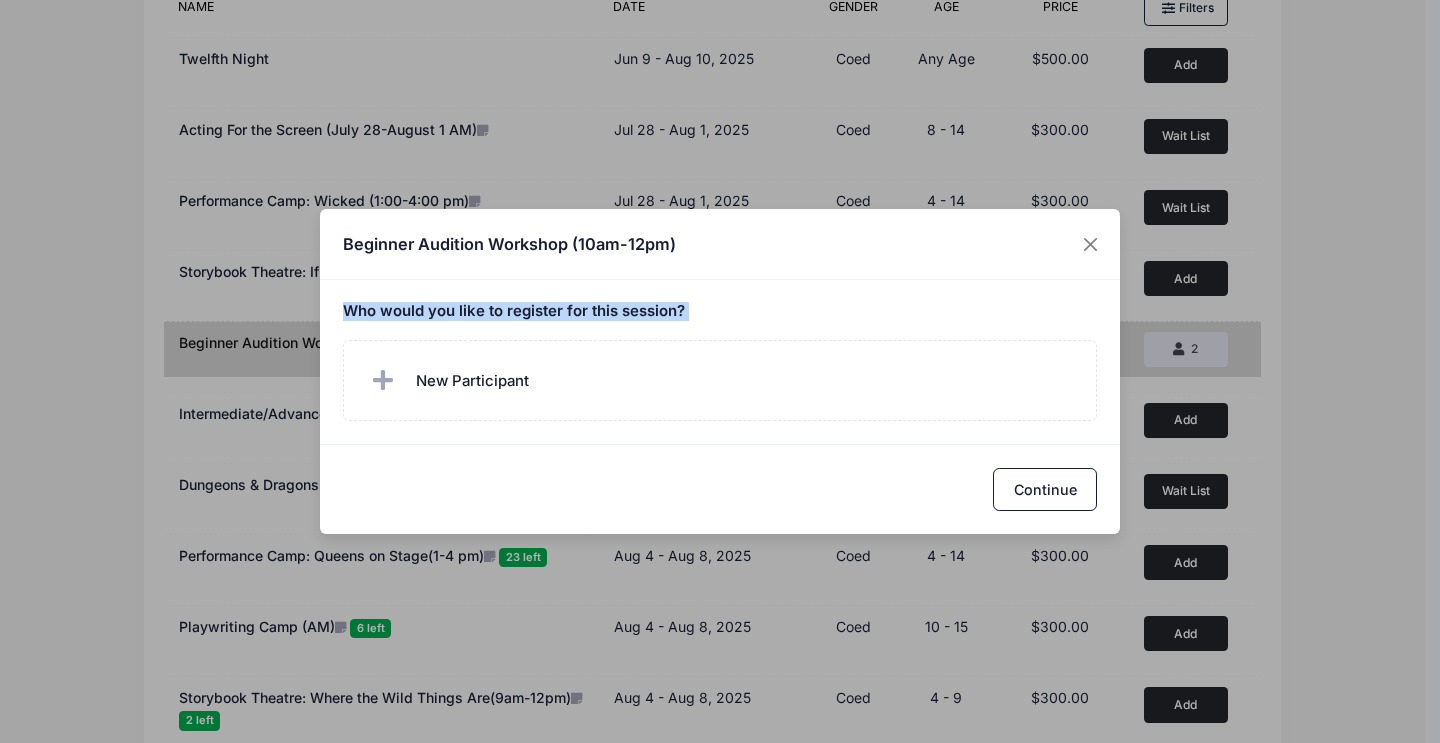 click on "Who would you like to register for this session?" at bounding box center (720, 312) 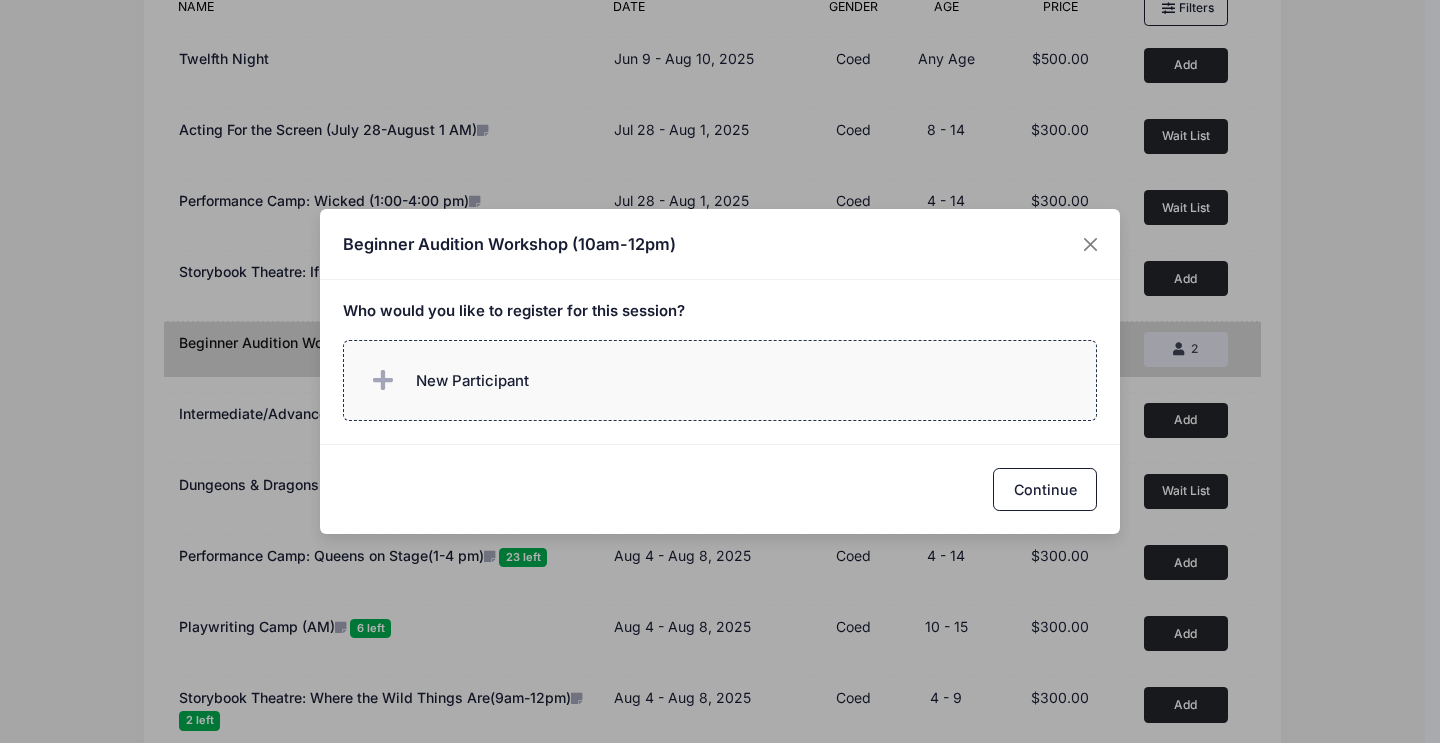 click on "New Participant" at bounding box center (720, 380) 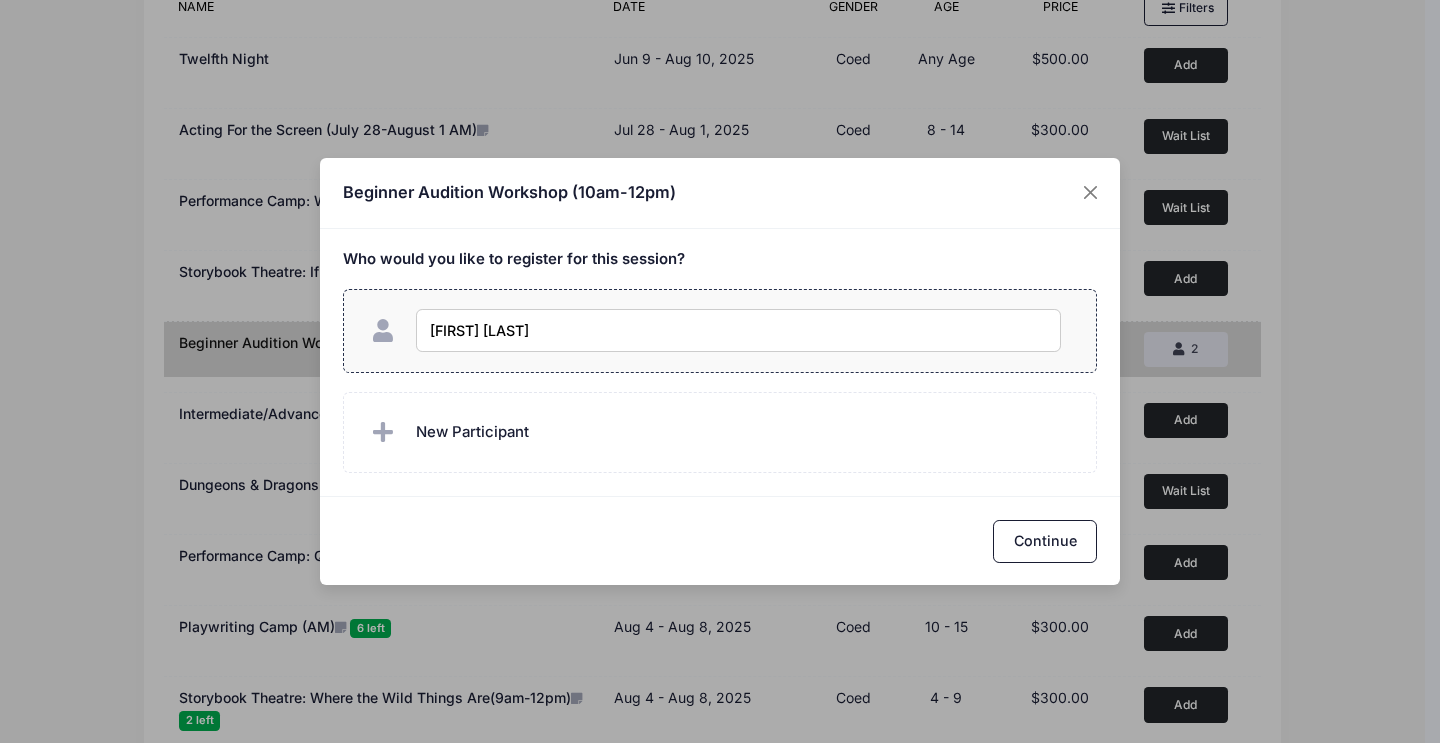 type on "Vivian Van Wiel" 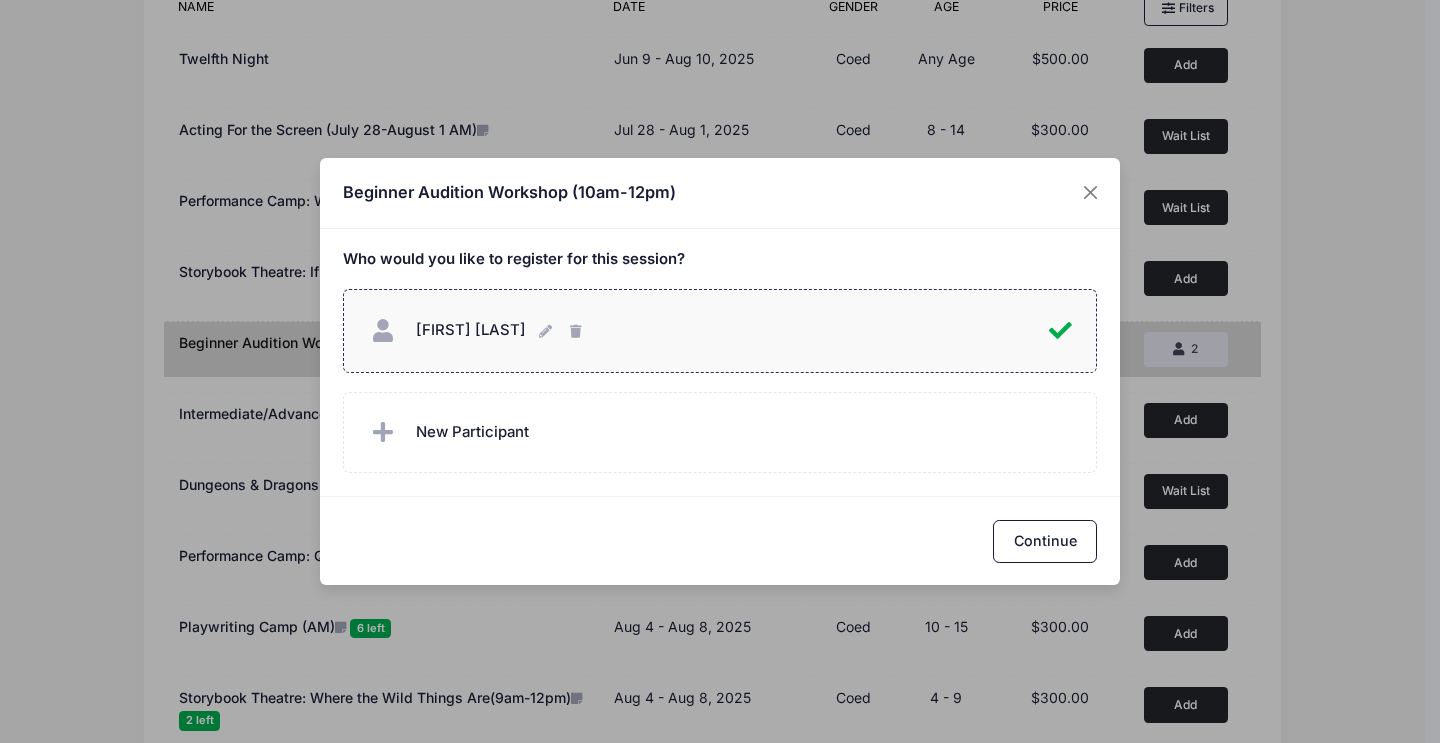 type 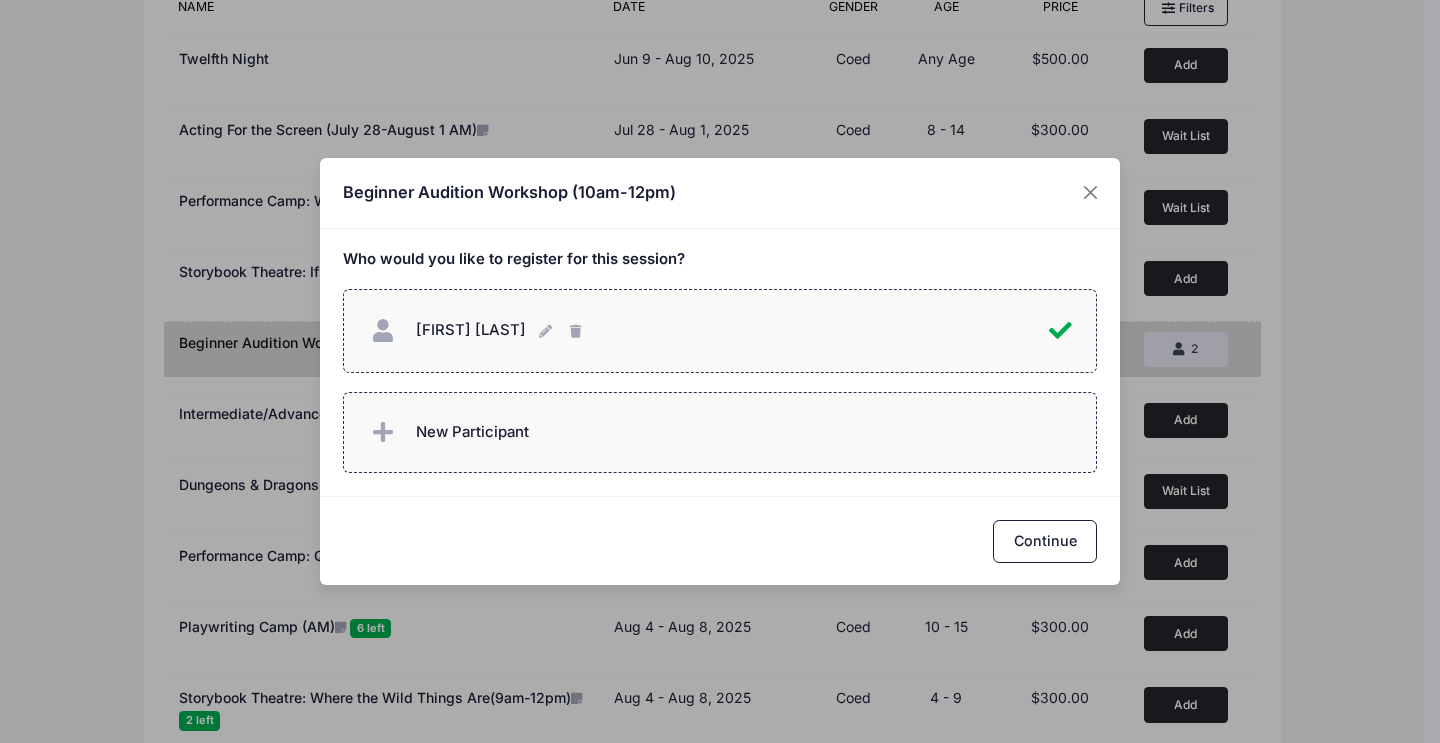 click on "New Participant" at bounding box center (720, 432) 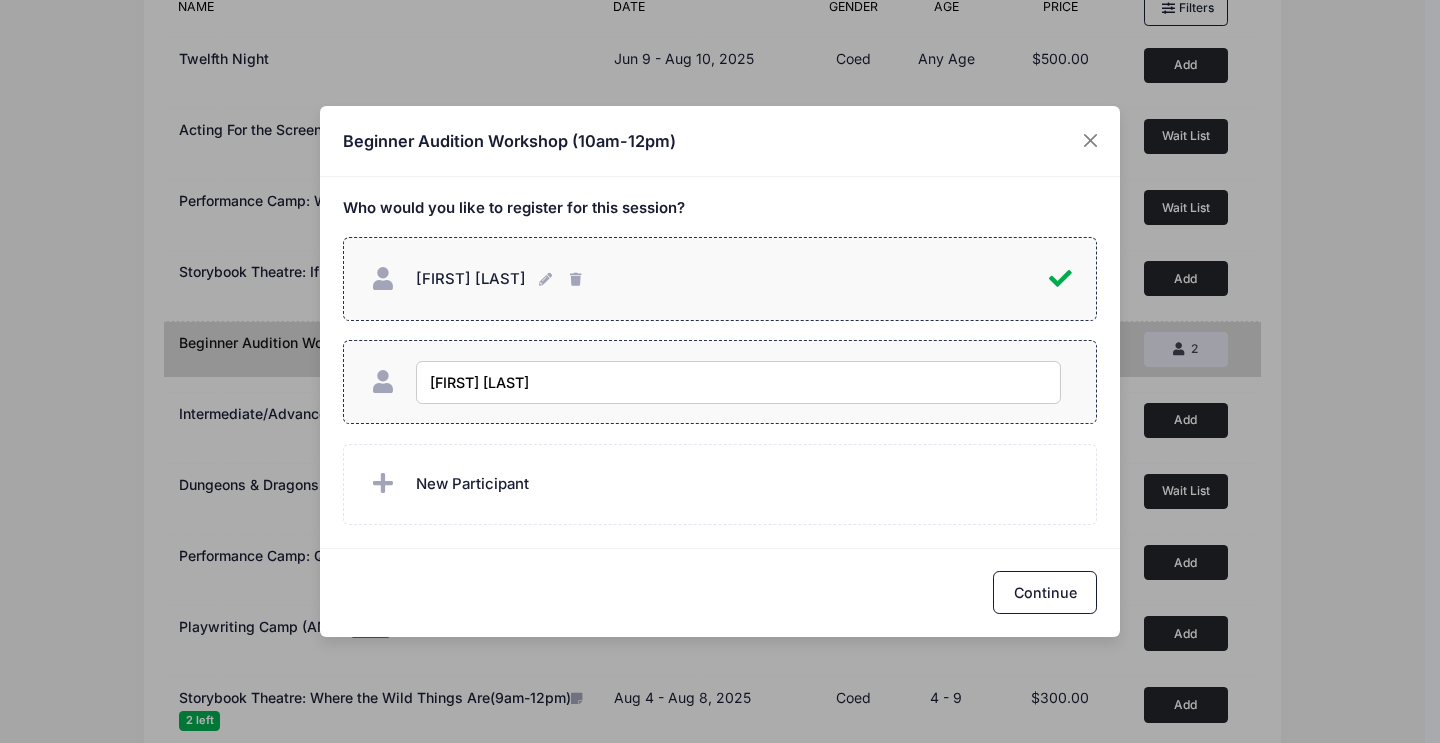 type on "[FIRST] [LAST]" 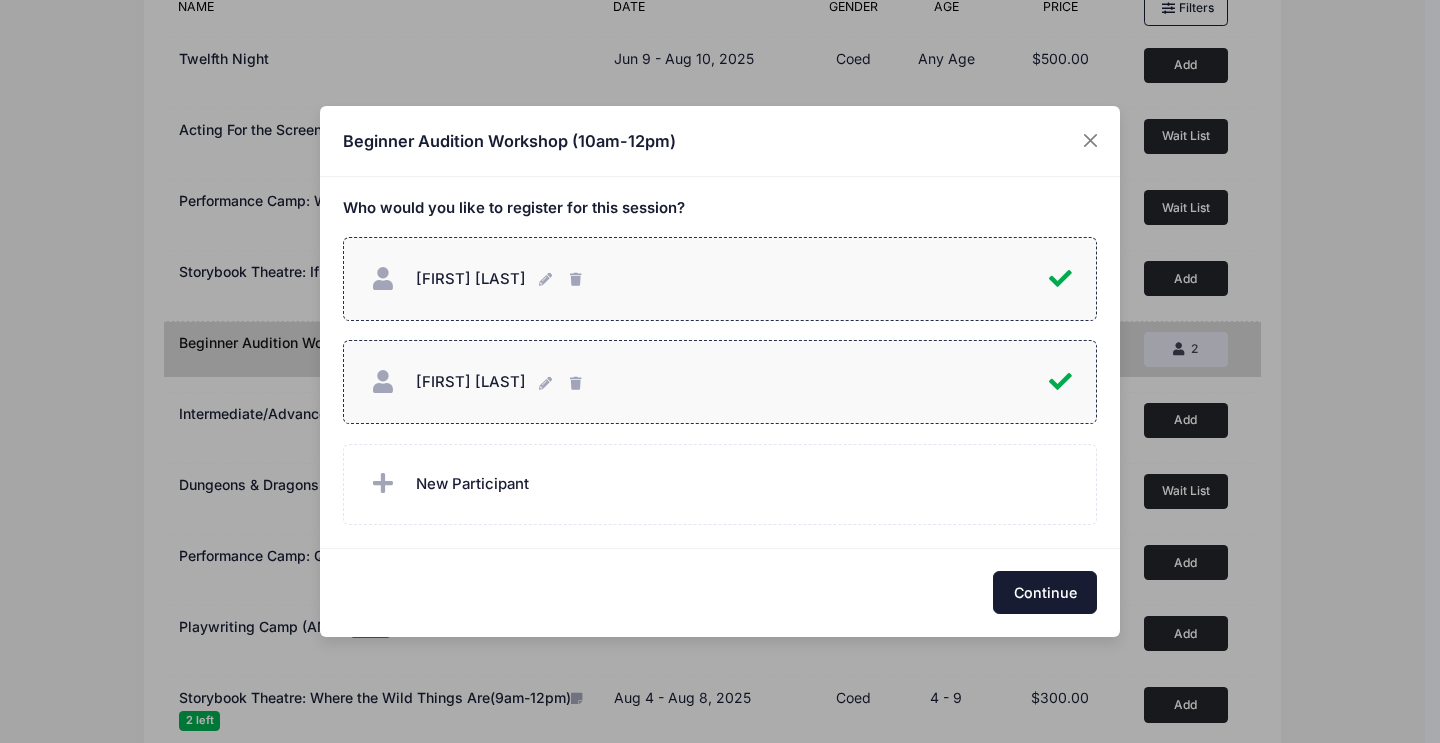 click on "Continue" at bounding box center (1045, 592) 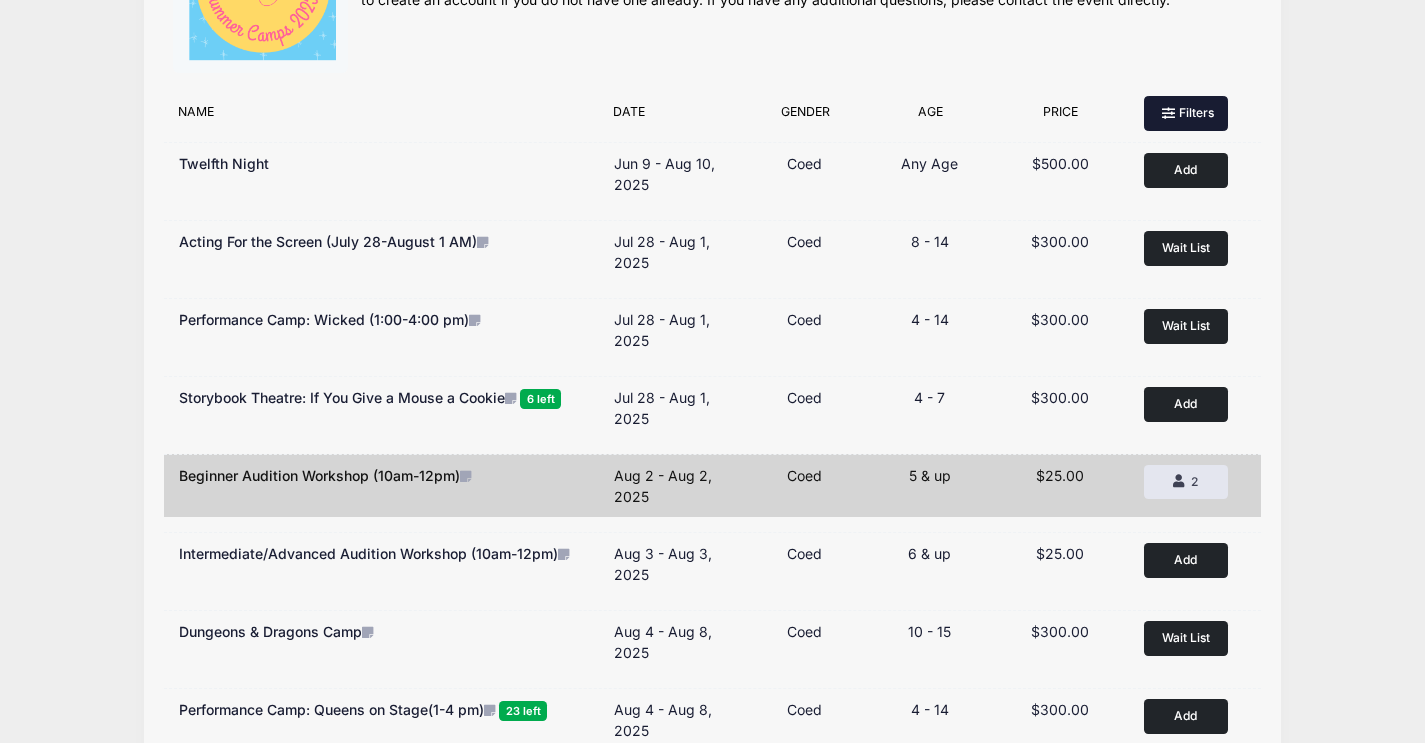 scroll, scrollTop: 0, scrollLeft: 0, axis: both 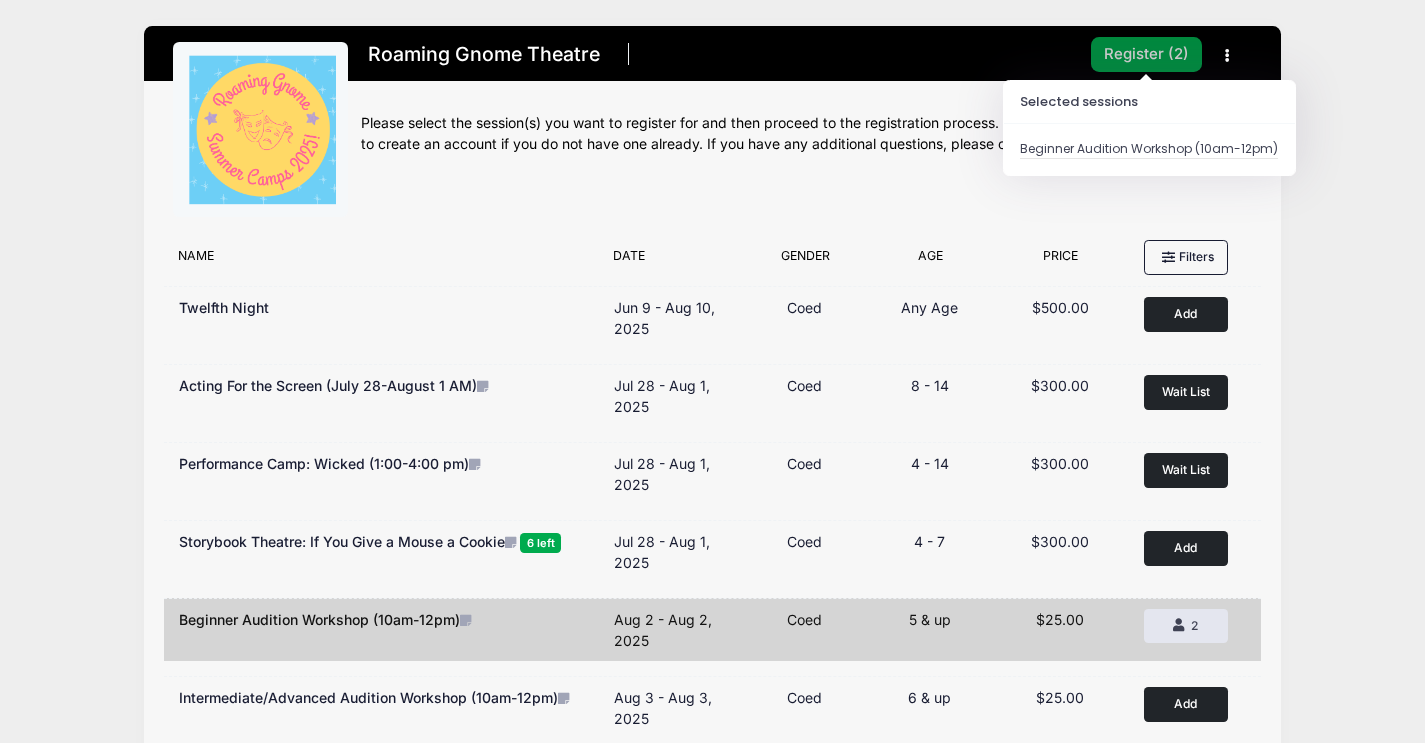 click on "Register ( 2 )" at bounding box center [1146, 54] 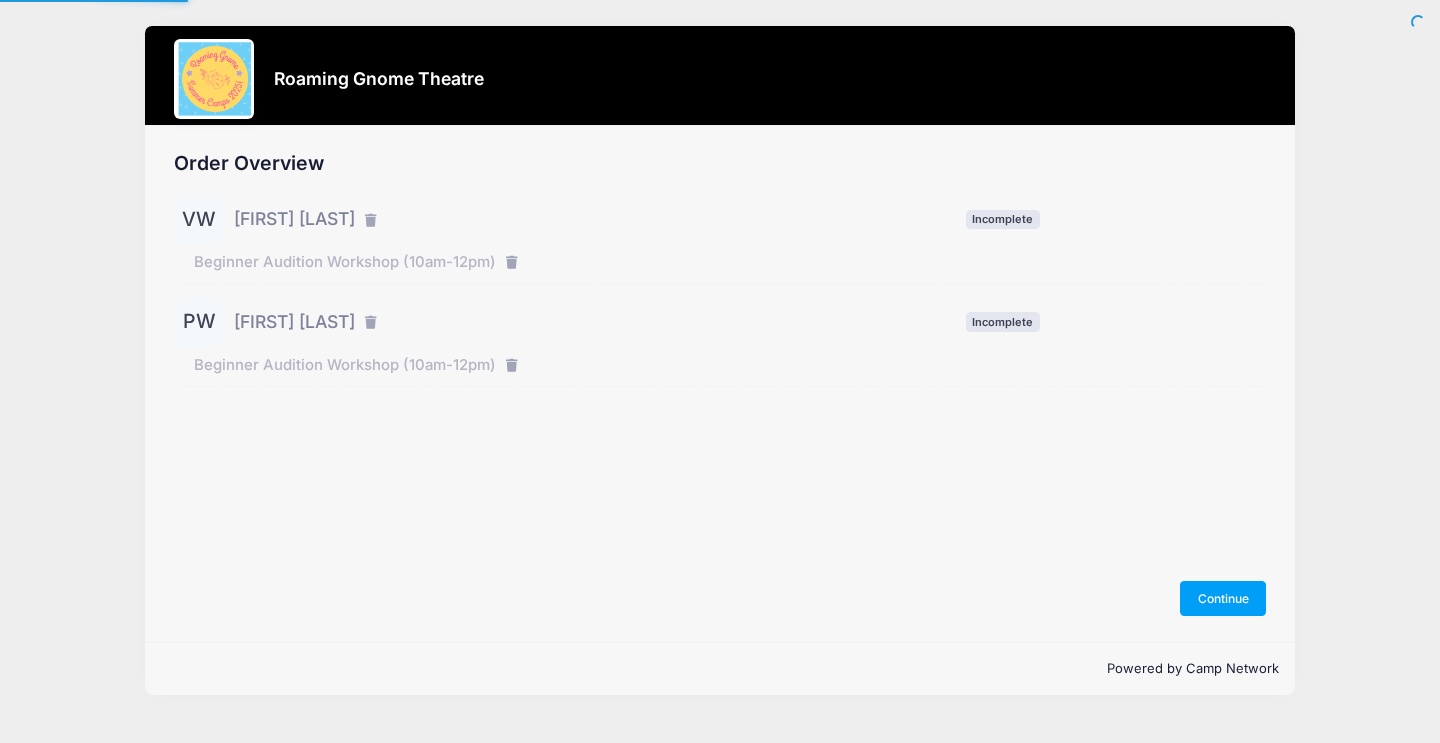 scroll, scrollTop: 0, scrollLeft: 0, axis: both 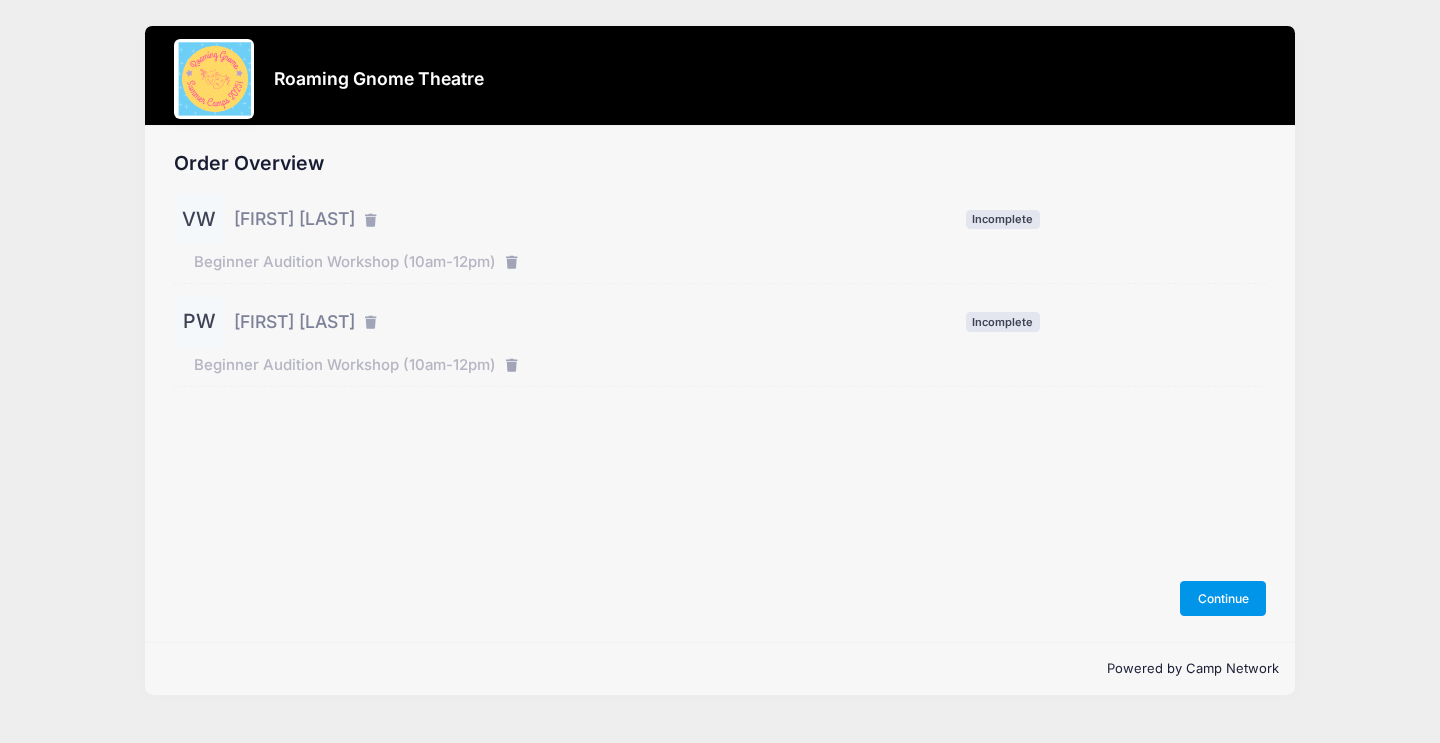 click on "Continue" at bounding box center (1223, 598) 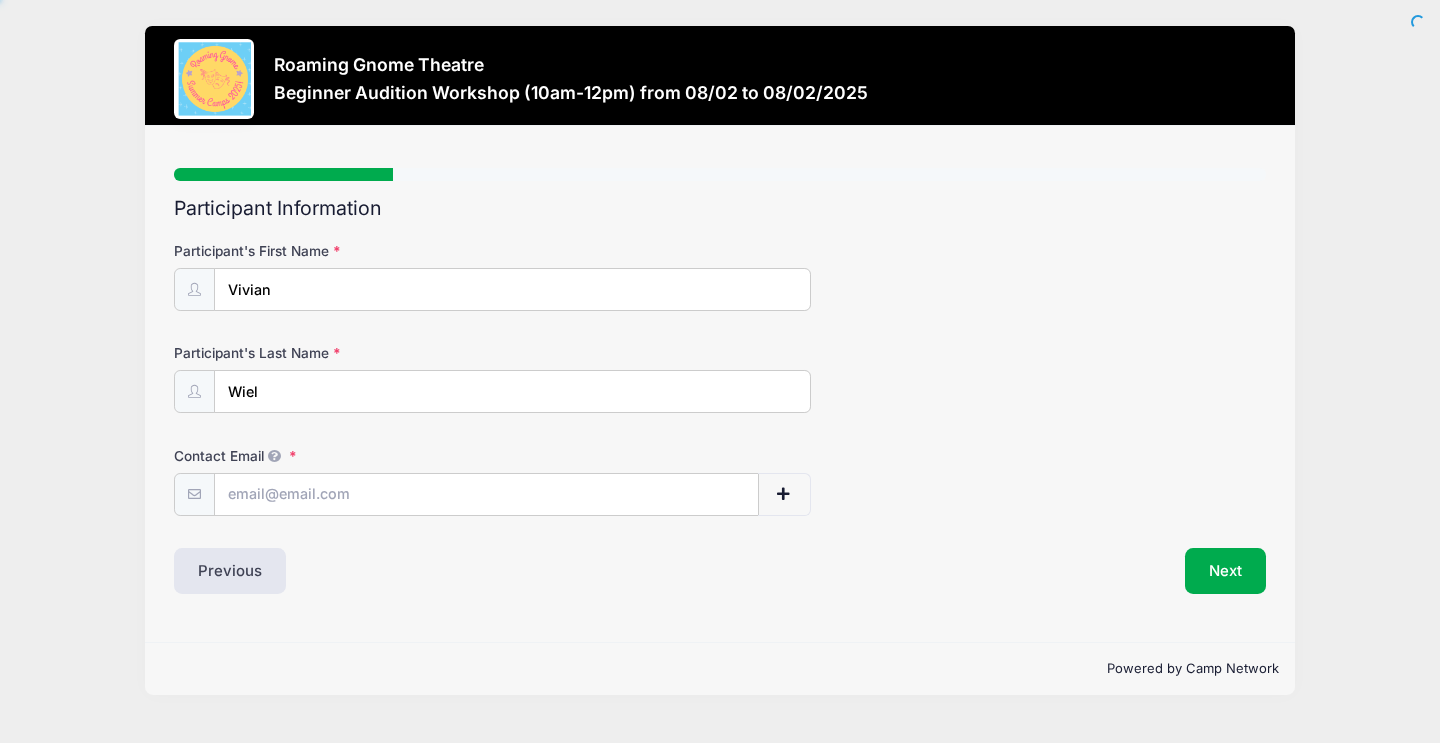 scroll, scrollTop: 0, scrollLeft: 0, axis: both 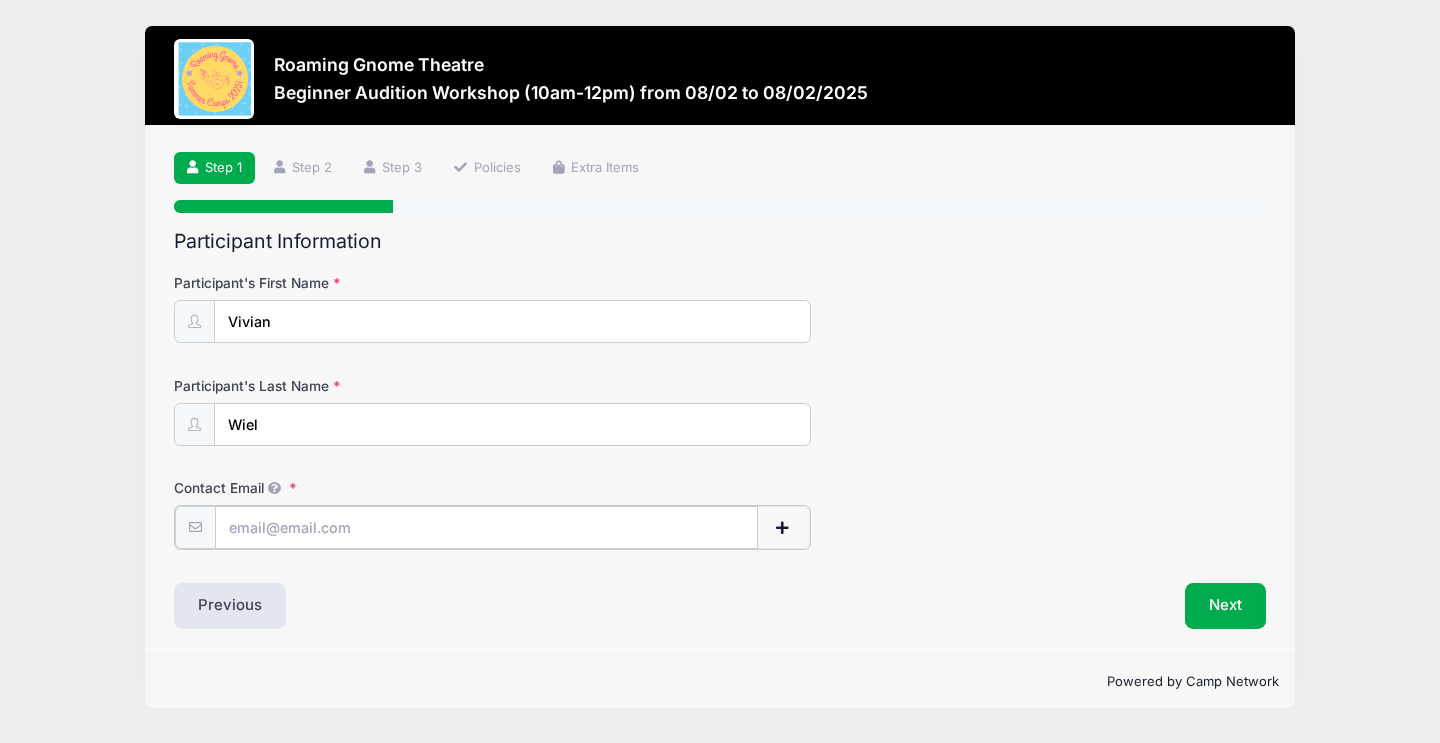 click on "Contact Email" at bounding box center [486, 527] 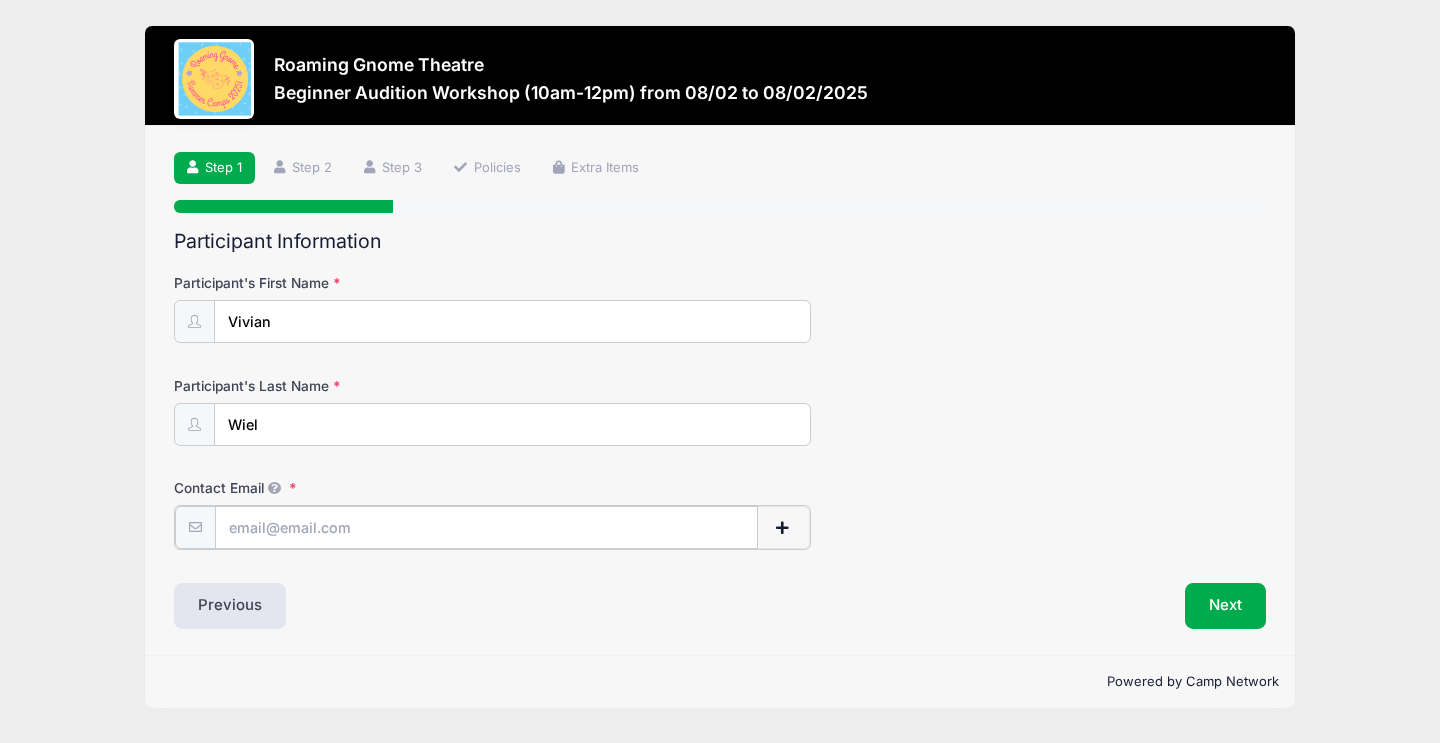 type on "amspears007@gmail.com" 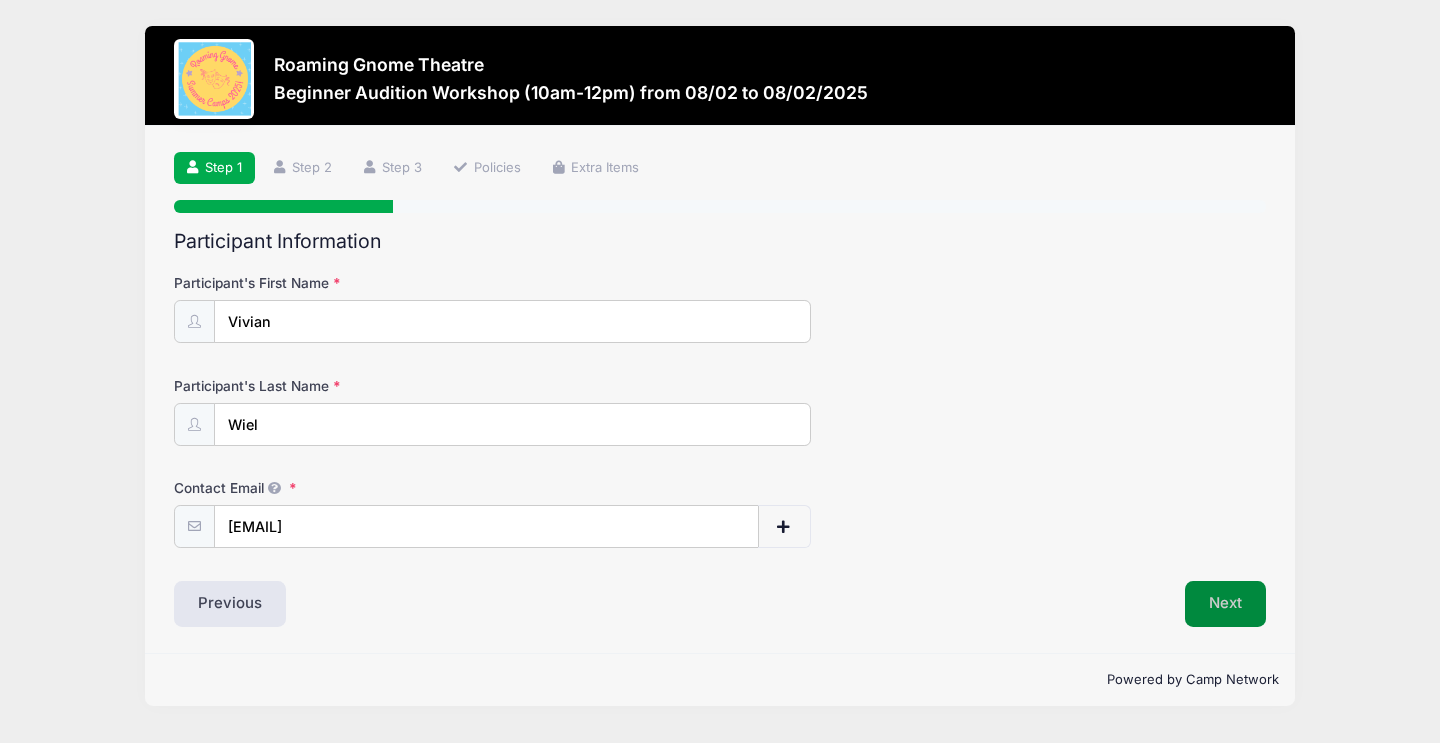 click on "Next" at bounding box center [1225, 604] 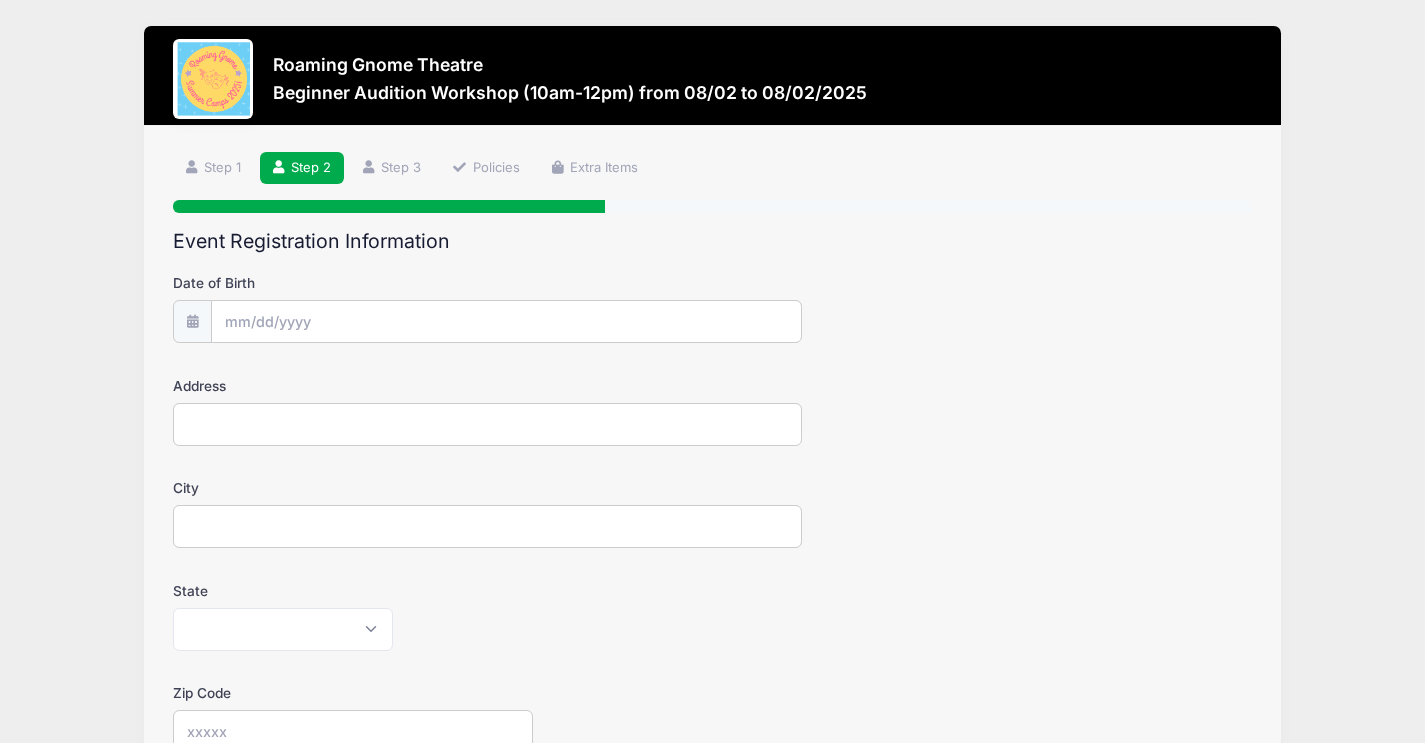 click on "Date of Birth
Address
City
State
Alabama Alaska American Samoa Arizona Arkansas Armed Forces Africa Armed Forces Americas Armed Forces Canada Armed Forces Europe Armed Forces Middle East Armed Forces Pacific" at bounding box center (712, 701) 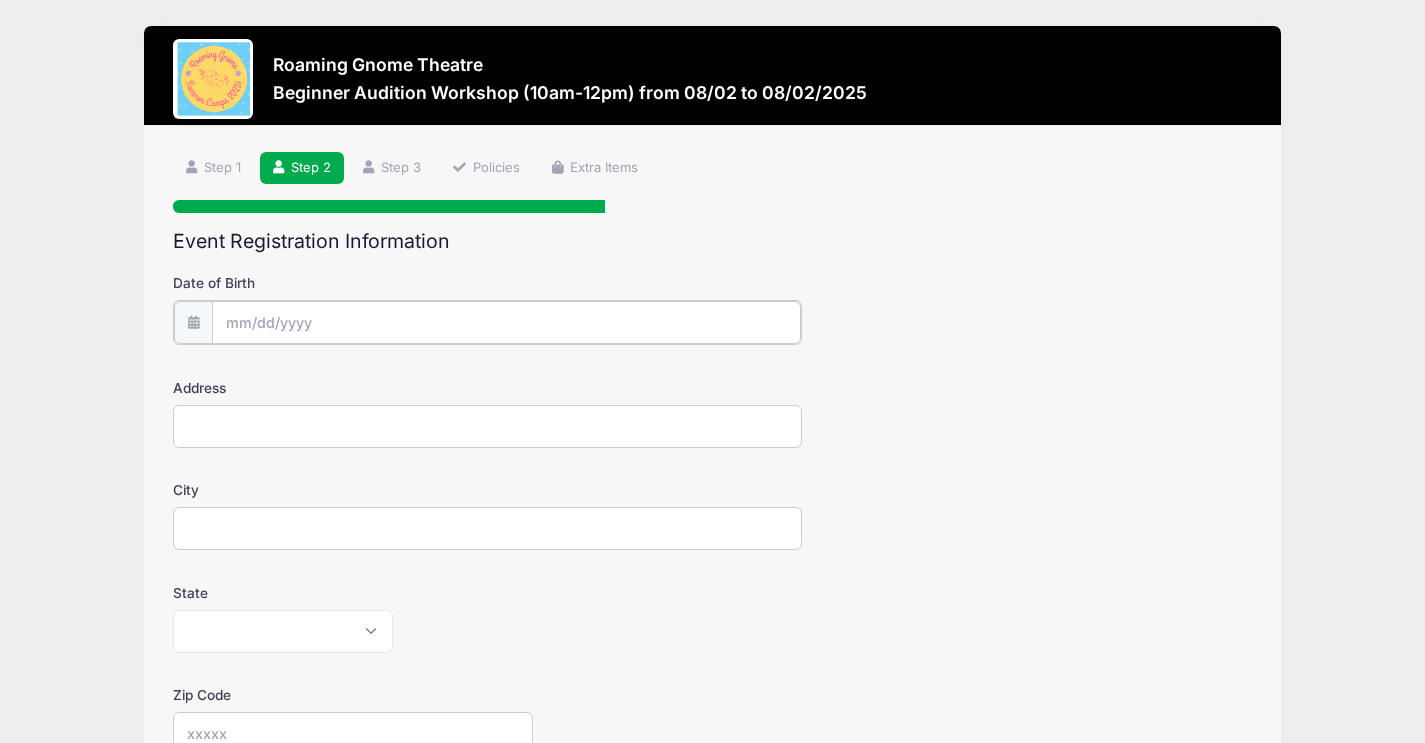 click on "Date of Birth" at bounding box center (506, 322) 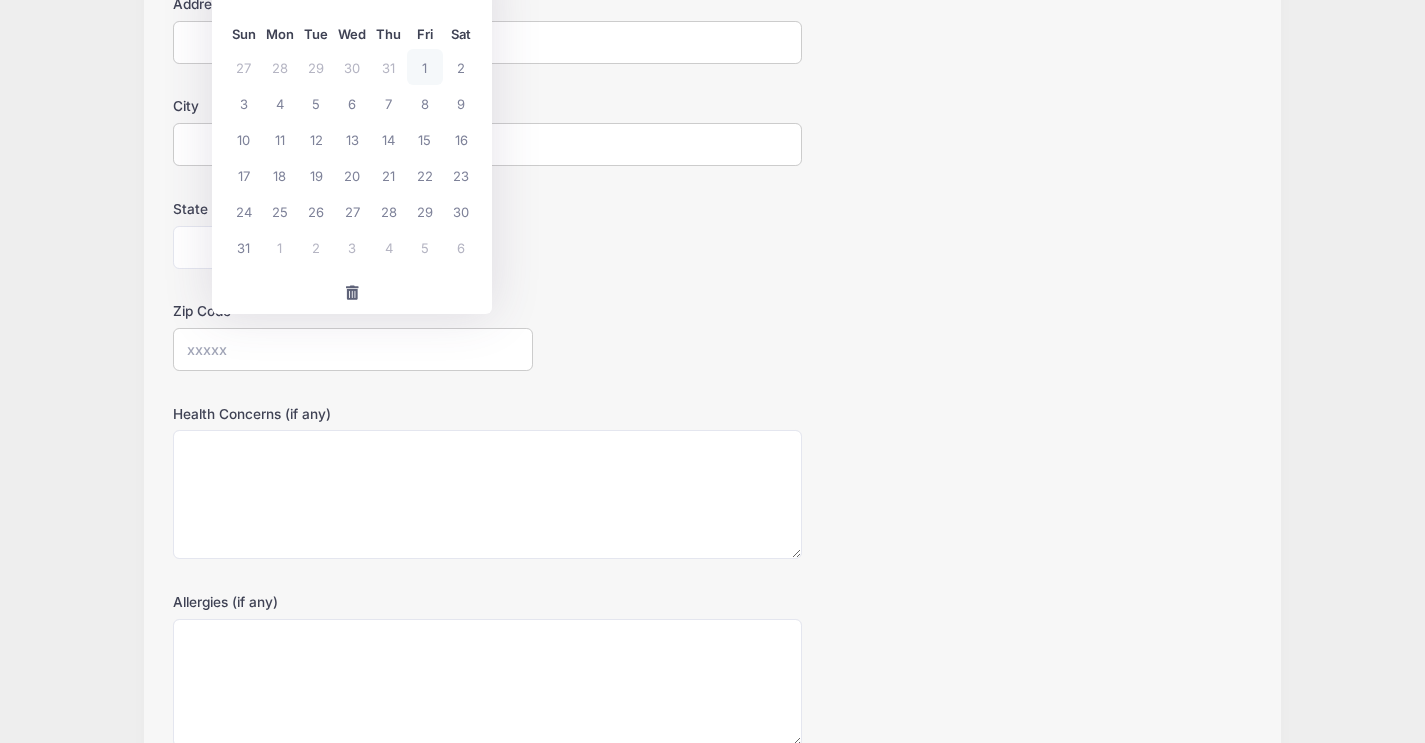 scroll, scrollTop: 0, scrollLeft: 0, axis: both 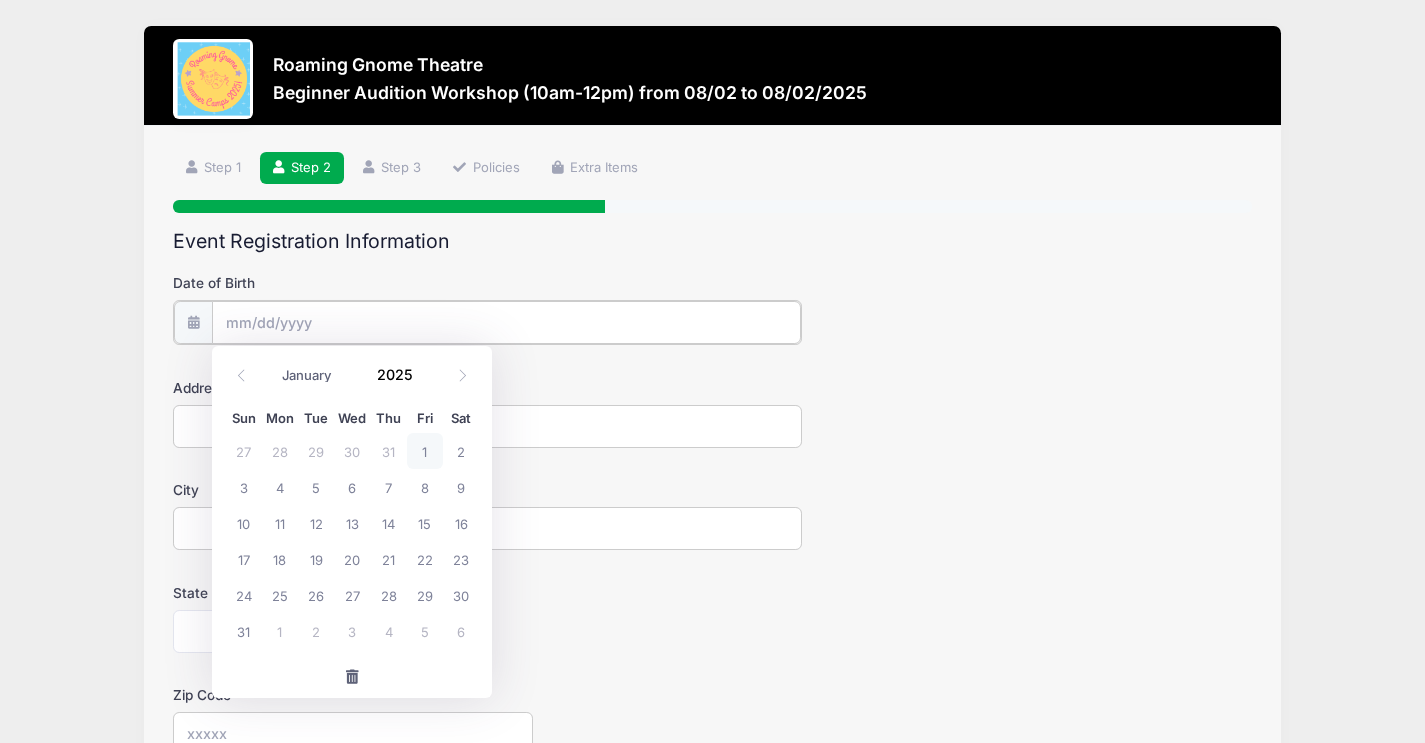 click on "Date of Birth" at bounding box center [506, 322] 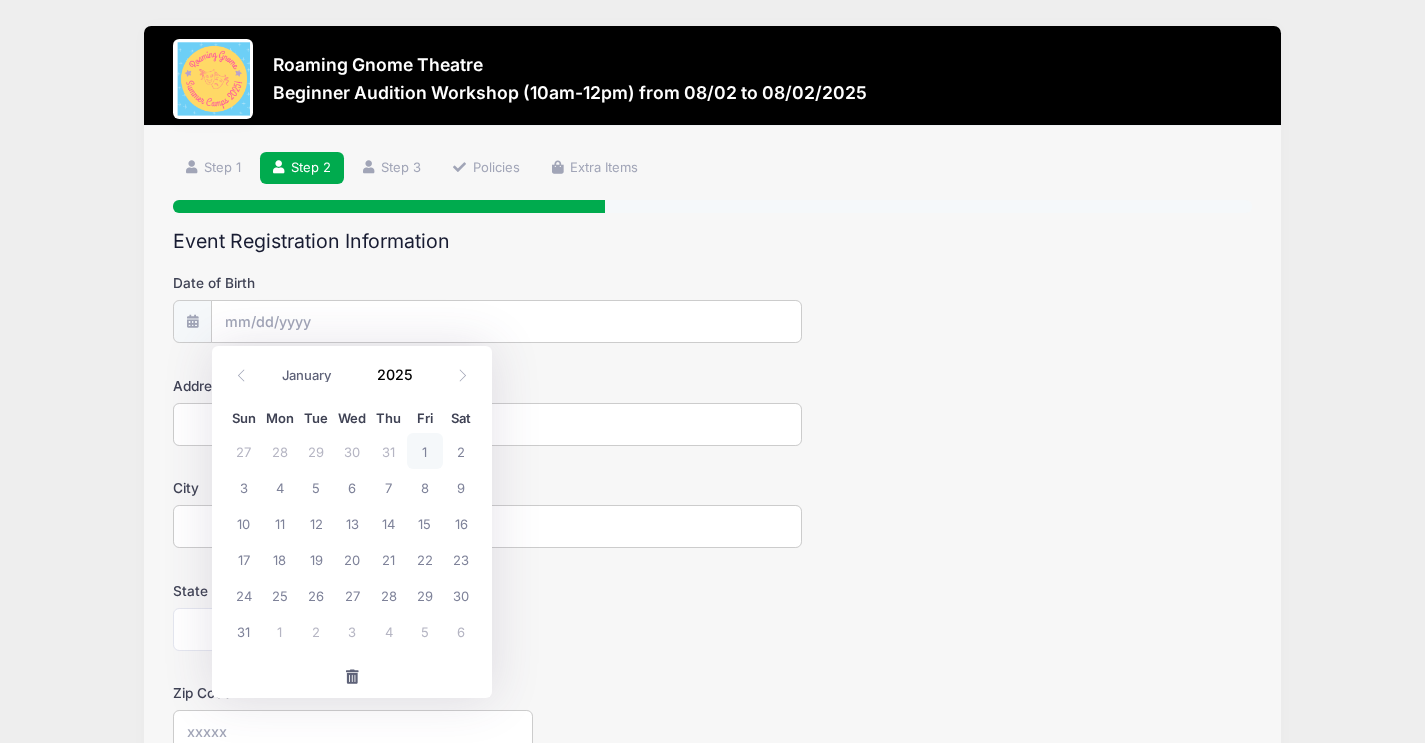 click on "Step  2 /7
Step 1
Step 2
Step 3
Policies
Extra Items
Participant Information
Participant's First Name
Vivian
Participant's Last Name
Wiel
Contact Email
NN" at bounding box center (712, 680) 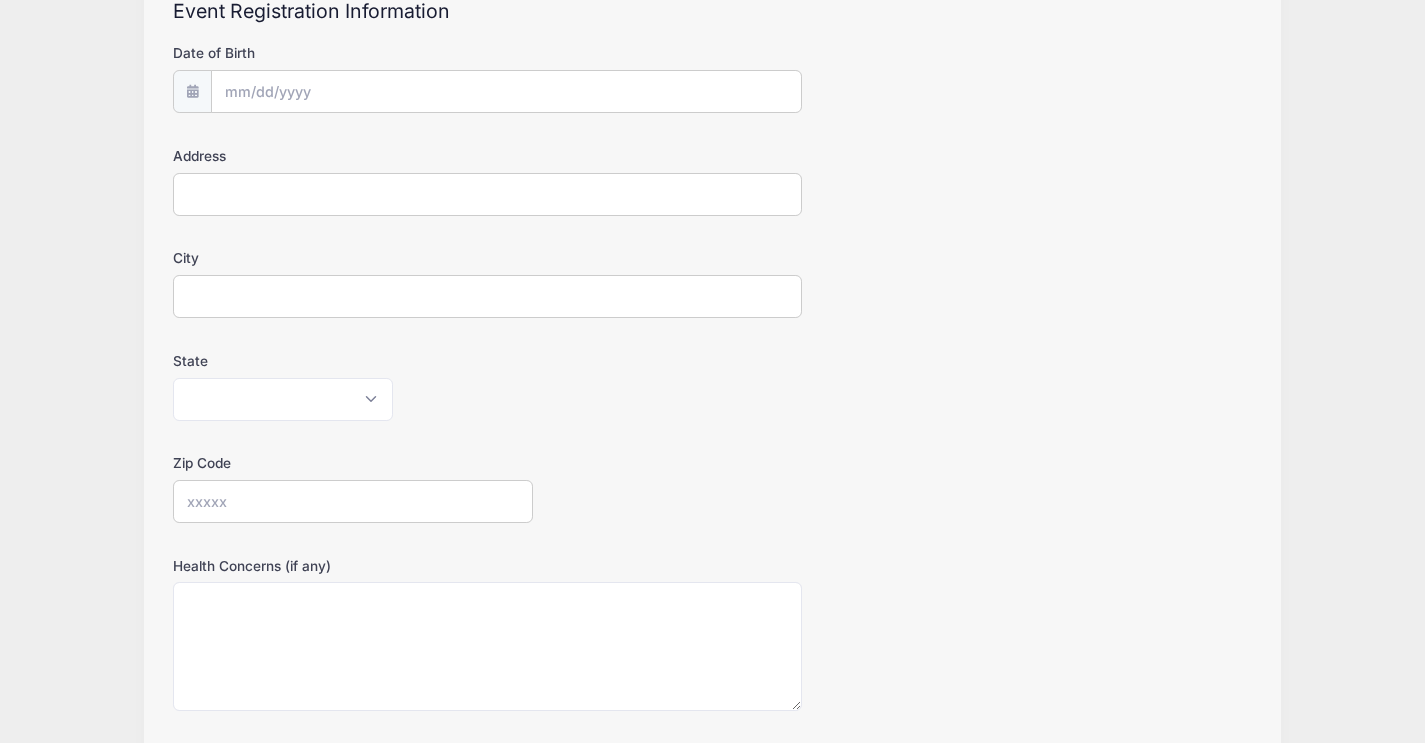 scroll, scrollTop: 0, scrollLeft: 0, axis: both 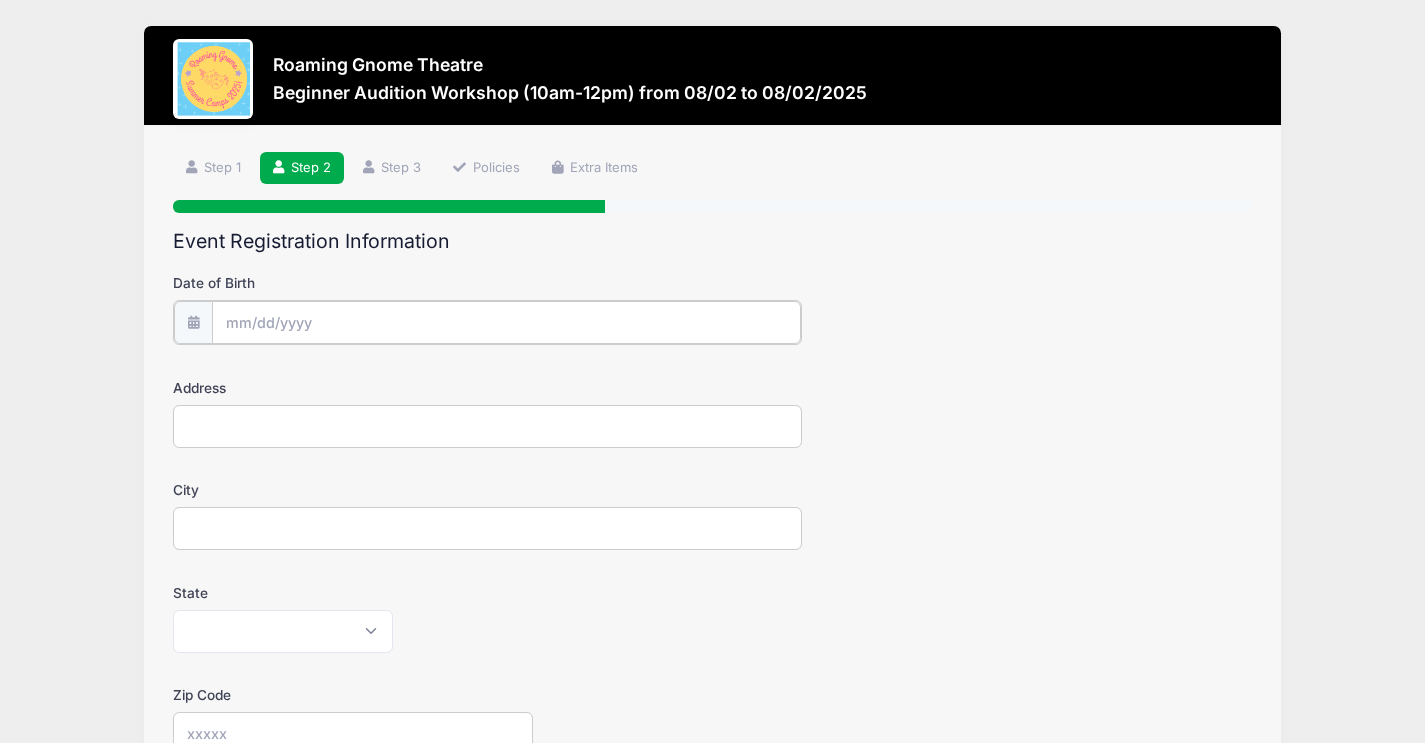 click on "Date of Birth" at bounding box center [506, 322] 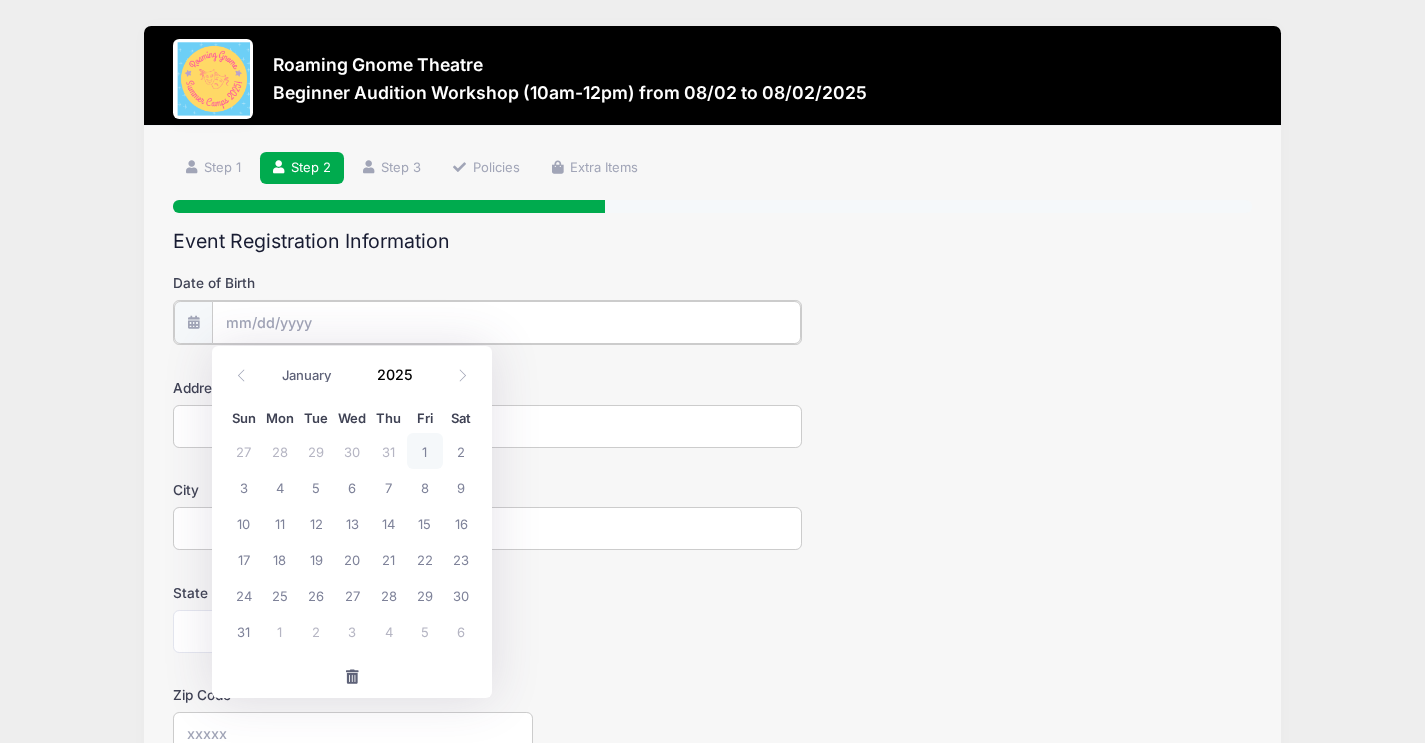 click on "Date of Birth" at bounding box center [506, 322] 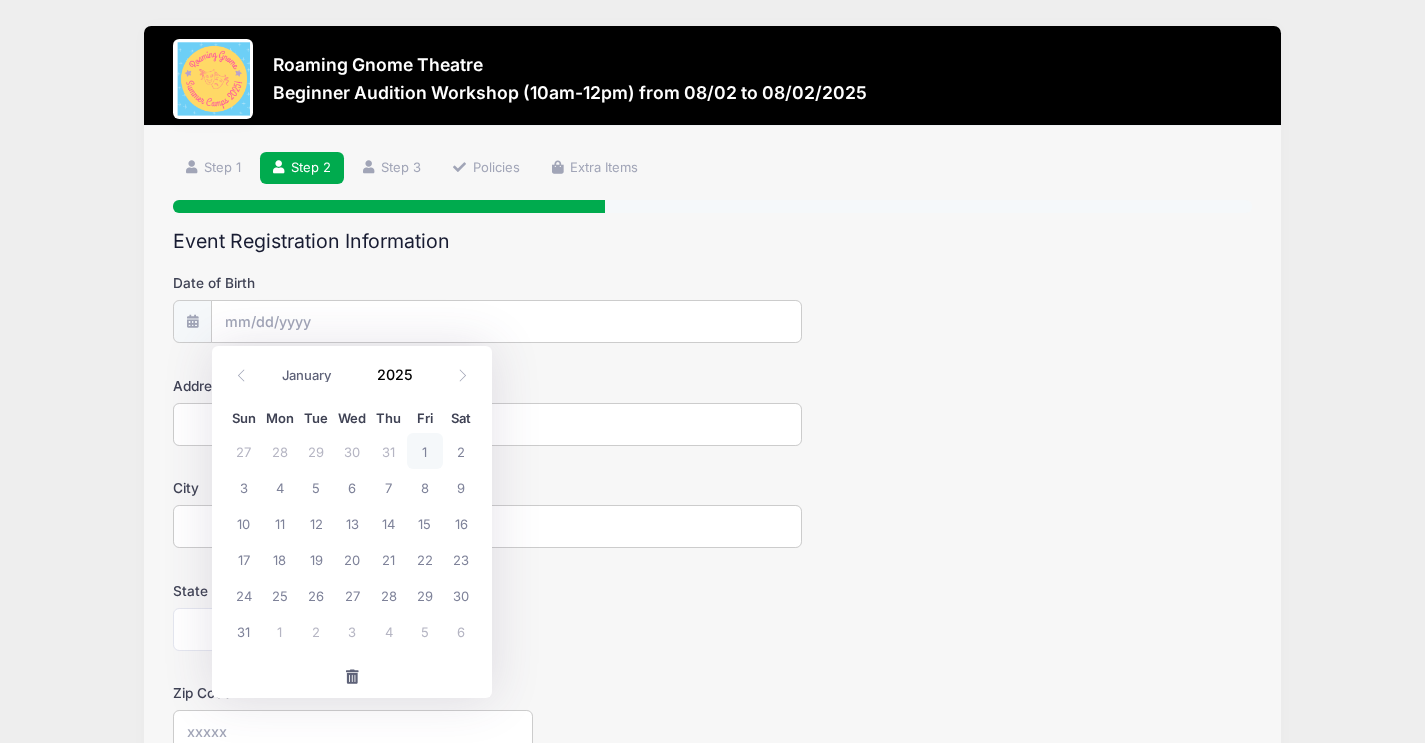 click on "Event Registration Information
Date of Birth
Address
City
State
Alabama Alaska American Samoa Arizona Arkansas Armed Forces Africa California" at bounding box center (712, 719) 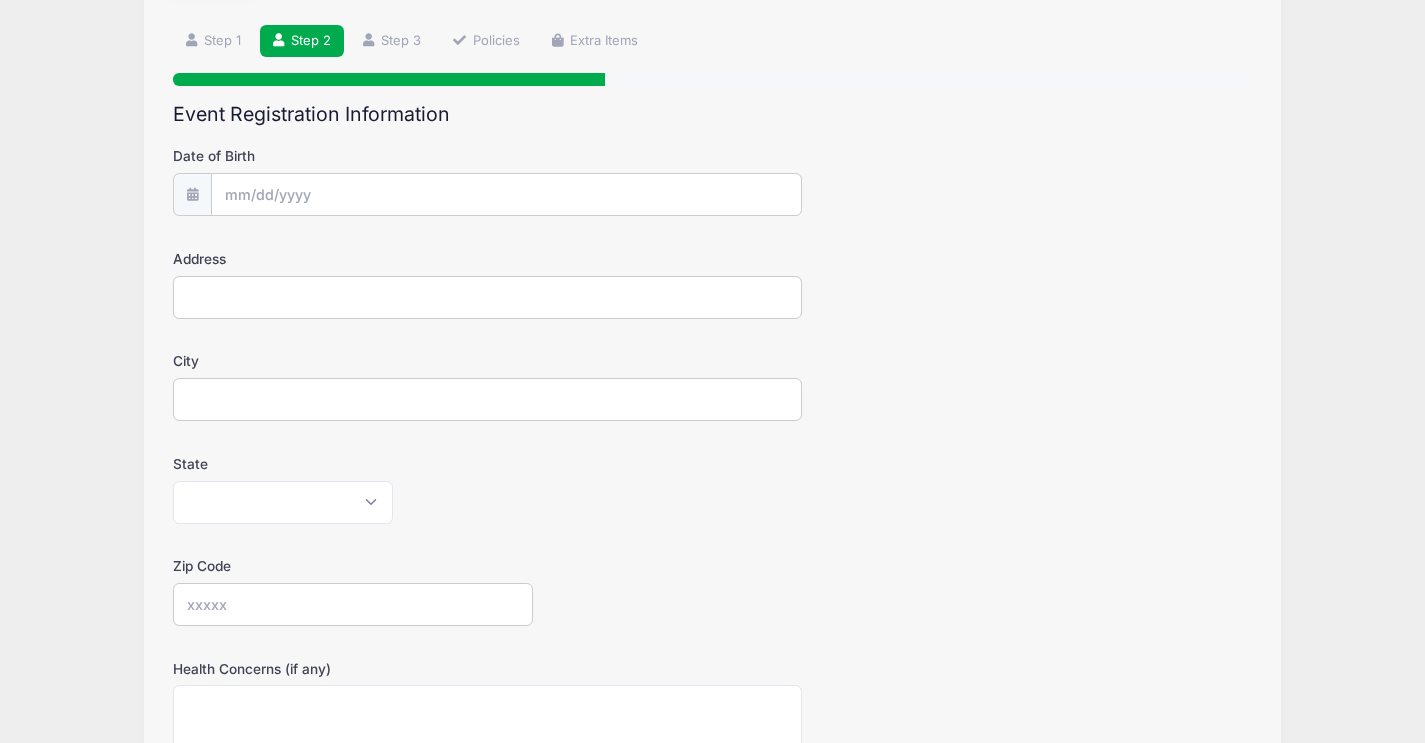 scroll, scrollTop: 0, scrollLeft: 0, axis: both 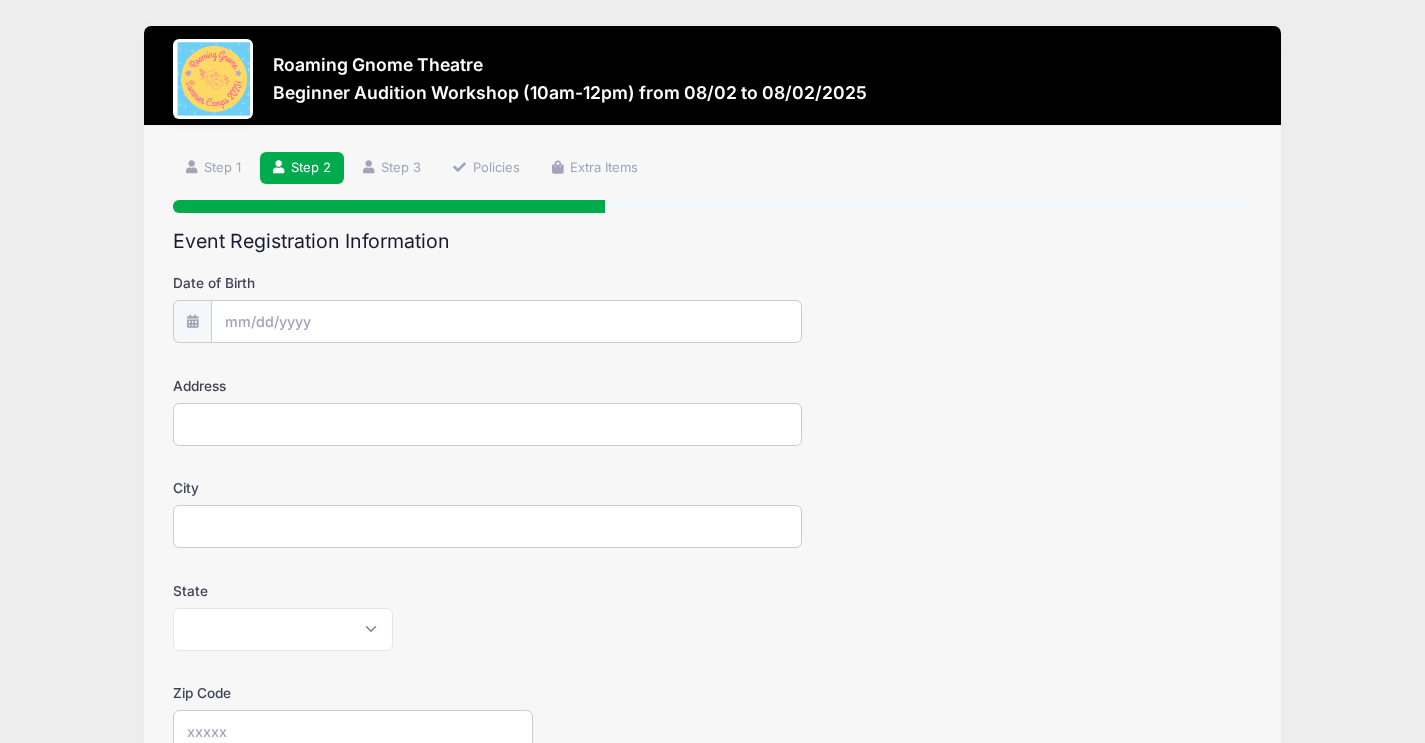click on "Beginner Audition Workshop (10am-12pm) from 08/02 to 08/02/2025" at bounding box center [570, 92] 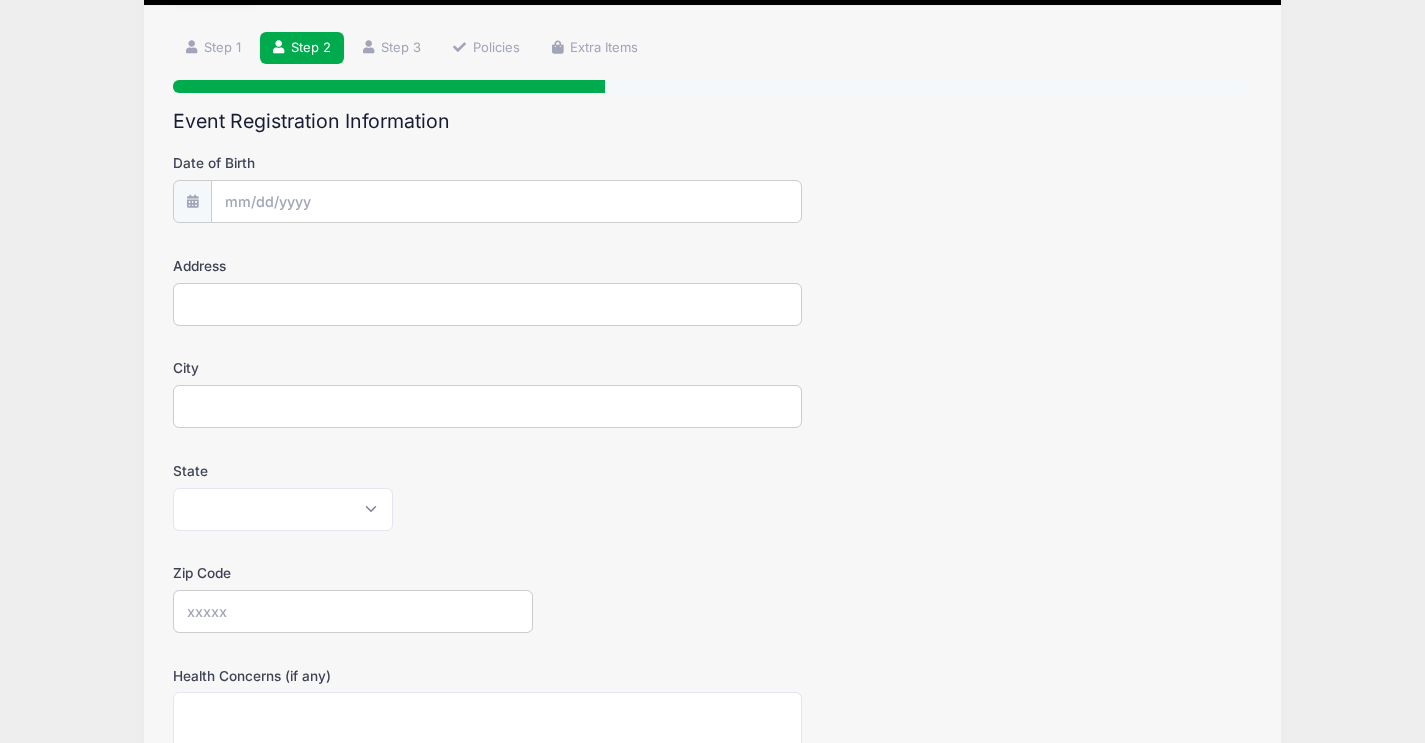 scroll, scrollTop: 0, scrollLeft: 0, axis: both 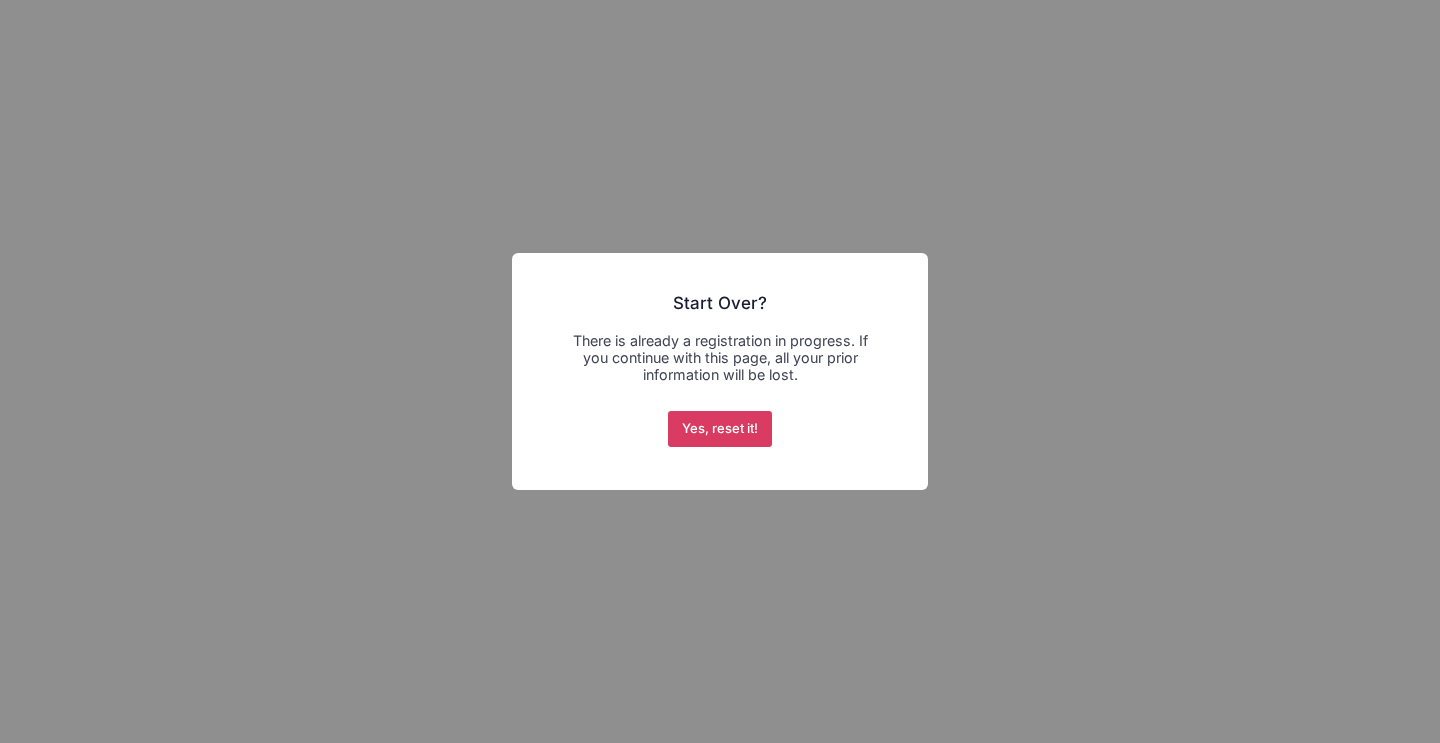click on "Yes, reset it!" at bounding box center (720, 429) 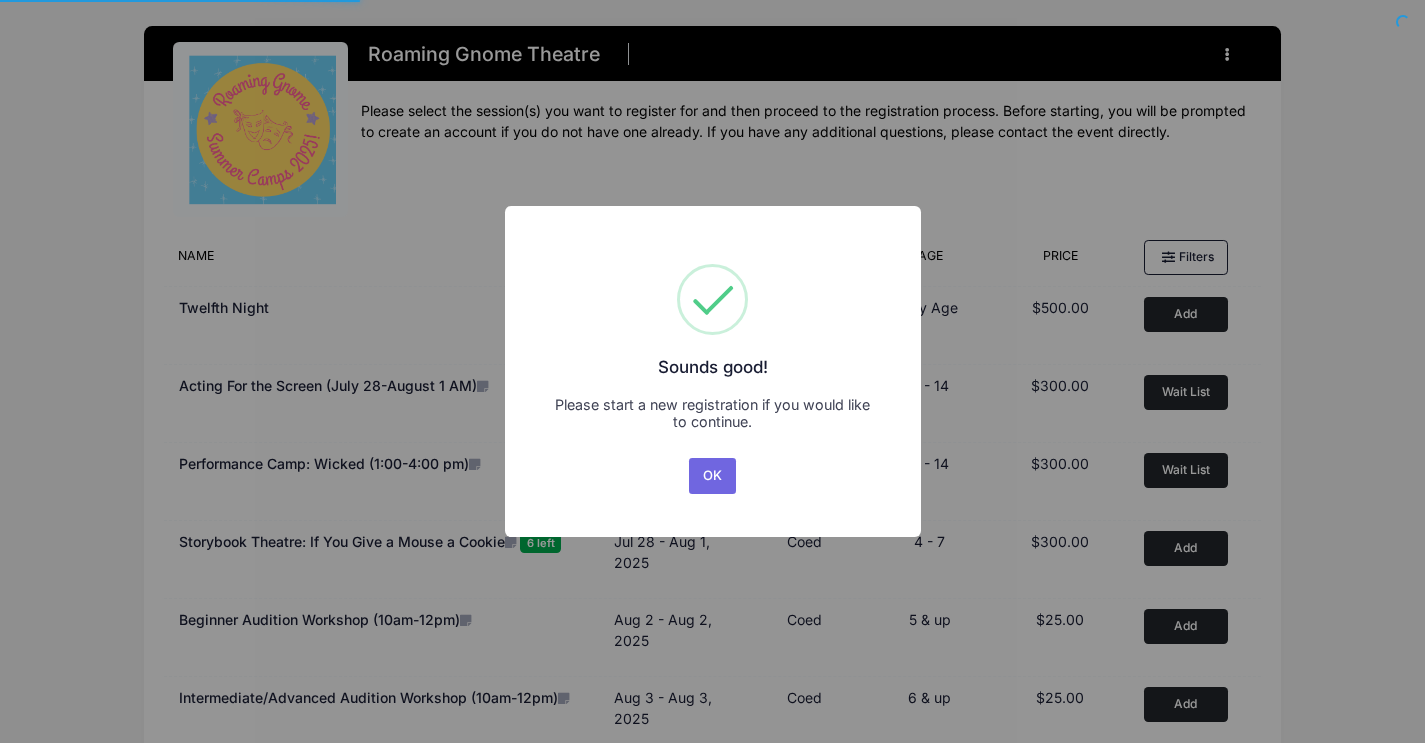 scroll, scrollTop: 0, scrollLeft: 0, axis: both 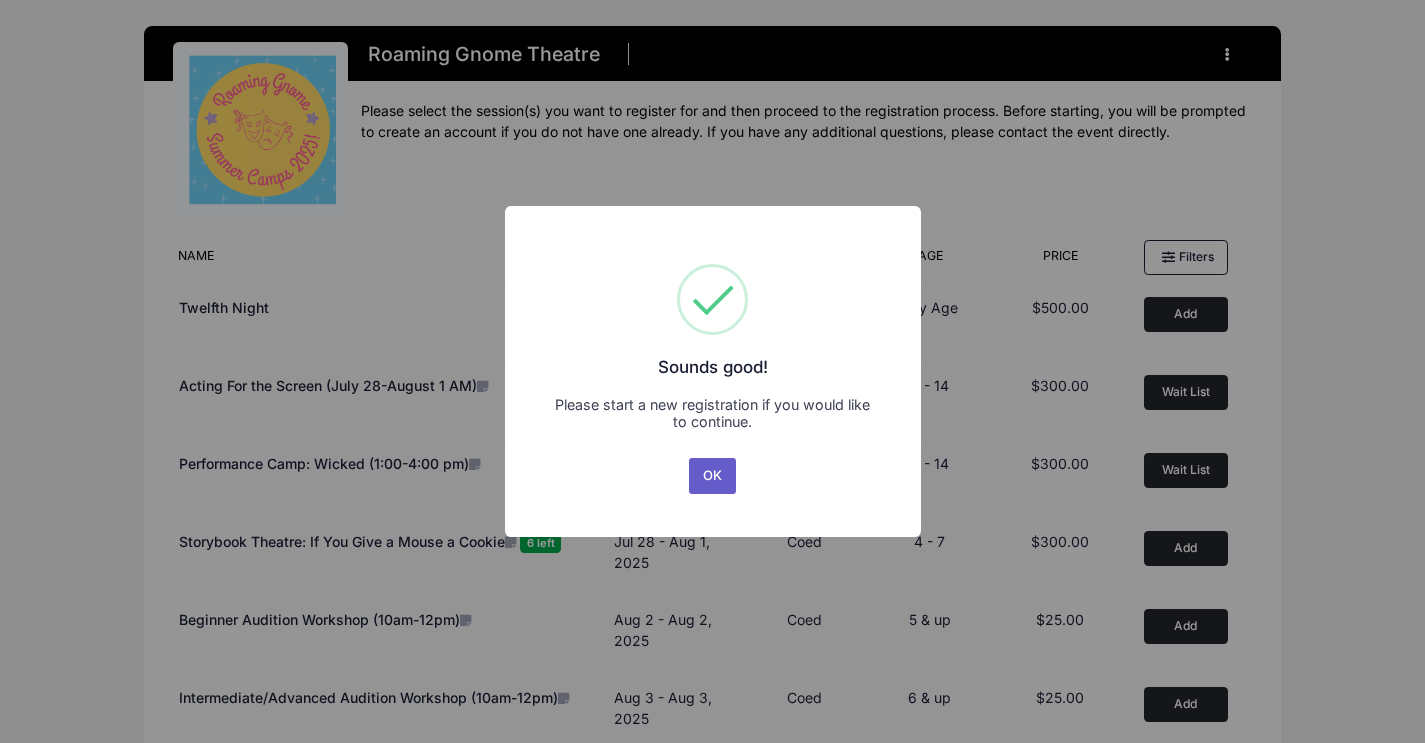 click on "OK" at bounding box center [713, 476] 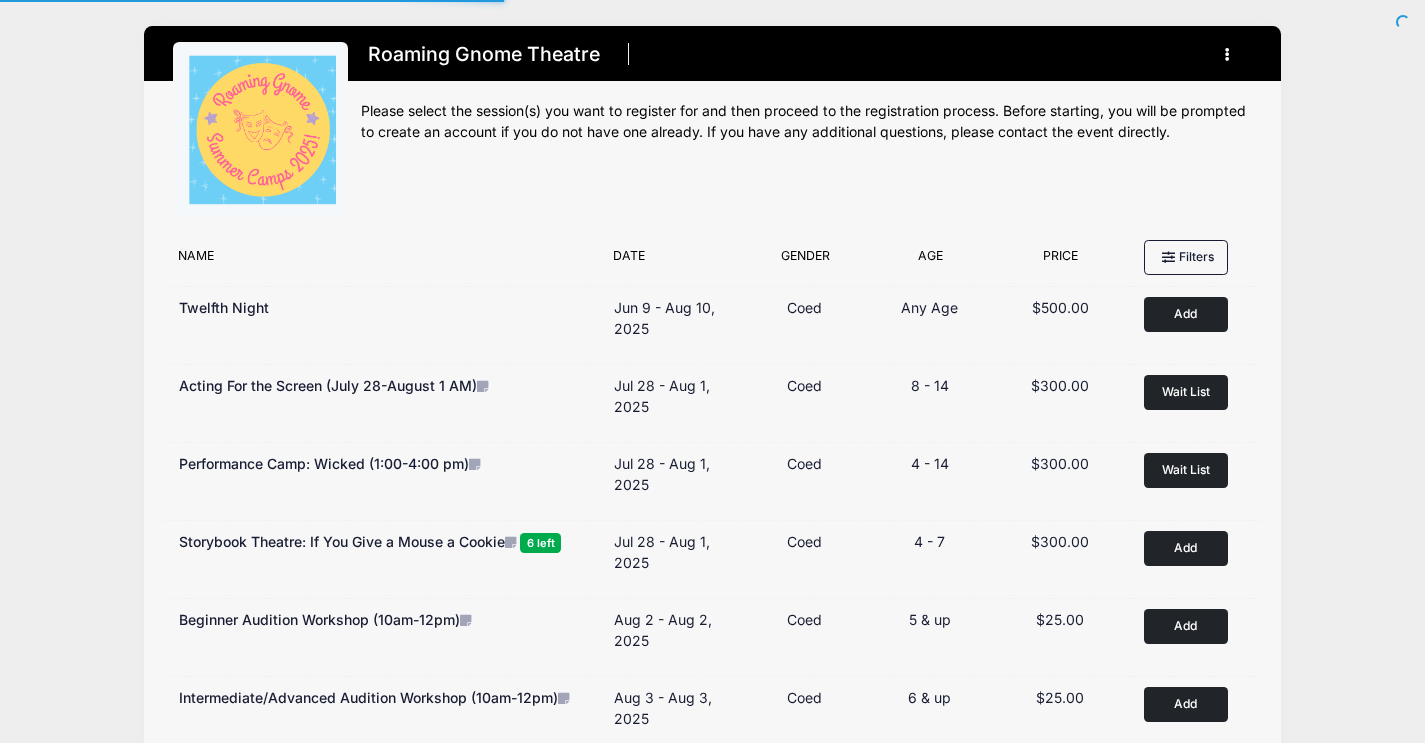 scroll, scrollTop: 0, scrollLeft: 0, axis: both 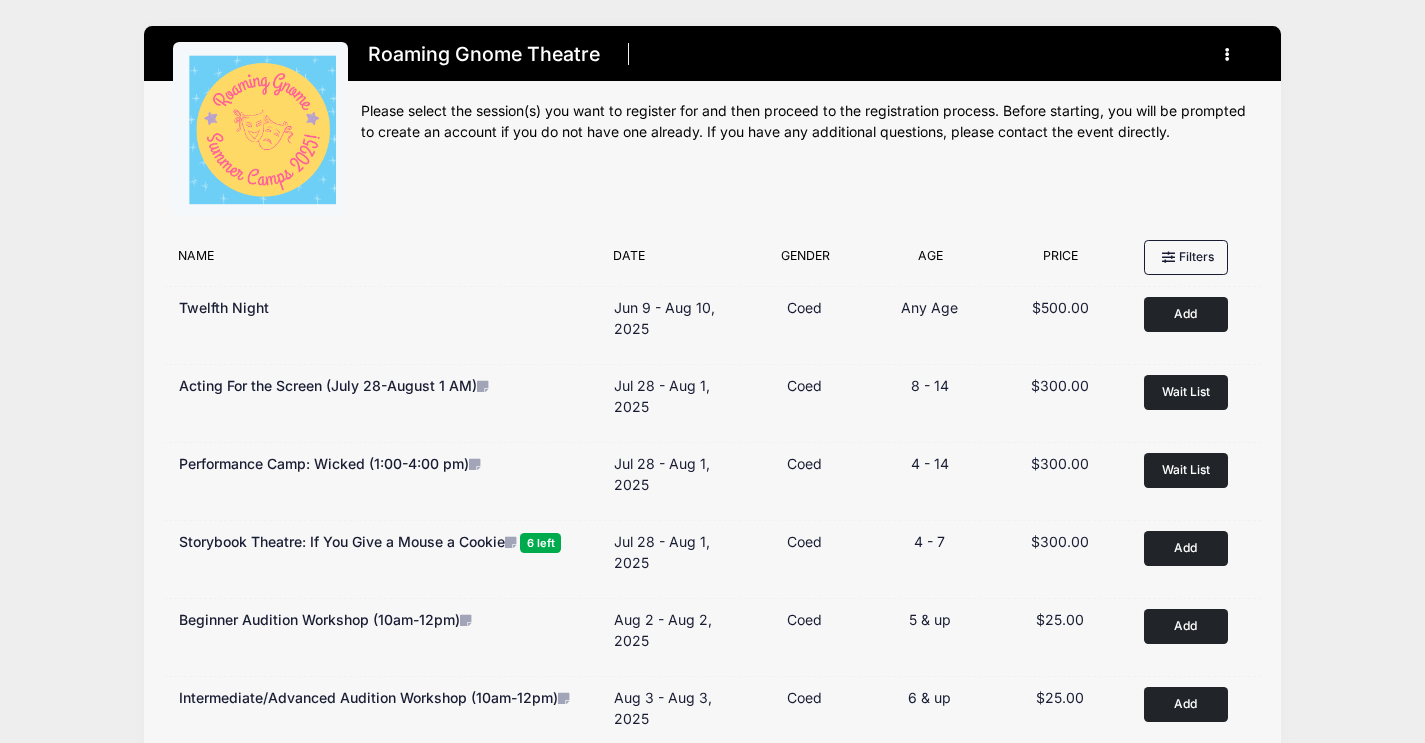click at bounding box center [1228, 54] 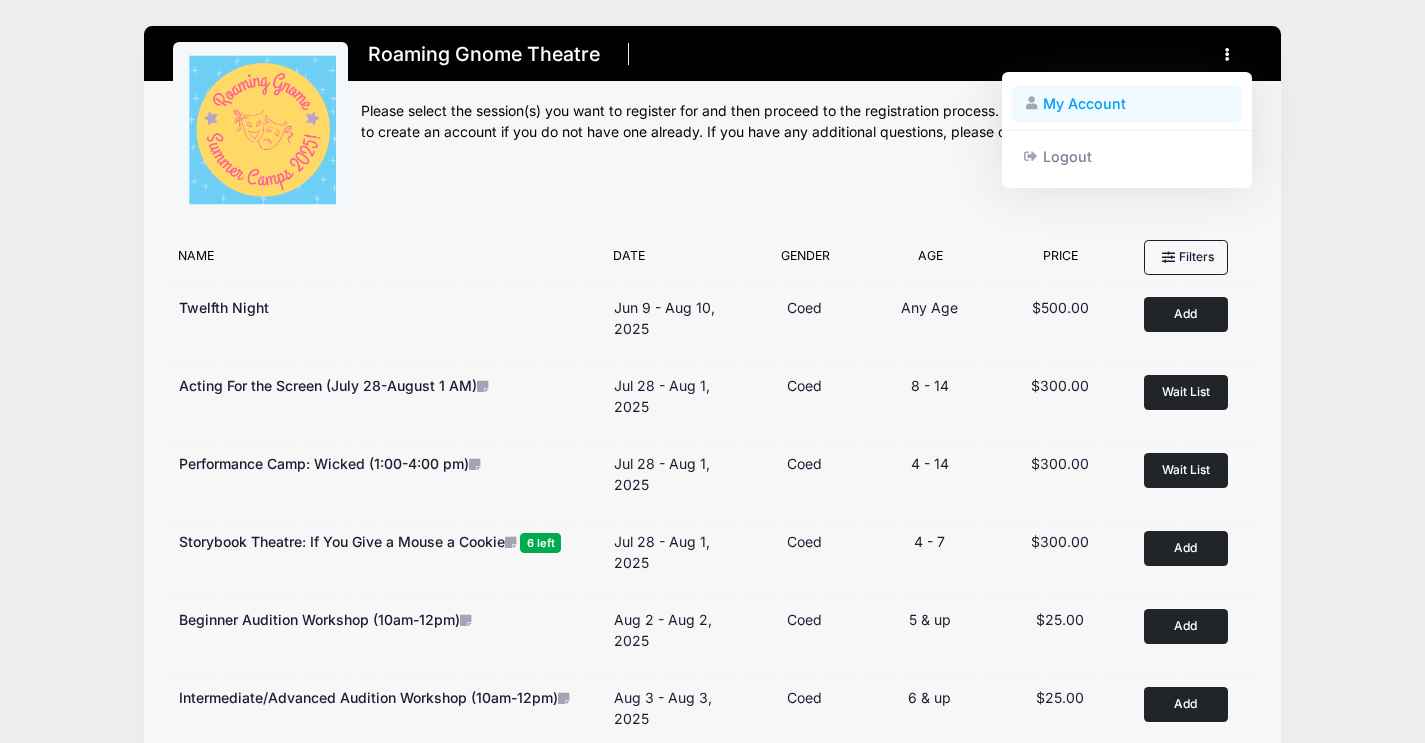 click on "My Account" at bounding box center [1127, 104] 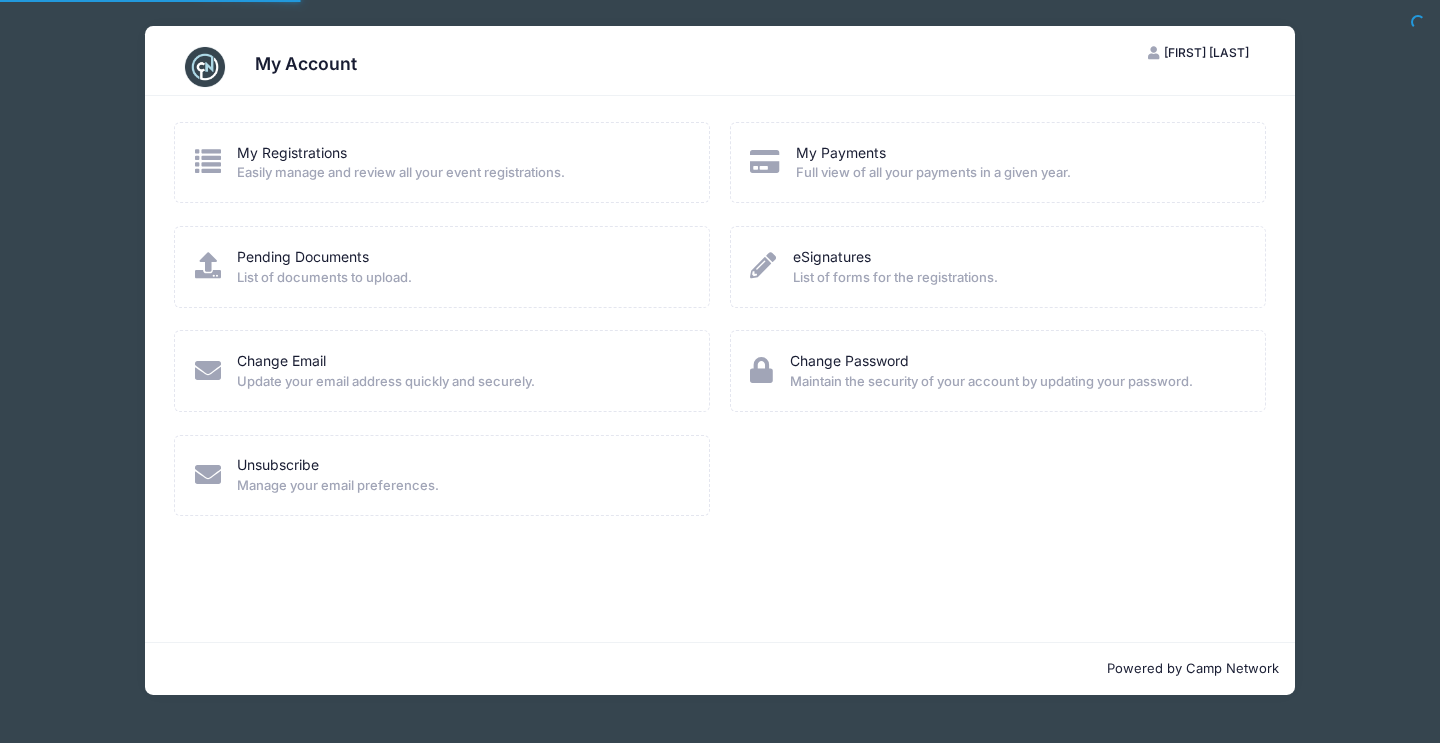 scroll, scrollTop: 0, scrollLeft: 0, axis: both 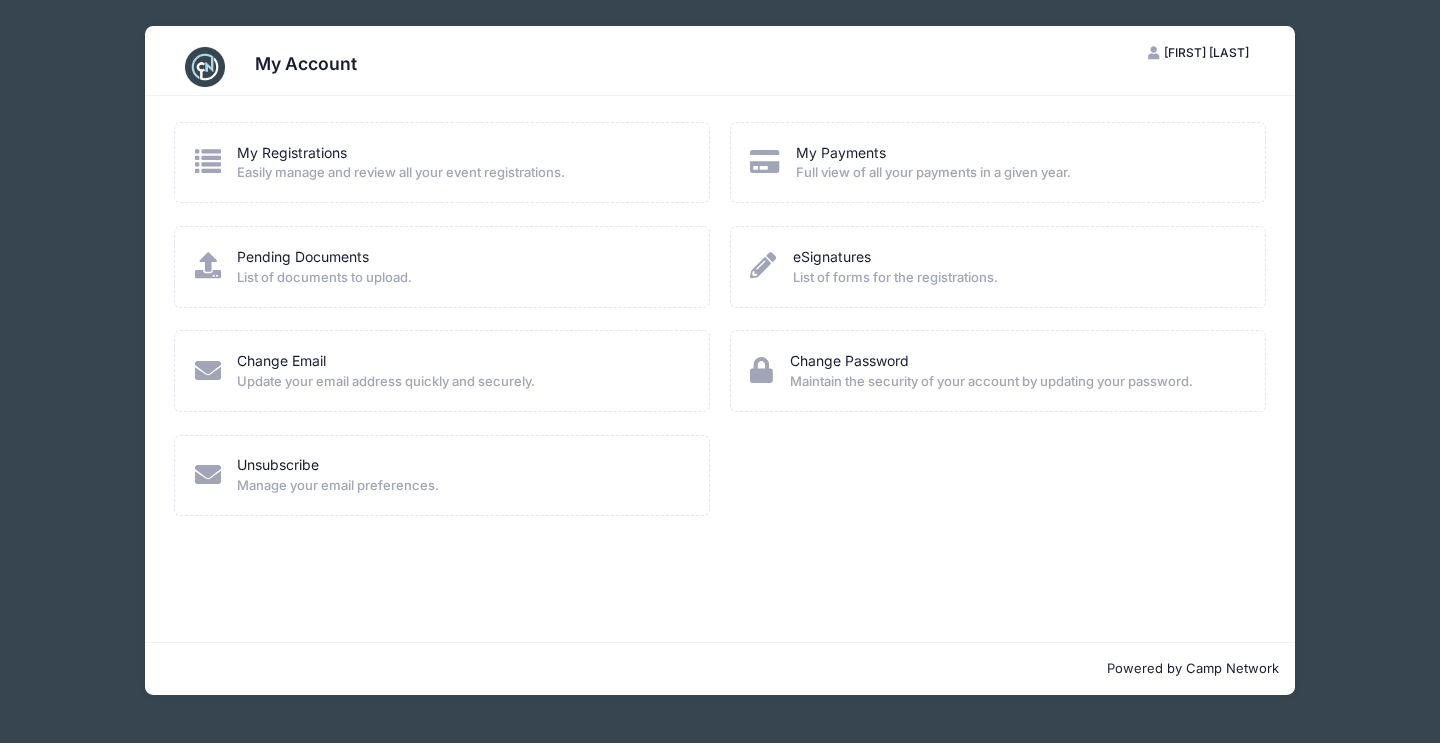 click on "Easily manage and review all your event registrations." at bounding box center [401, 173] 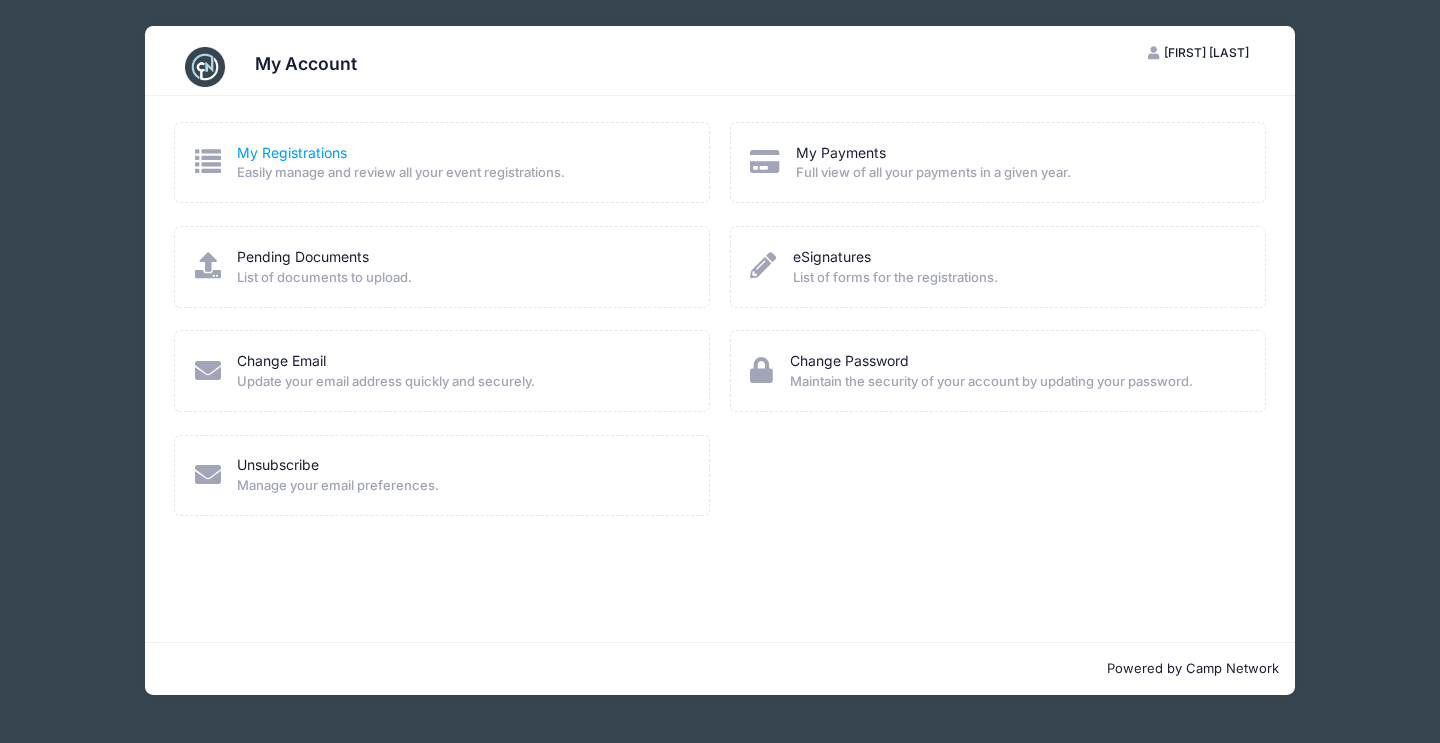 click on "My Registrations" at bounding box center [292, 152] 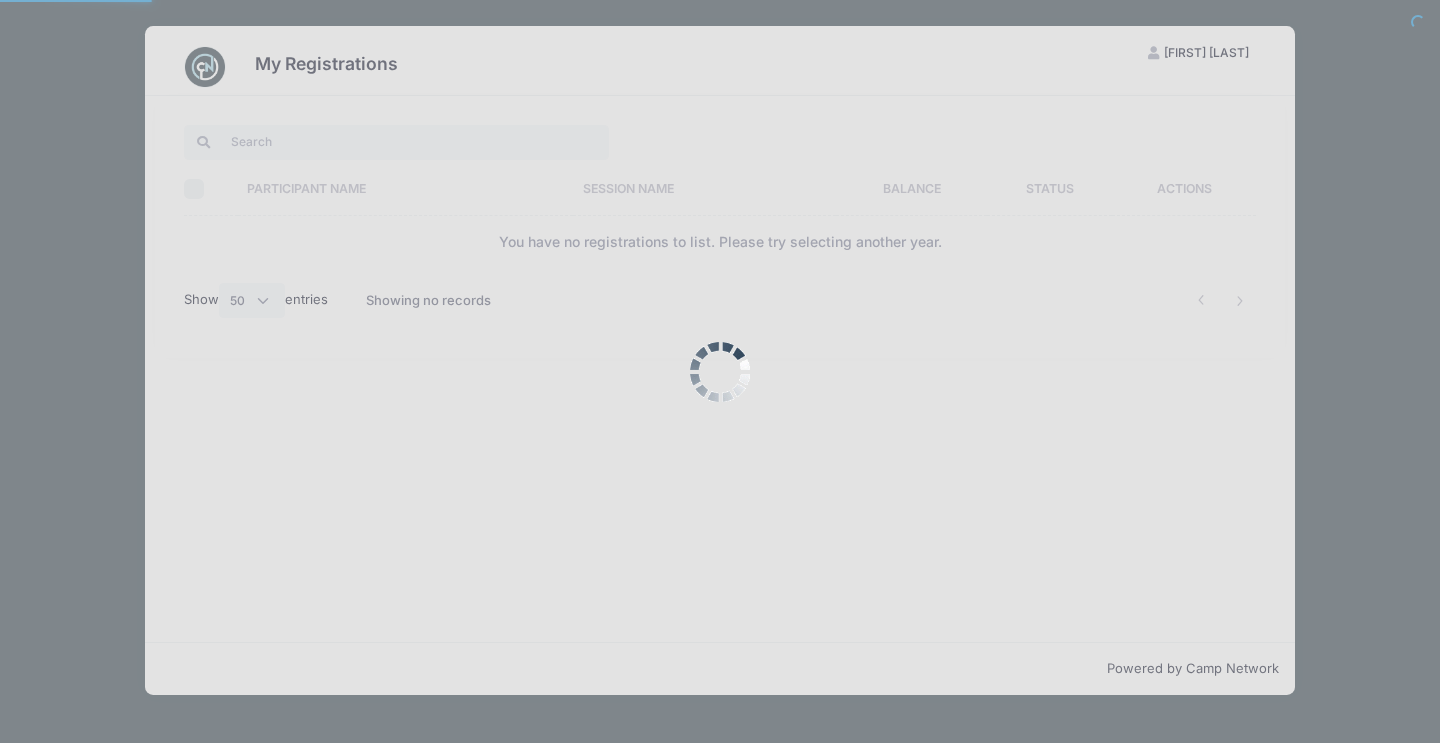 select on "50" 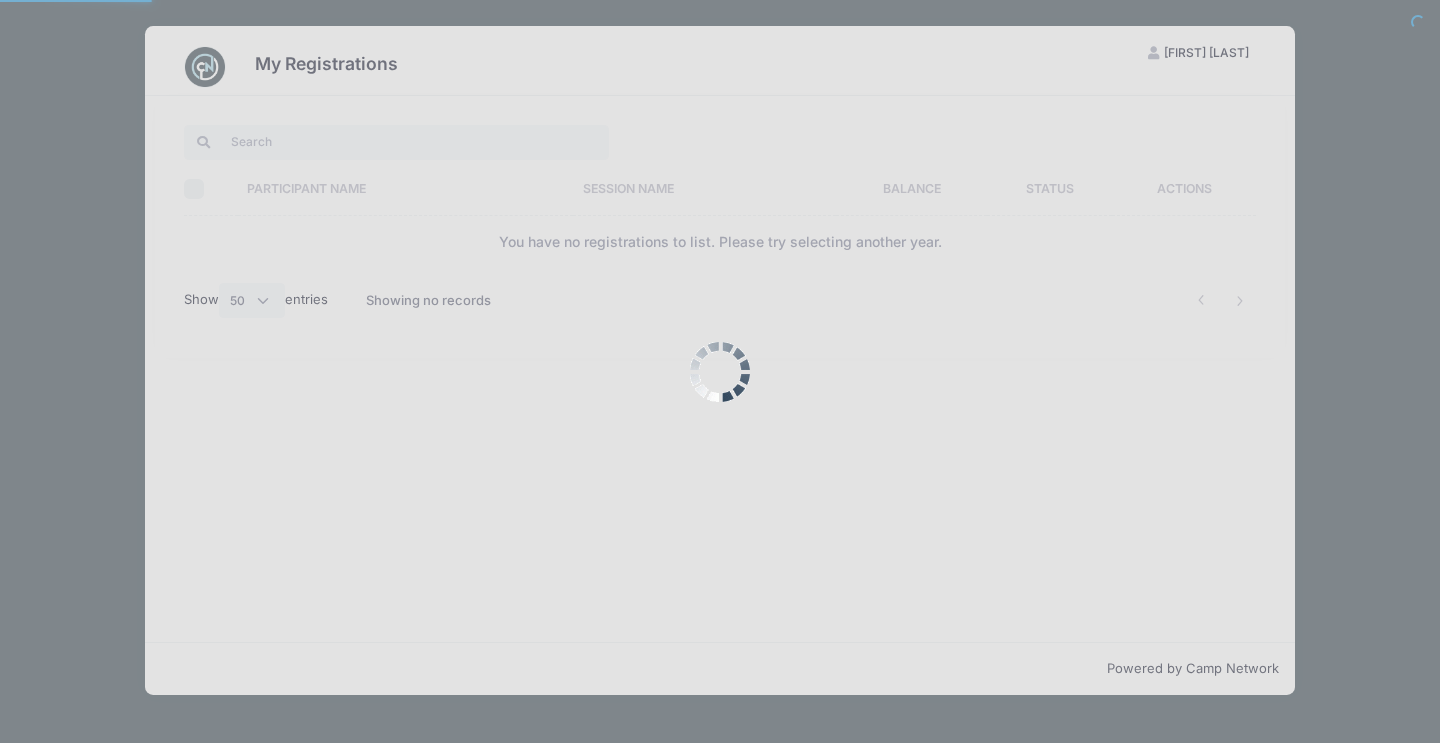 scroll, scrollTop: 0, scrollLeft: 0, axis: both 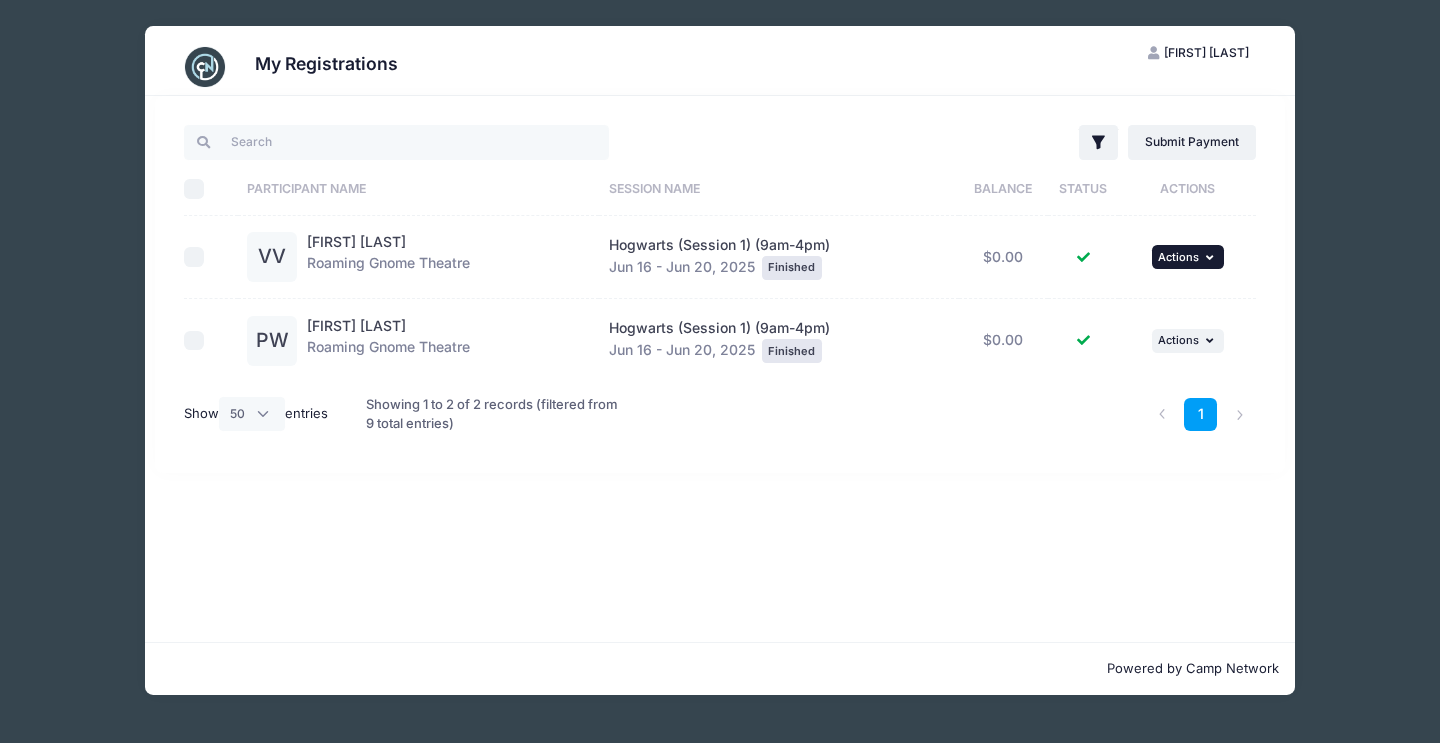 click at bounding box center (1212, 257) 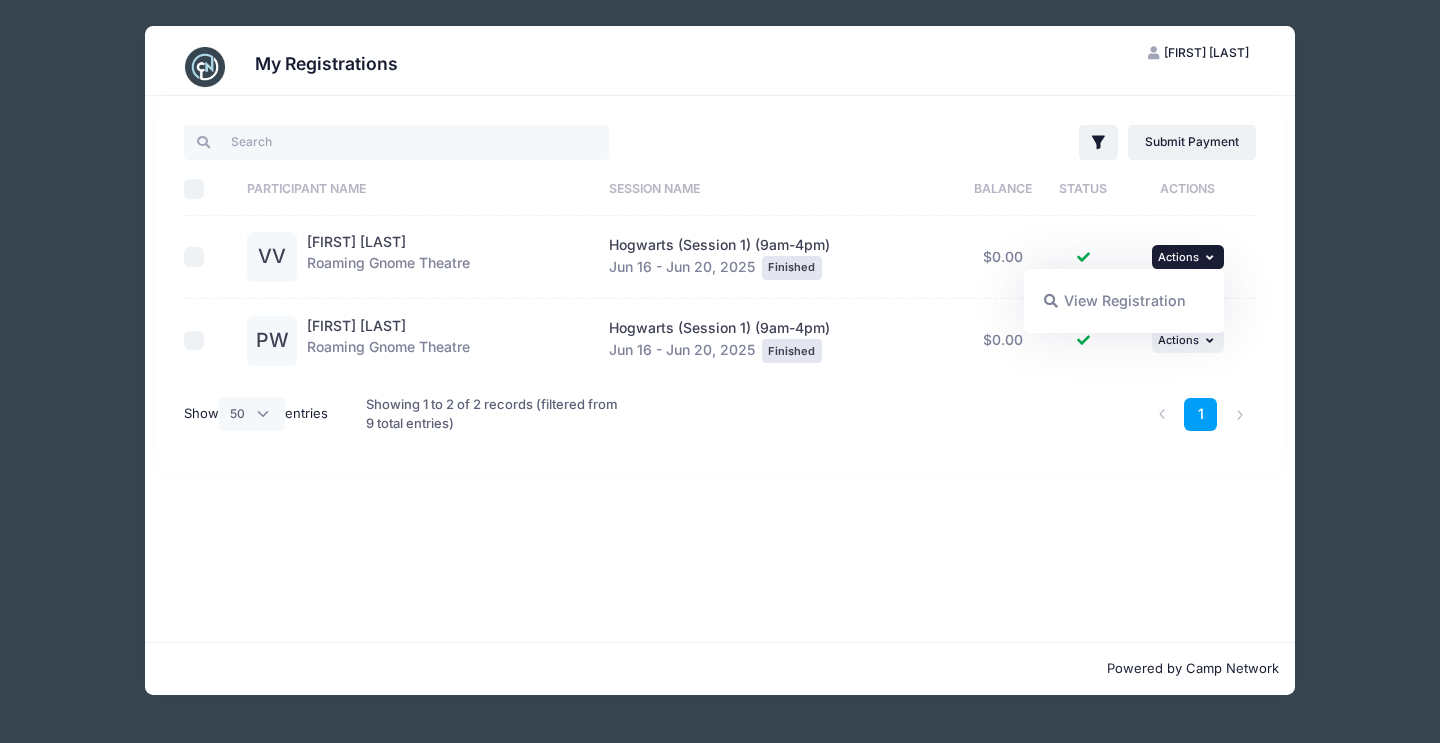 click on "Session Name" at bounding box center (778, 189) 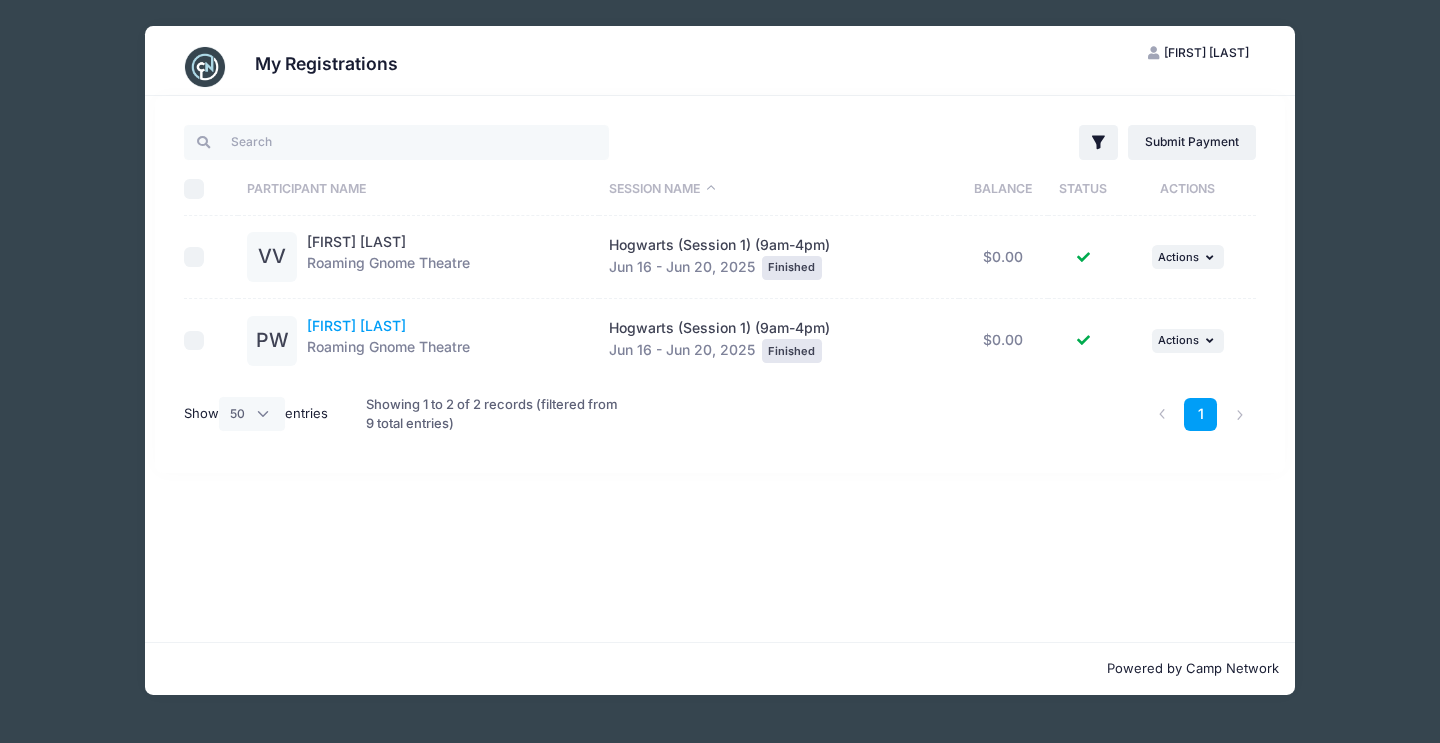 click on "Penelope Wiel" at bounding box center (356, 325) 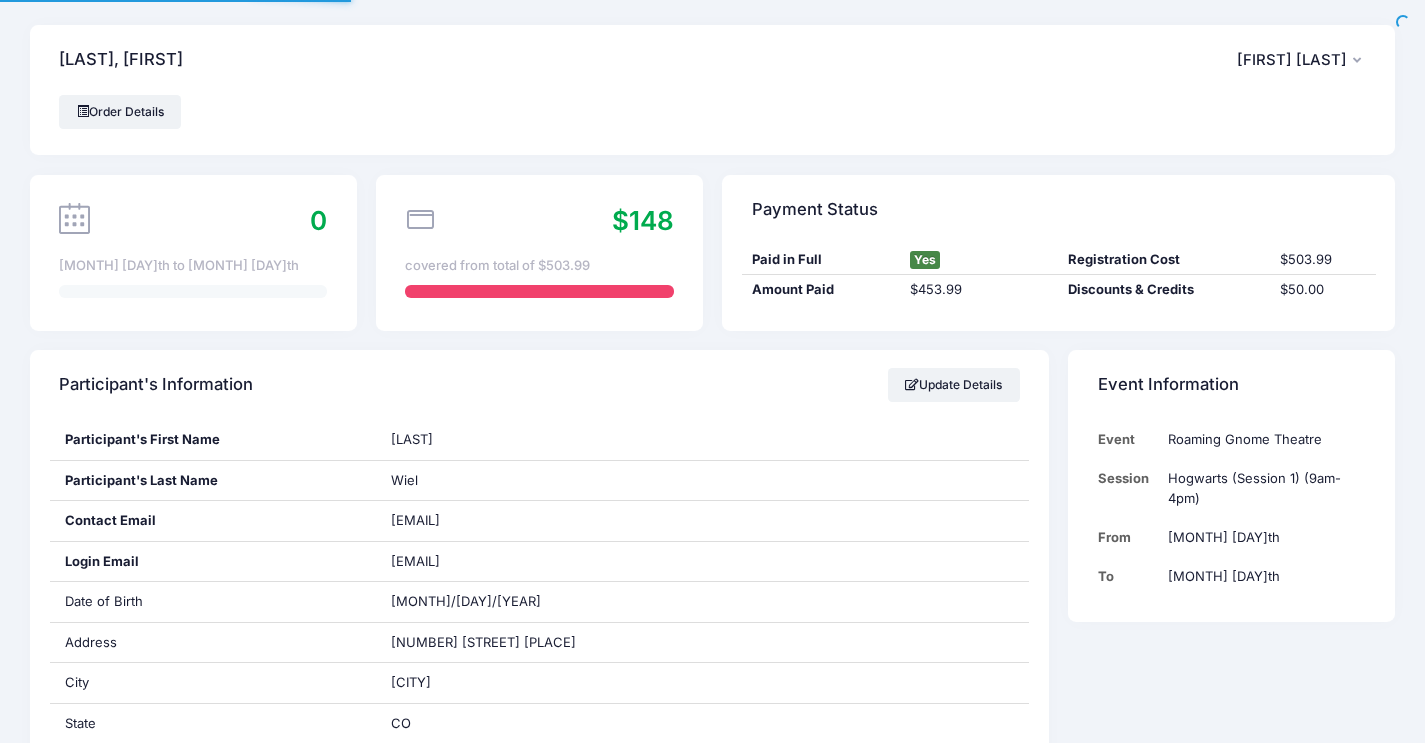 scroll, scrollTop: 0, scrollLeft: 0, axis: both 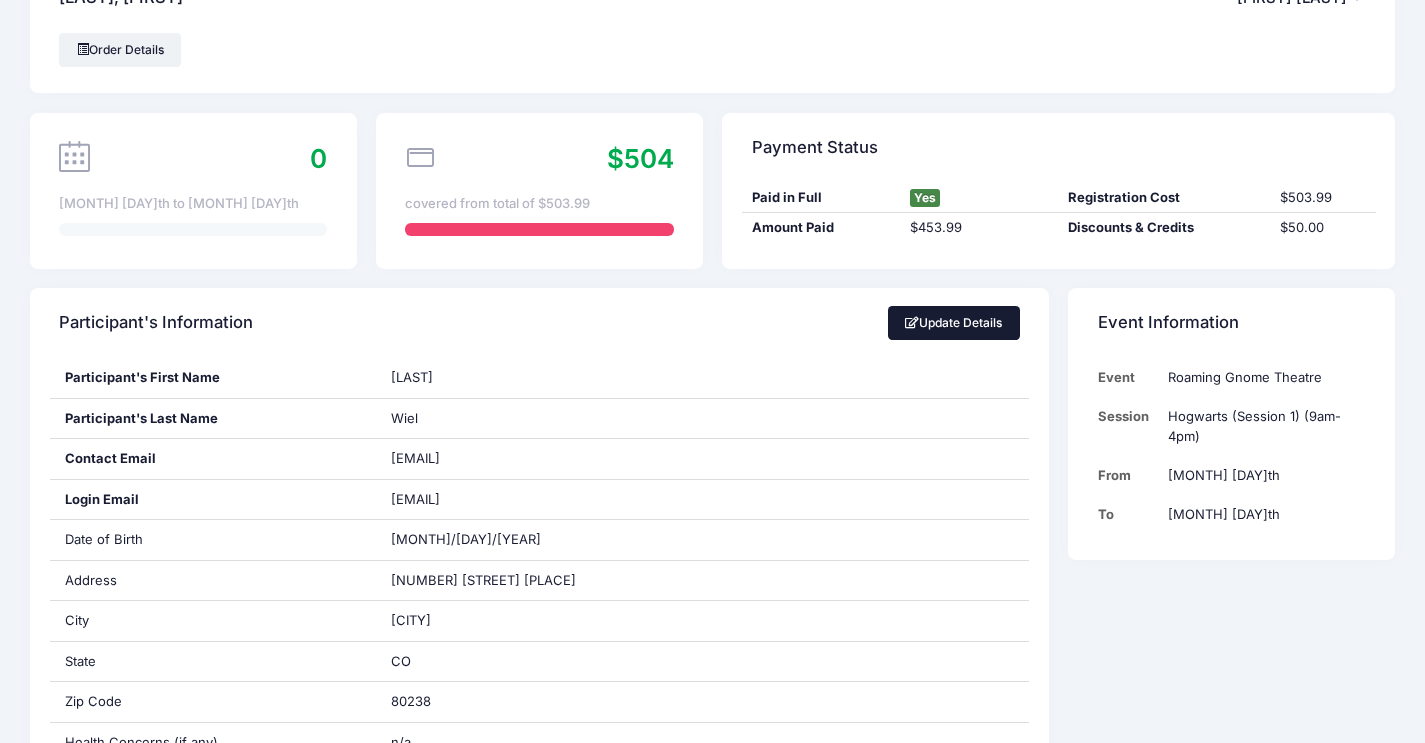 click on "Update Details" at bounding box center (954, 323) 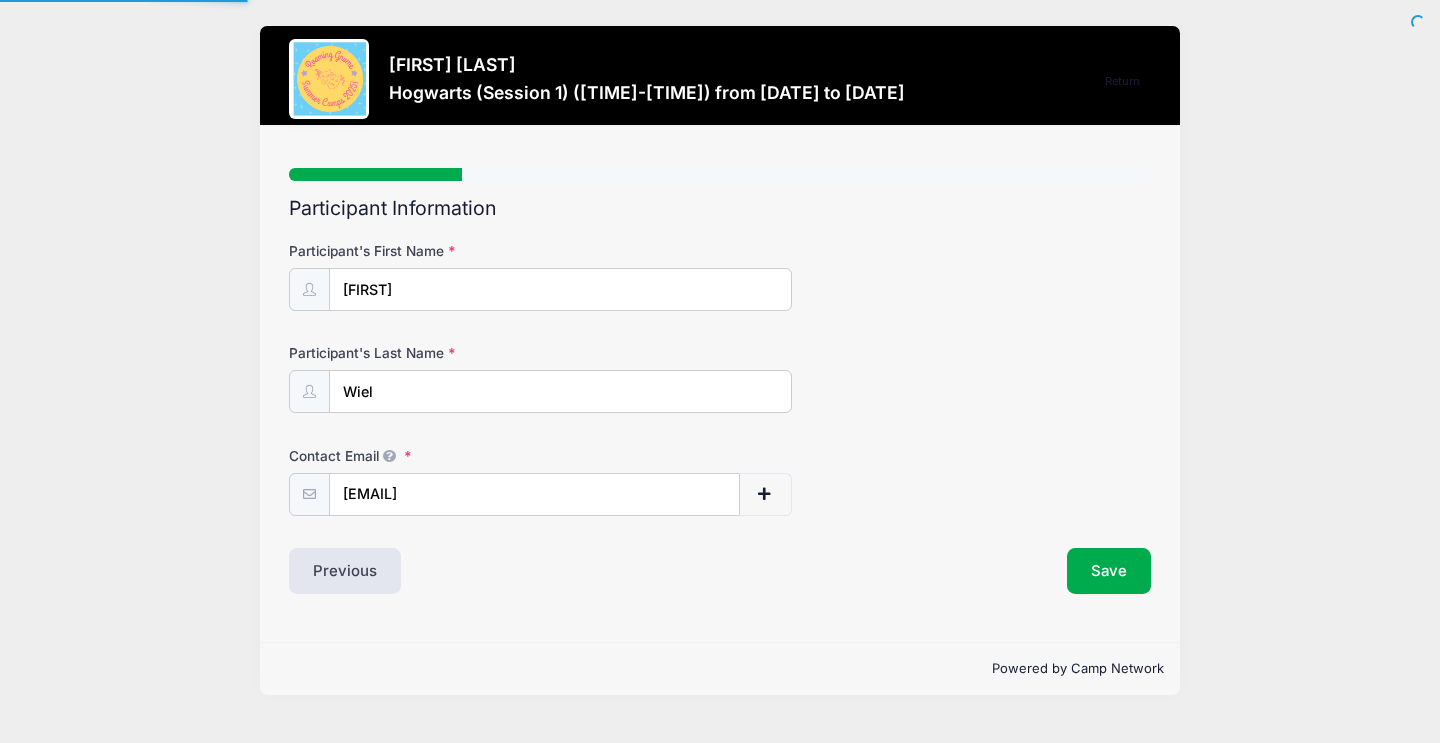 scroll, scrollTop: 0, scrollLeft: 0, axis: both 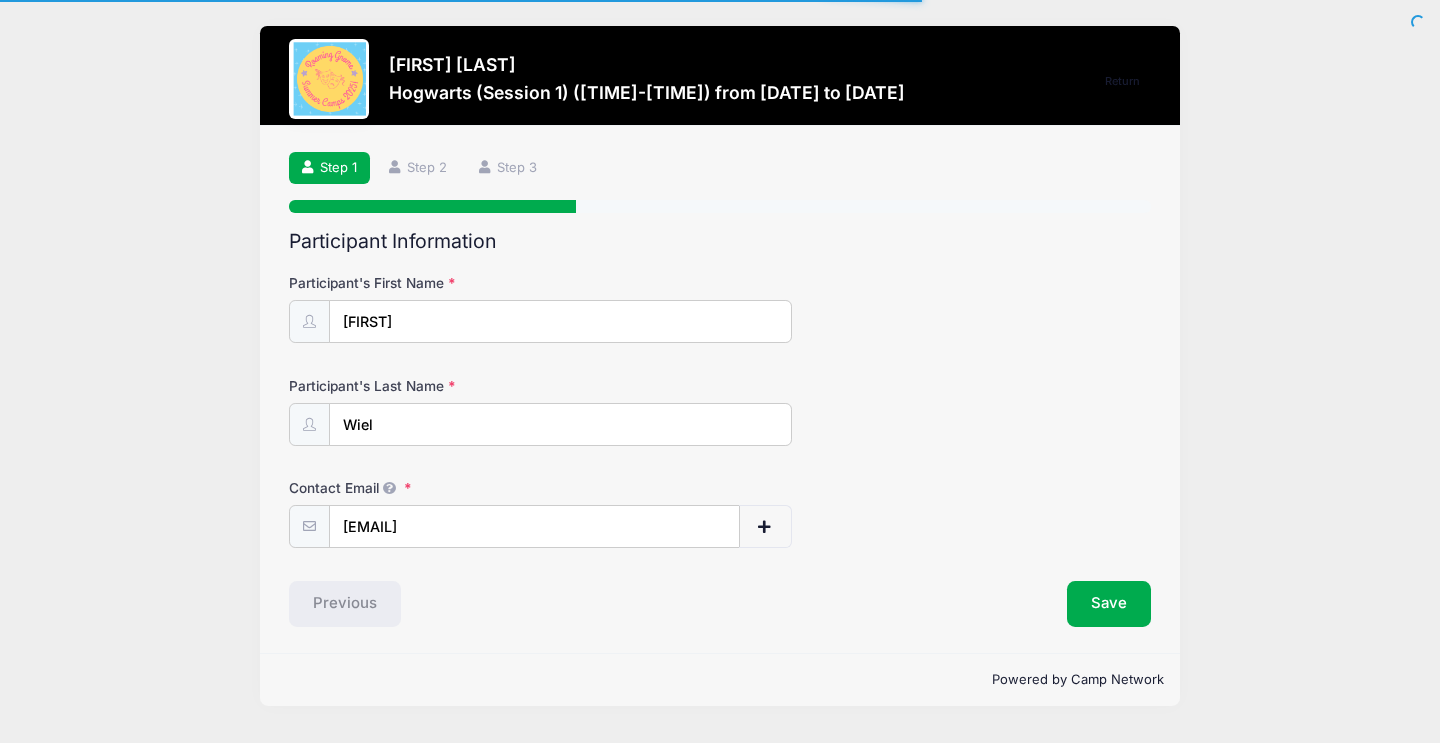 click on "Wiel" at bounding box center (560, 424) 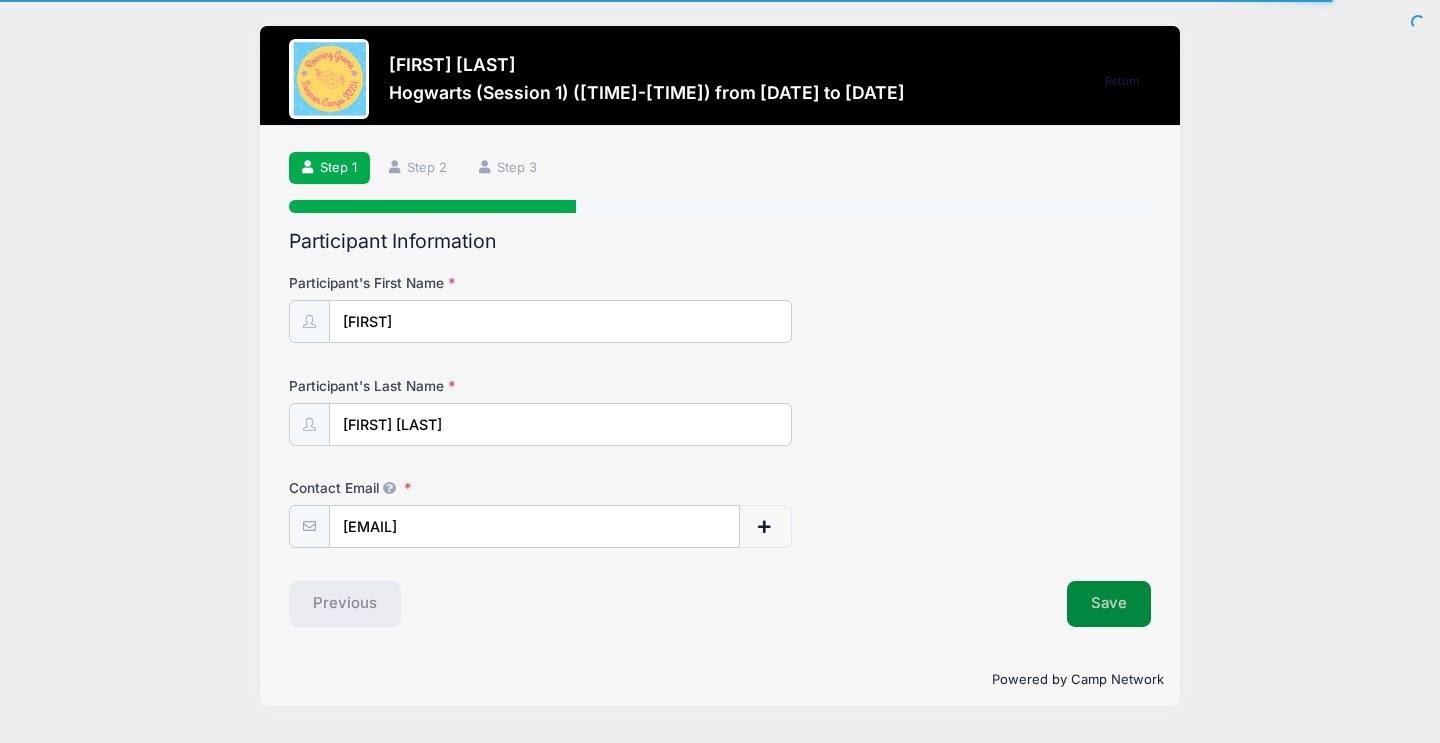 type on "[LAST]" 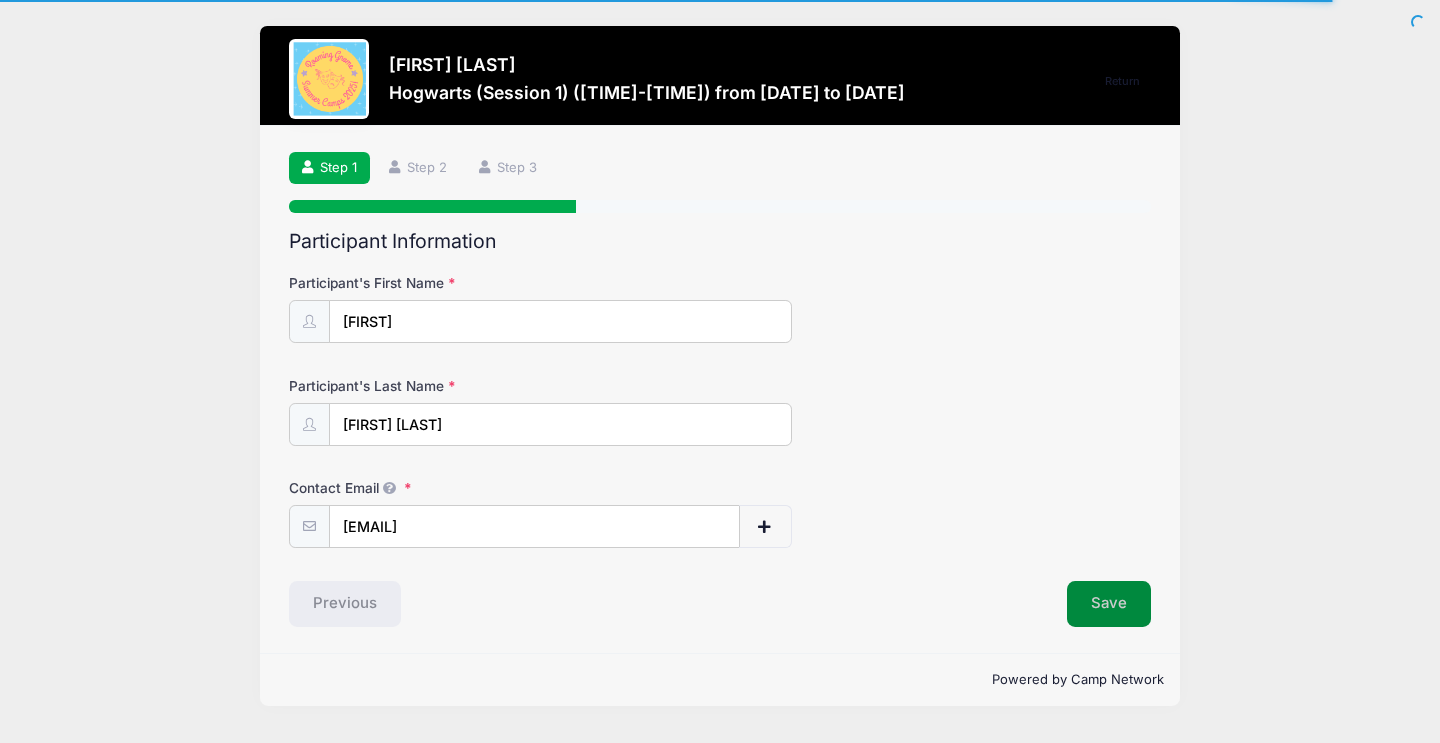 click on "Save" at bounding box center [1109, 604] 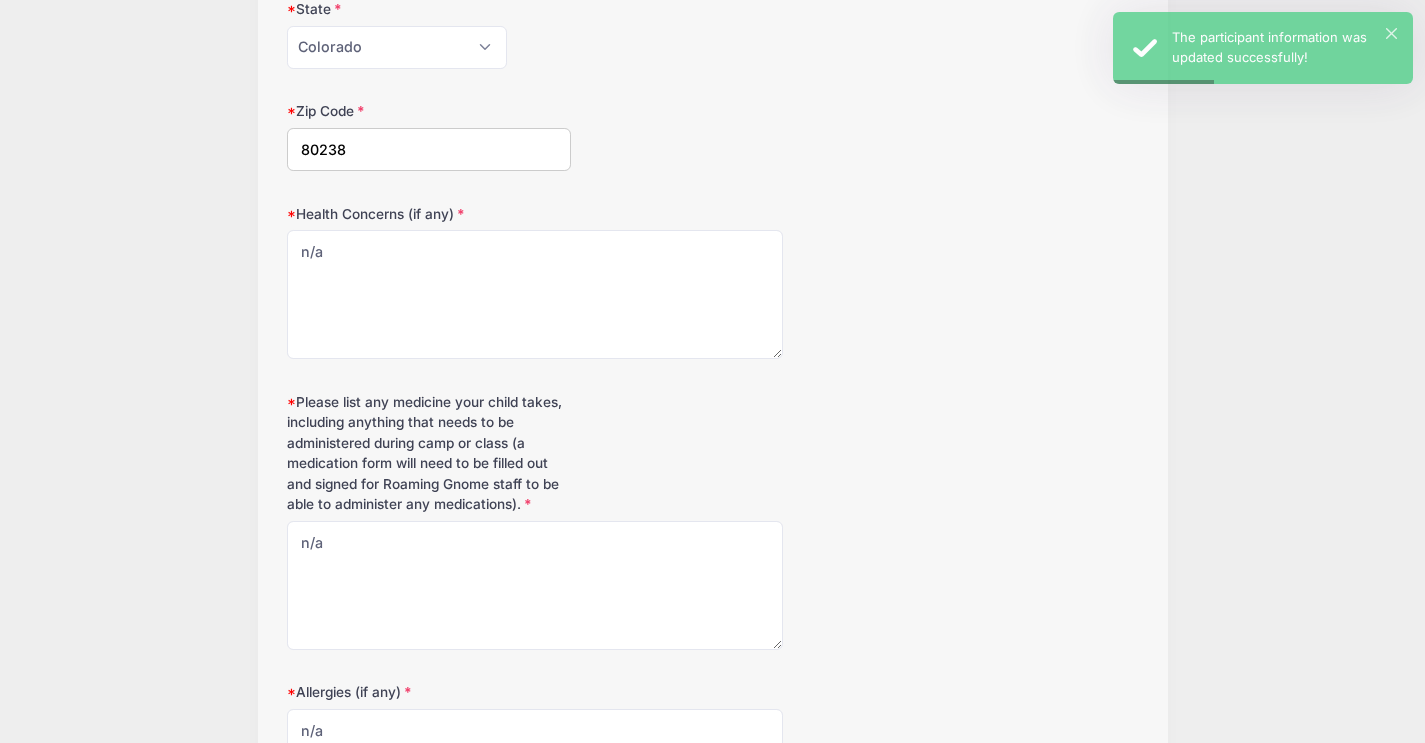 scroll, scrollTop: 860, scrollLeft: 0, axis: vertical 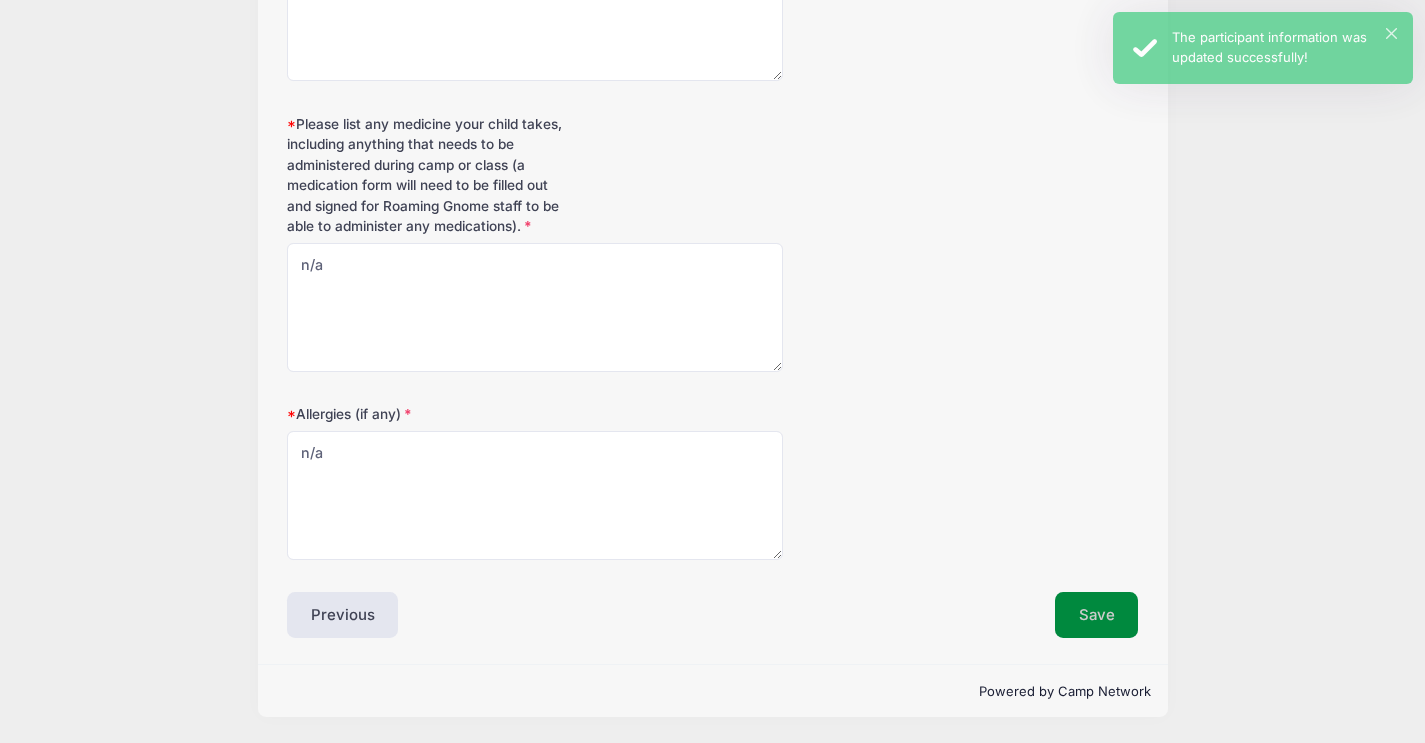 click on "Save" at bounding box center [1097, 615] 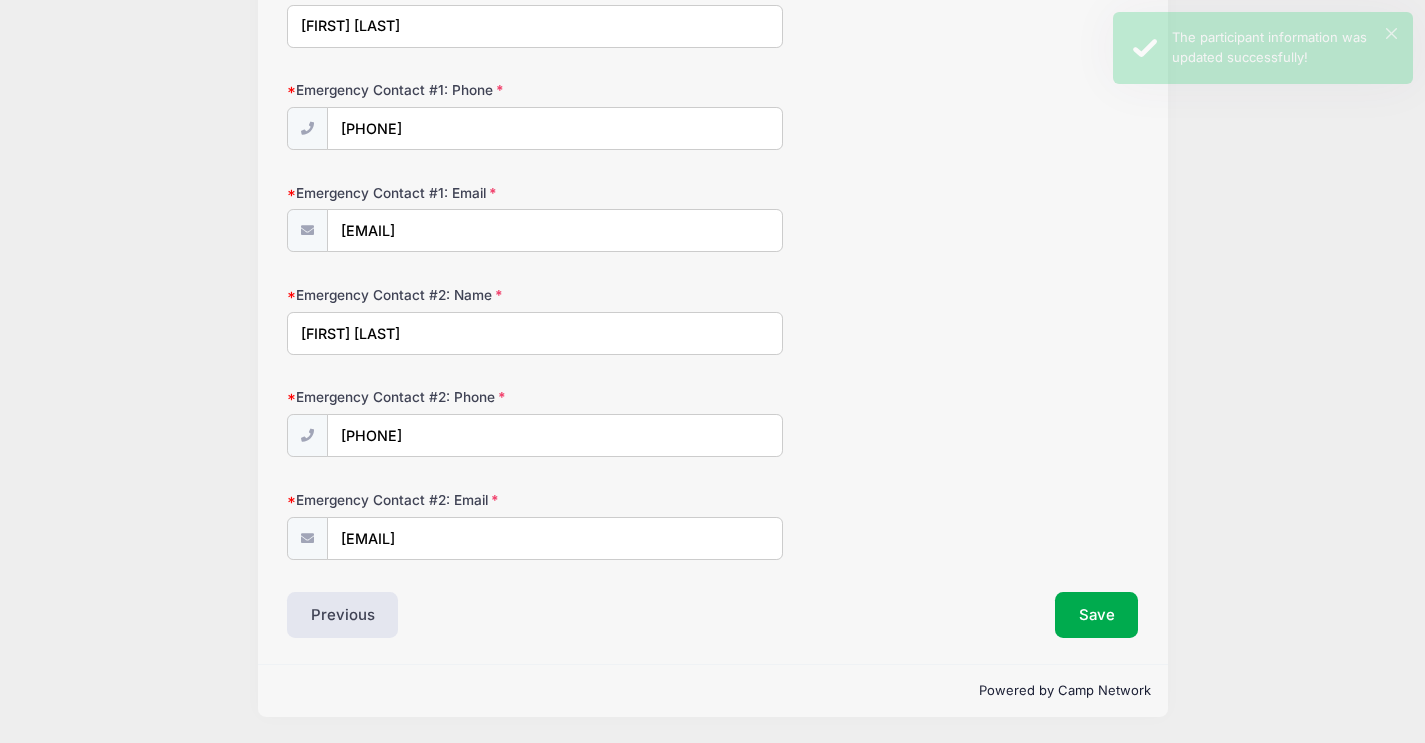 scroll, scrollTop: 408, scrollLeft: 0, axis: vertical 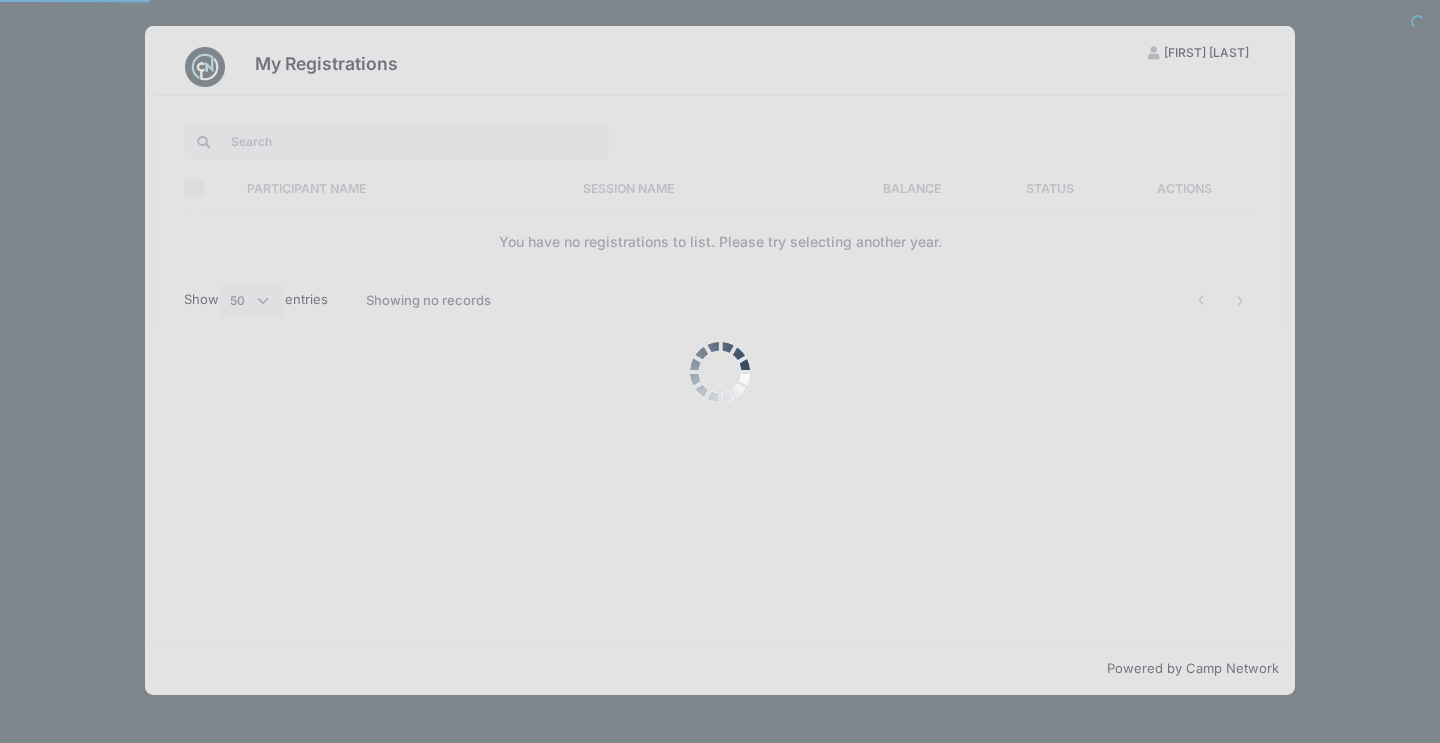 select on "50" 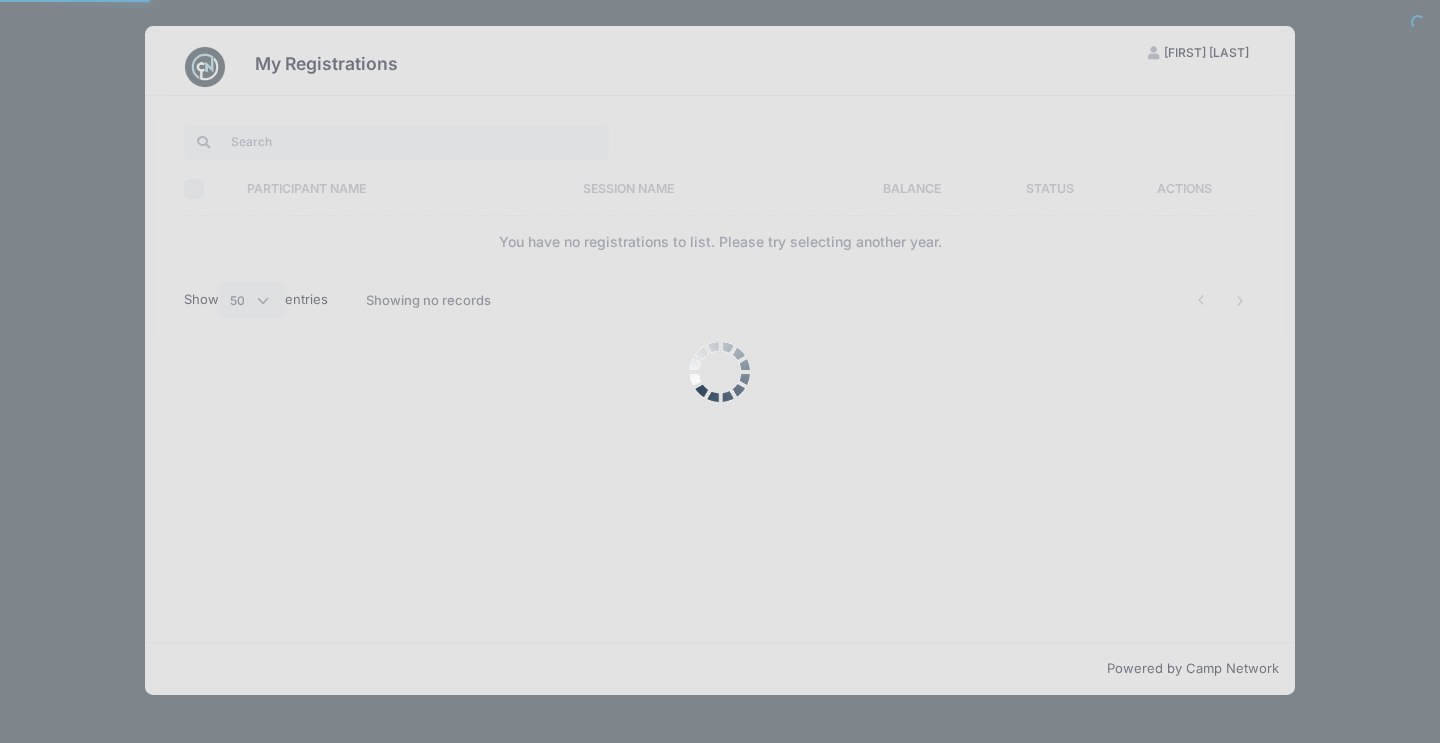 scroll, scrollTop: 0, scrollLeft: 0, axis: both 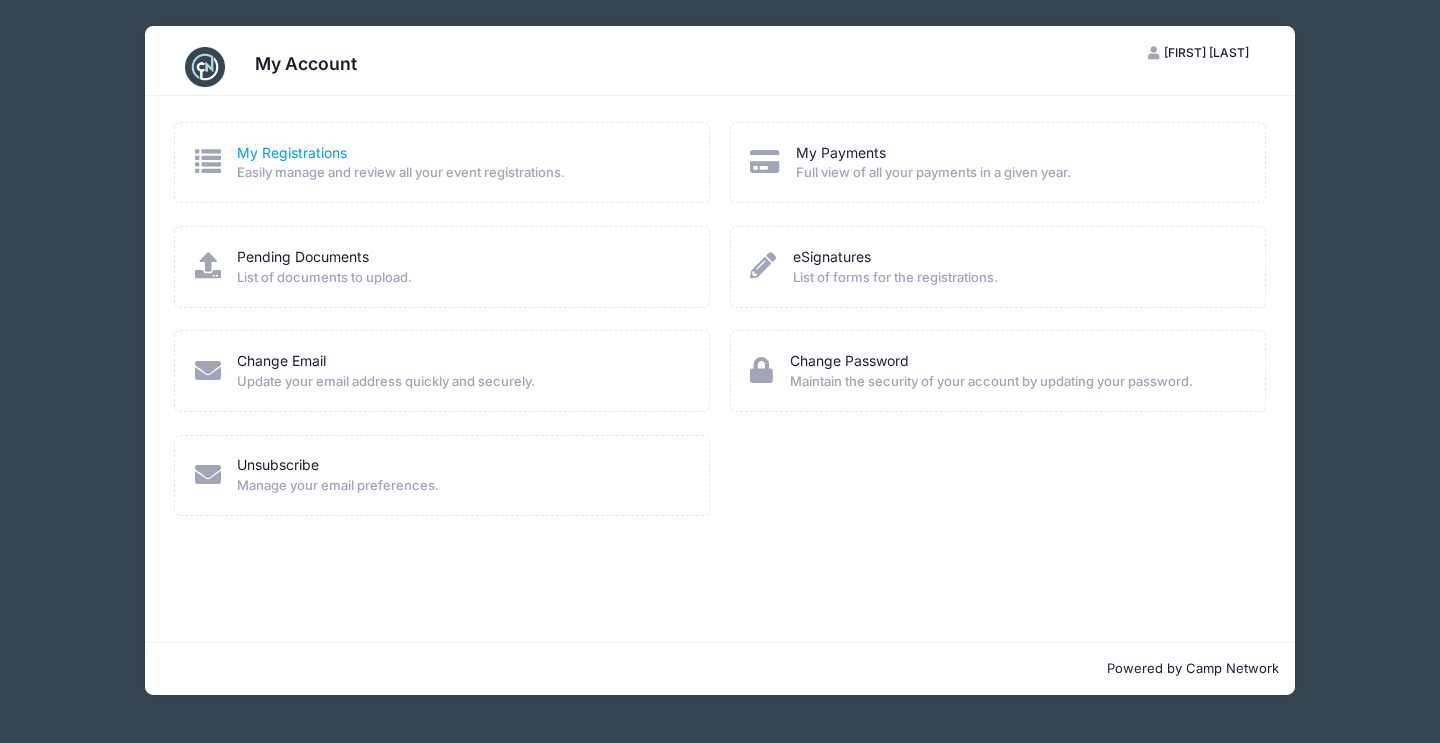 click on "My Registrations" at bounding box center (292, 152) 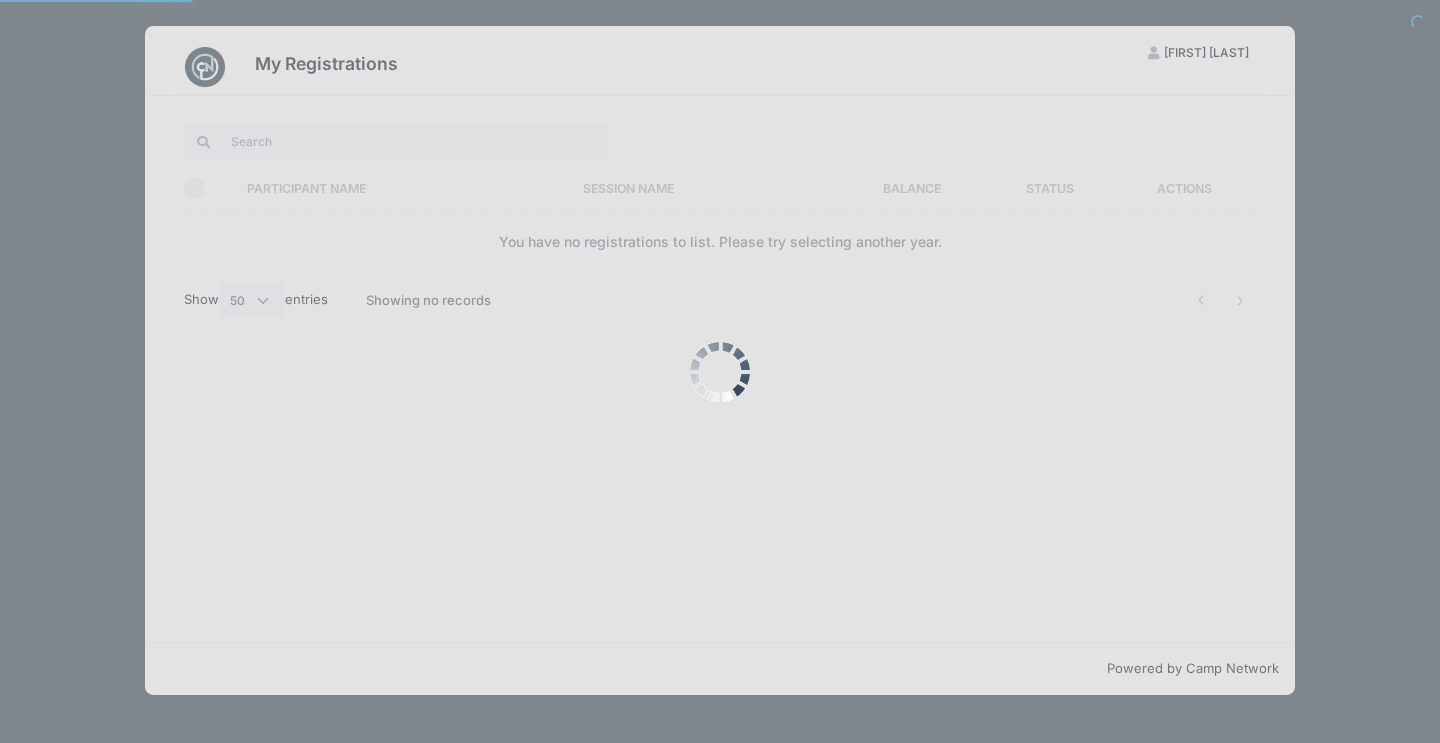 select on "50" 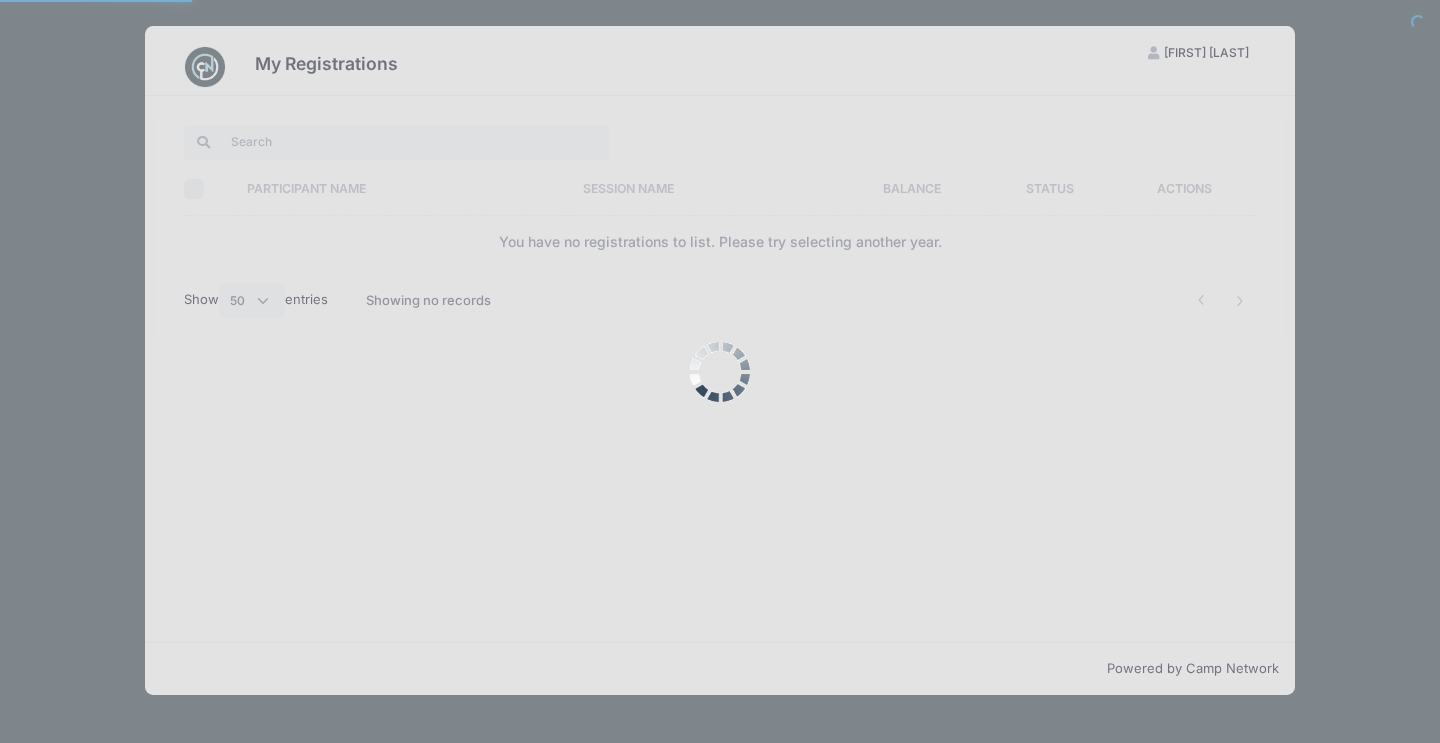 scroll, scrollTop: 0, scrollLeft: 0, axis: both 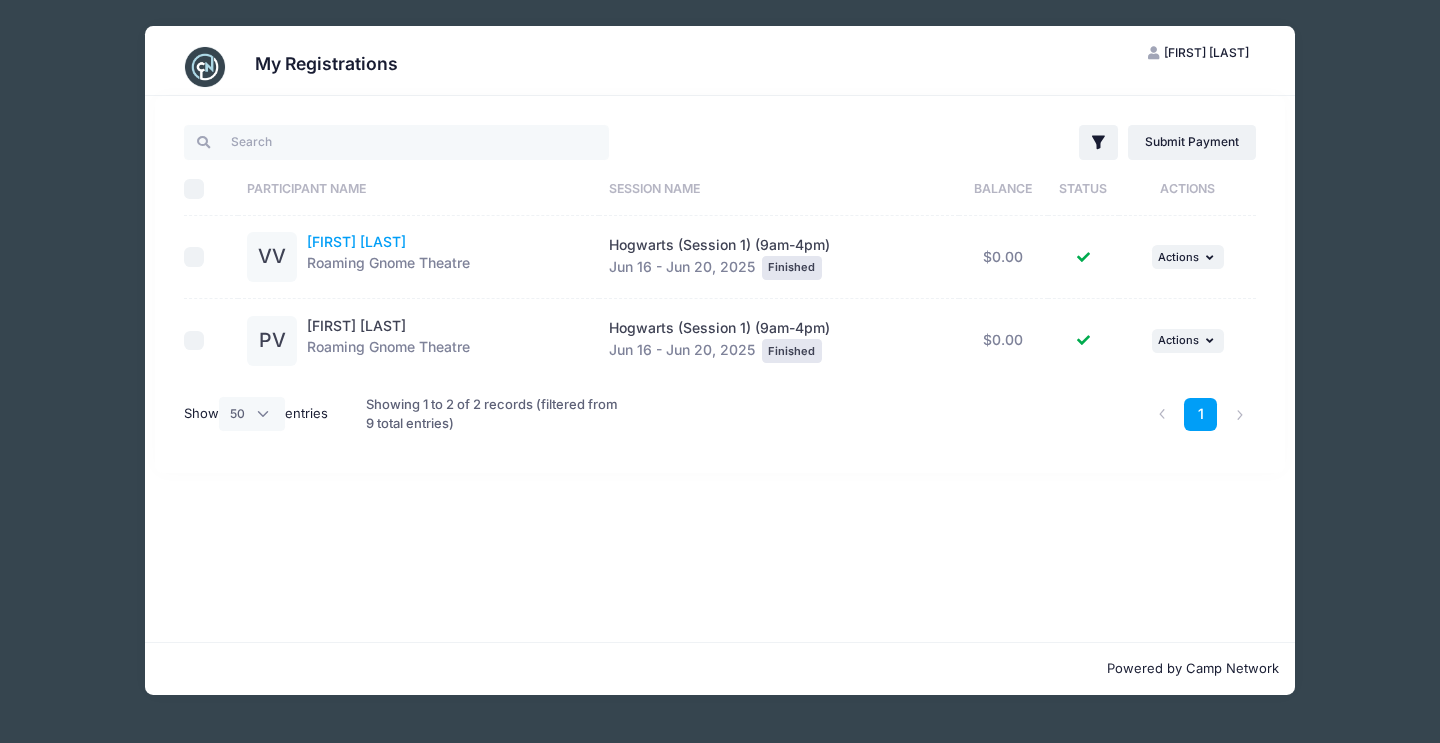 click on "[FIRST] [LAST]" at bounding box center [356, 241] 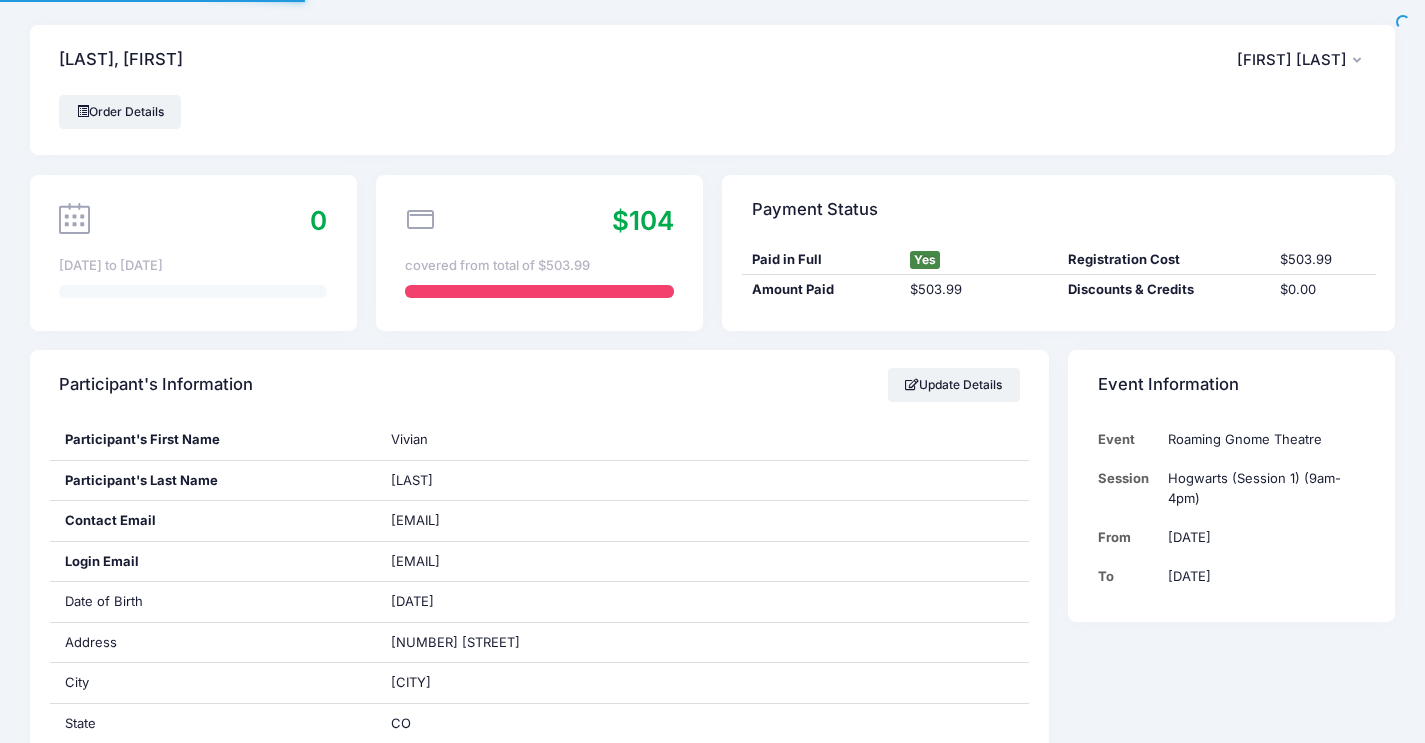scroll, scrollTop: 0, scrollLeft: 0, axis: both 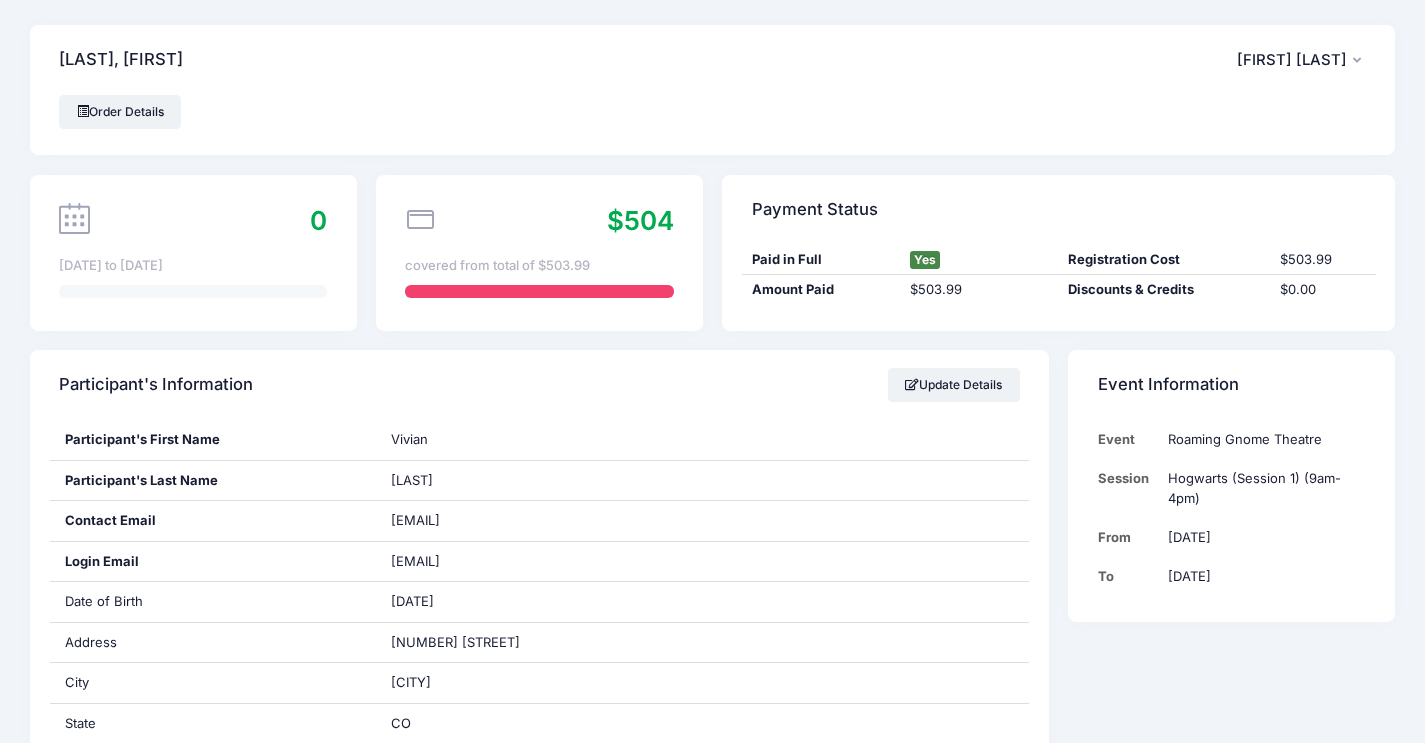 click at bounding box center (1359, 61) 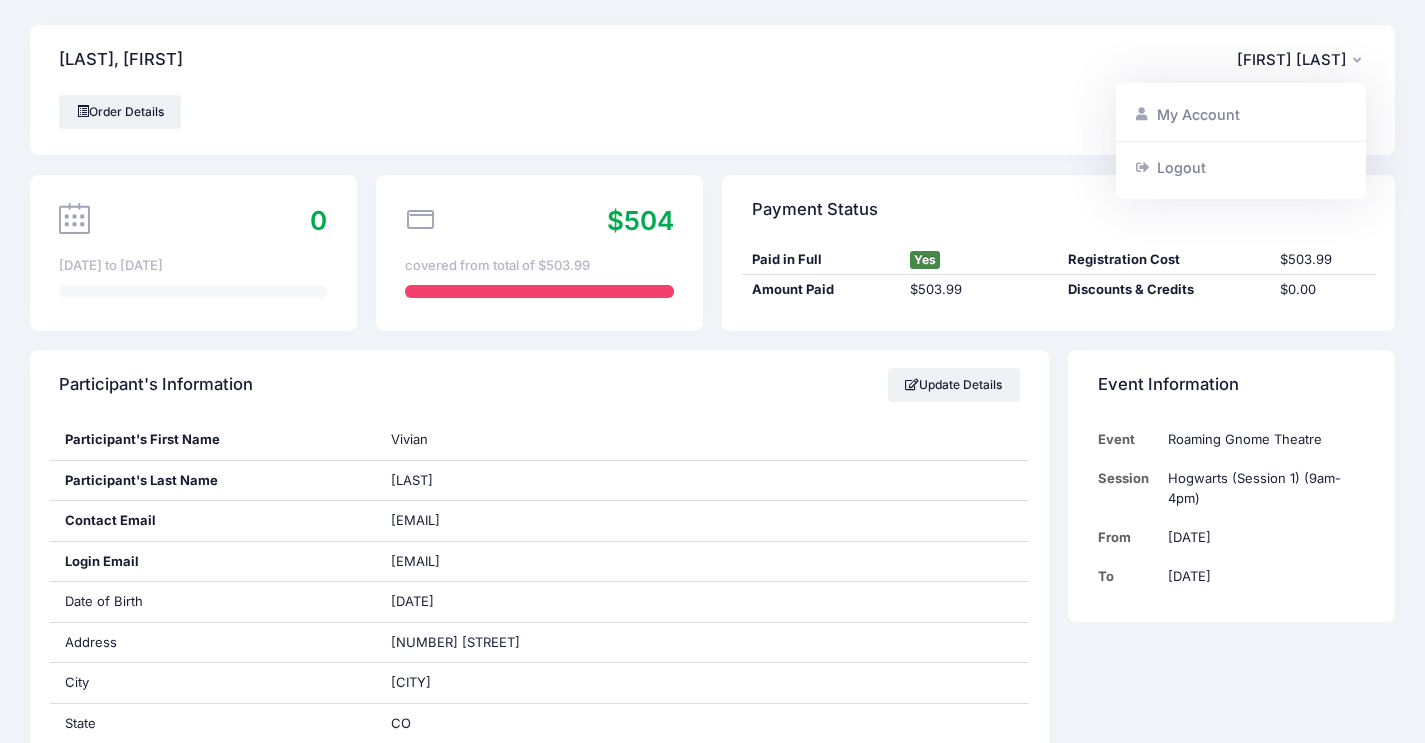 click on "Van Wiel, Vivian
AS Amy Spears      My Account
Logout" at bounding box center [712, 60] 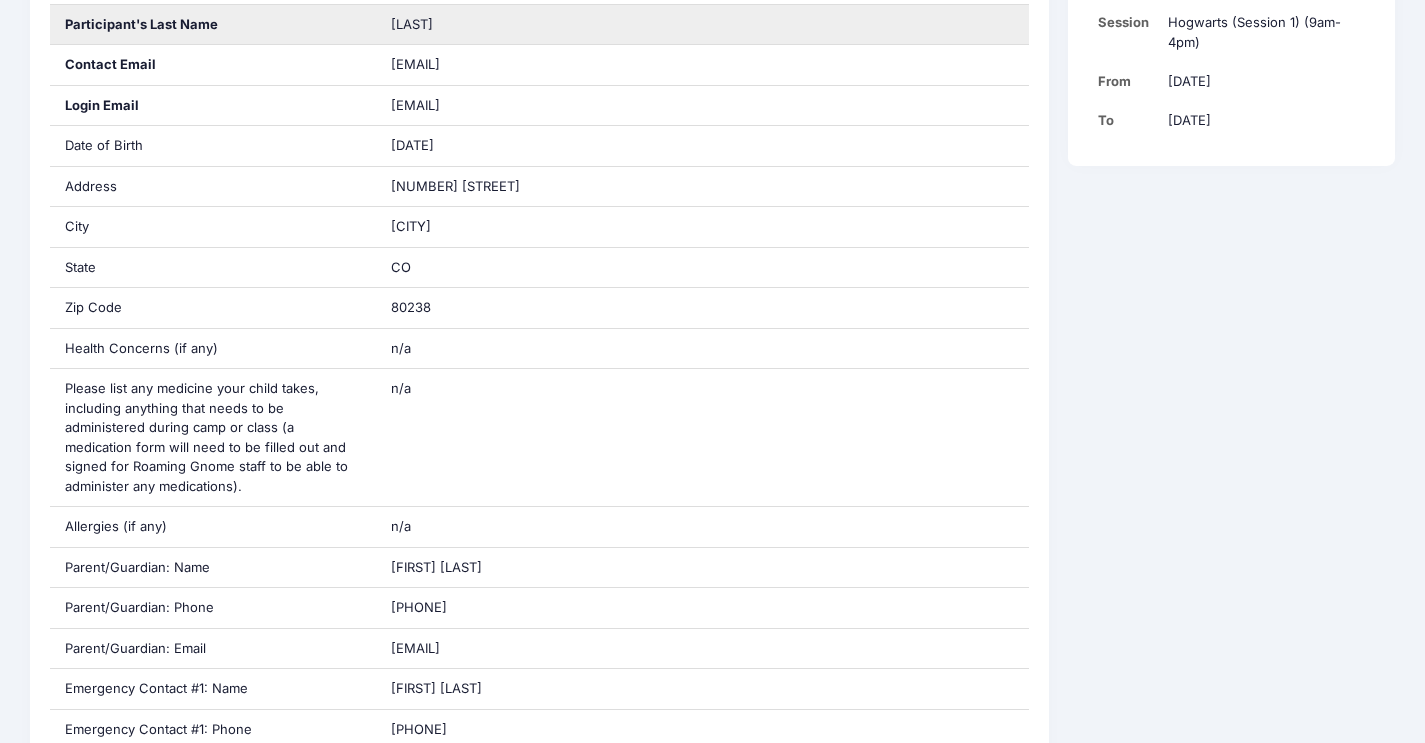 scroll, scrollTop: 0, scrollLeft: 0, axis: both 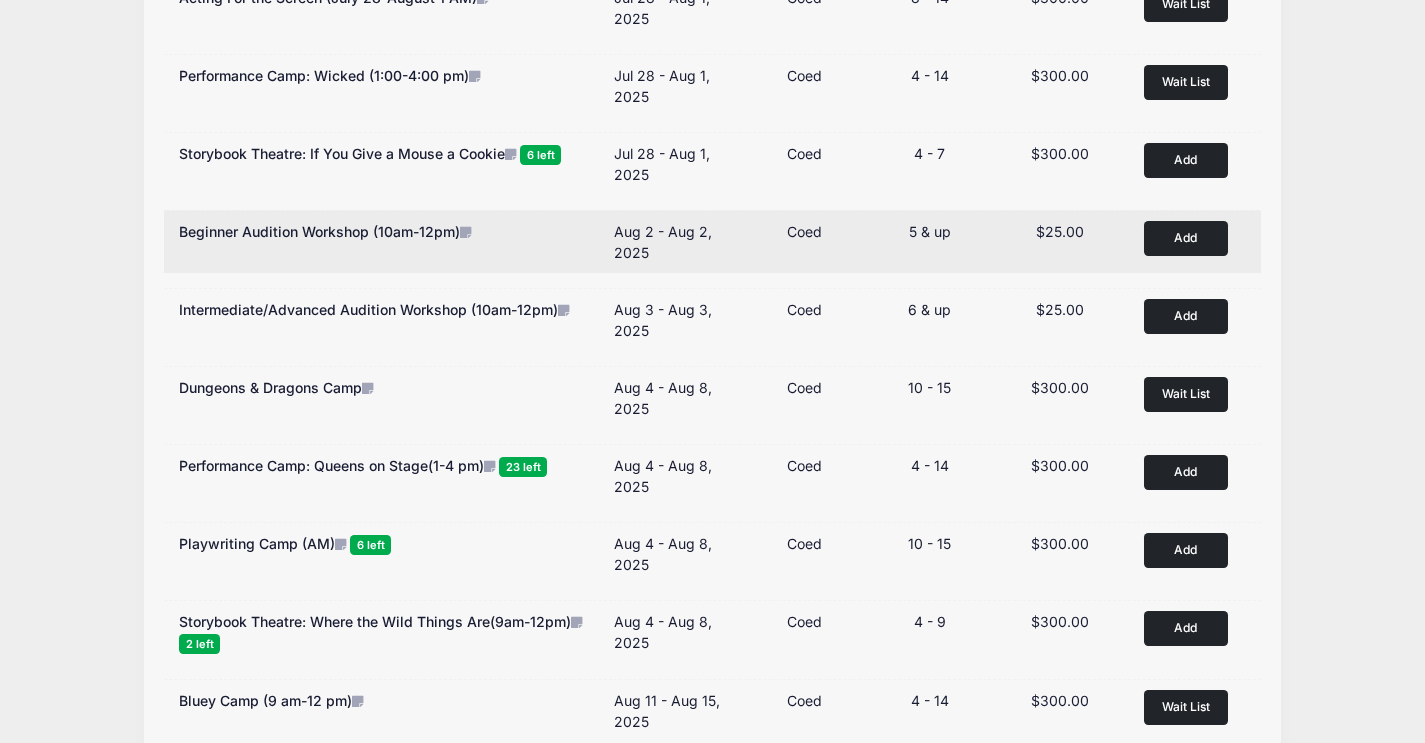 click on "Beginner Audition Workshop (10am-12pm)" at bounding box center (386, 231) 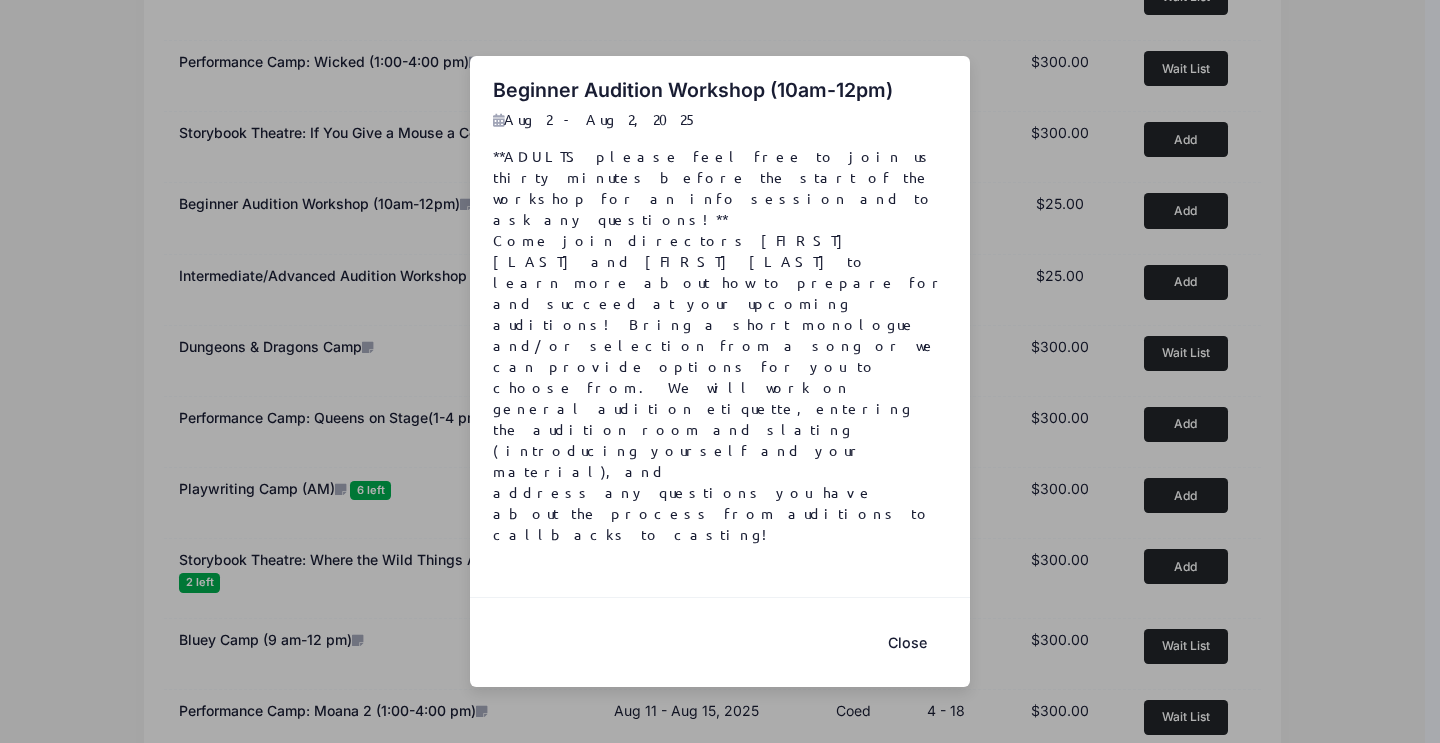 click on "Close" at bounding box center (907, 642) 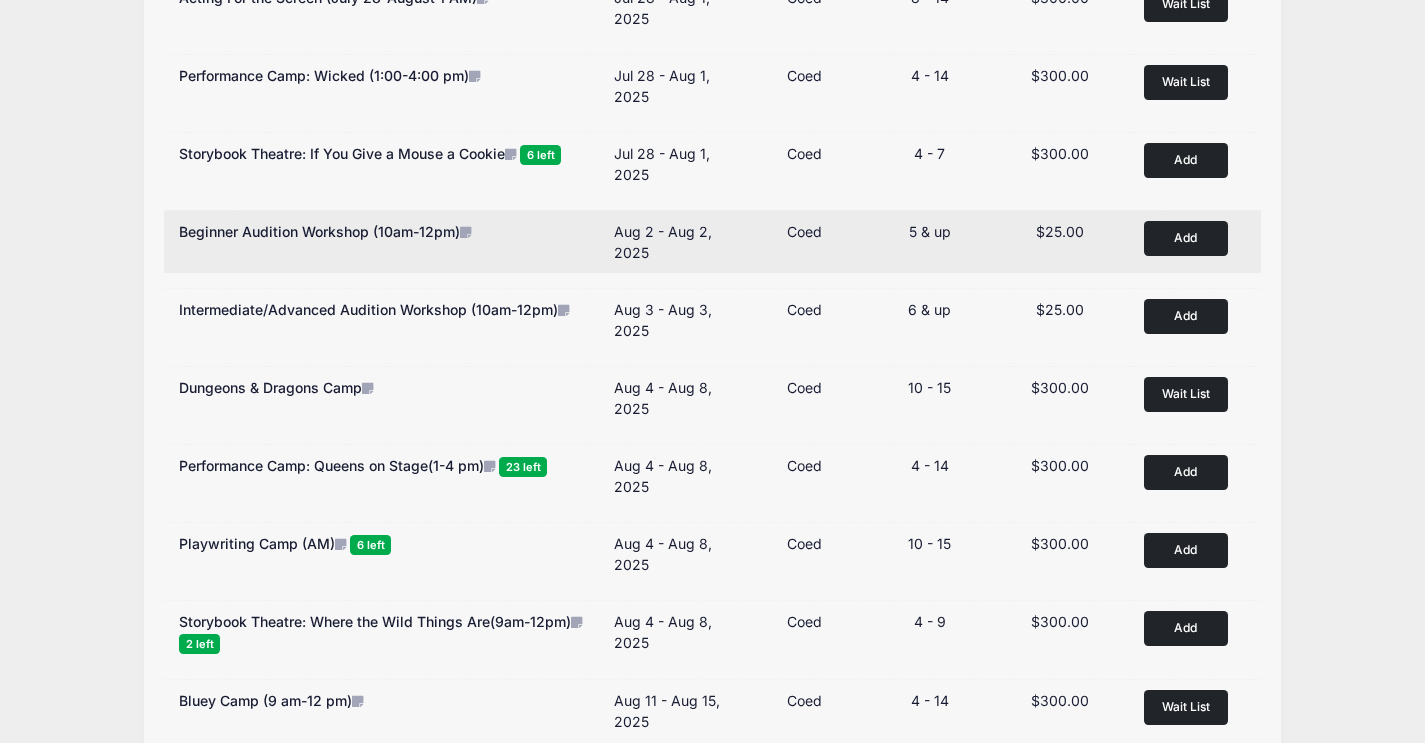 click on "Add" at bounding box center [1186, 238] 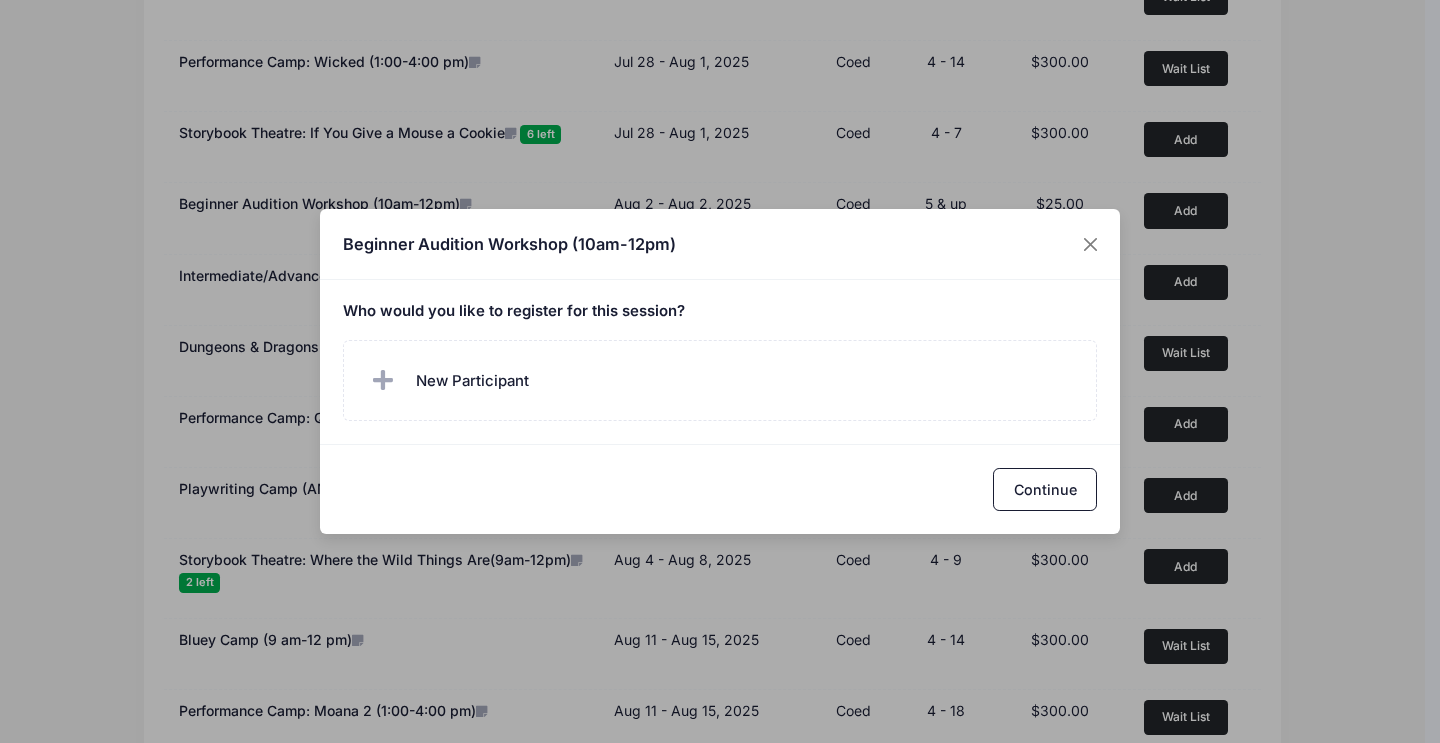 click on "Who would you like to register for this session?" at bounding box center [720, 312] 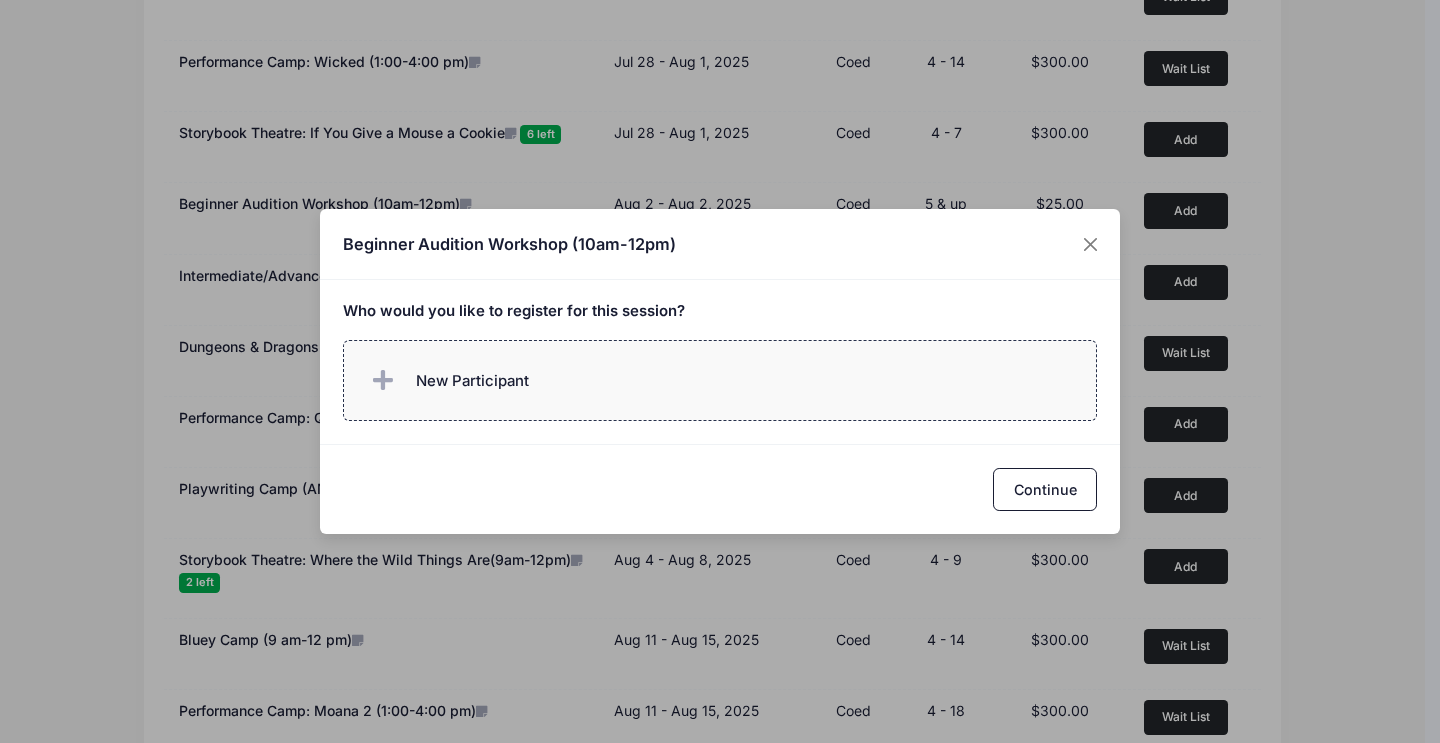click on "New Participant" at bounding box center (472, 381) 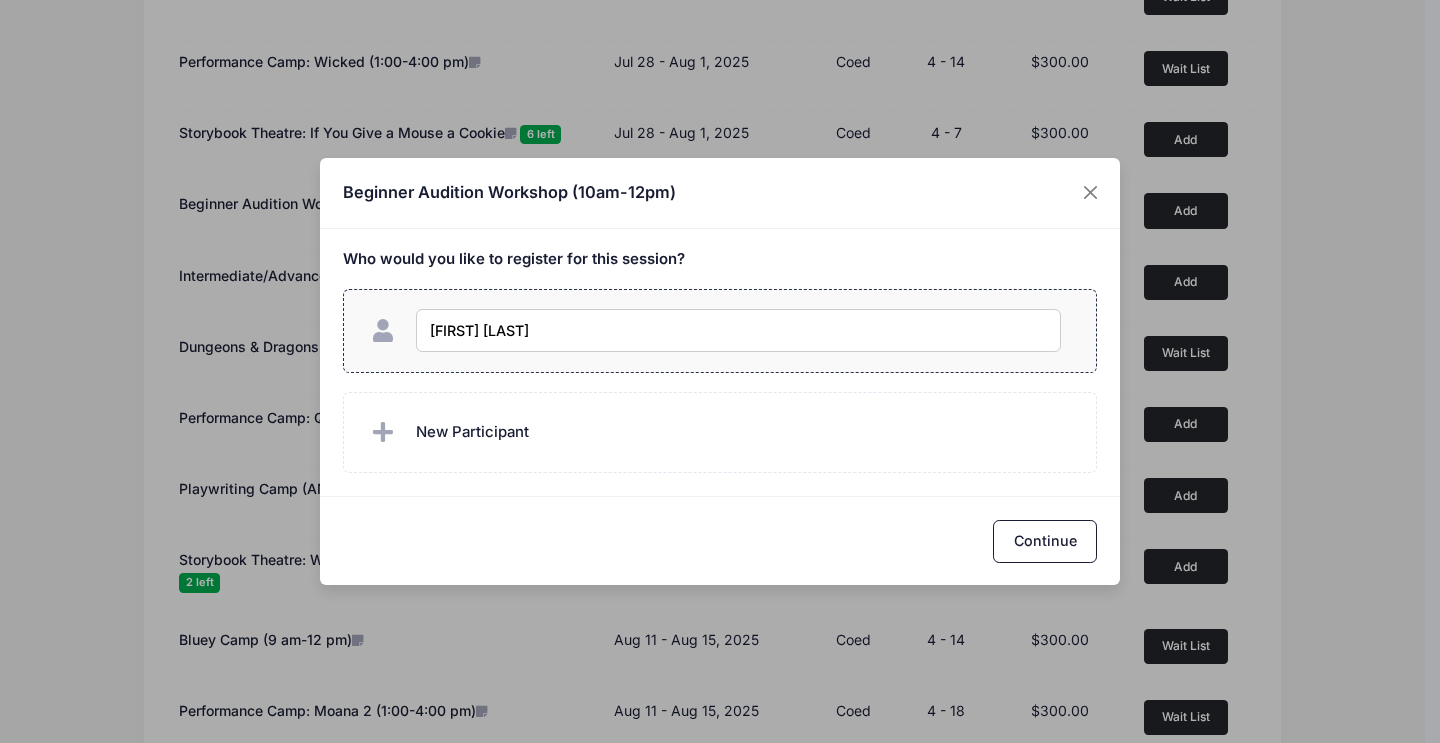 type on "Vivian Van Wiel" 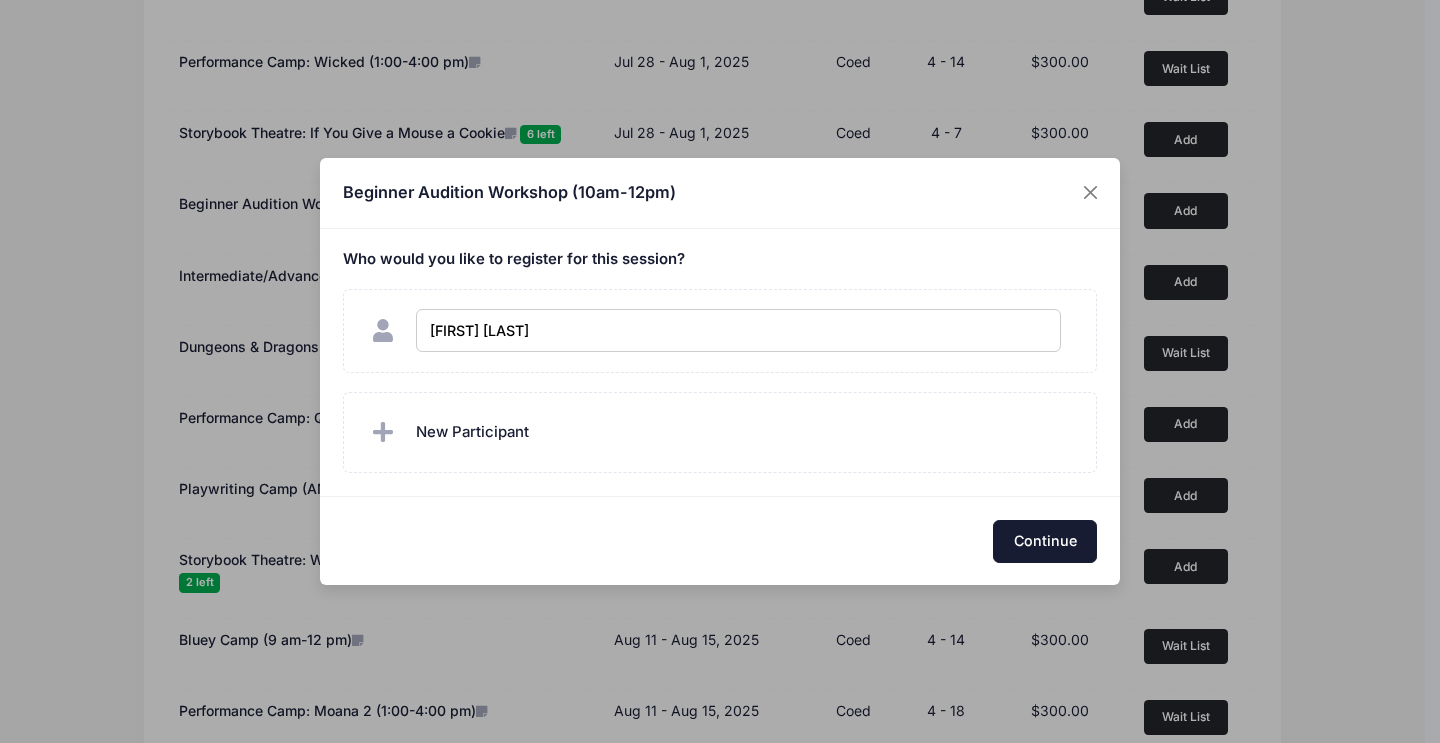 checkbox on "true" 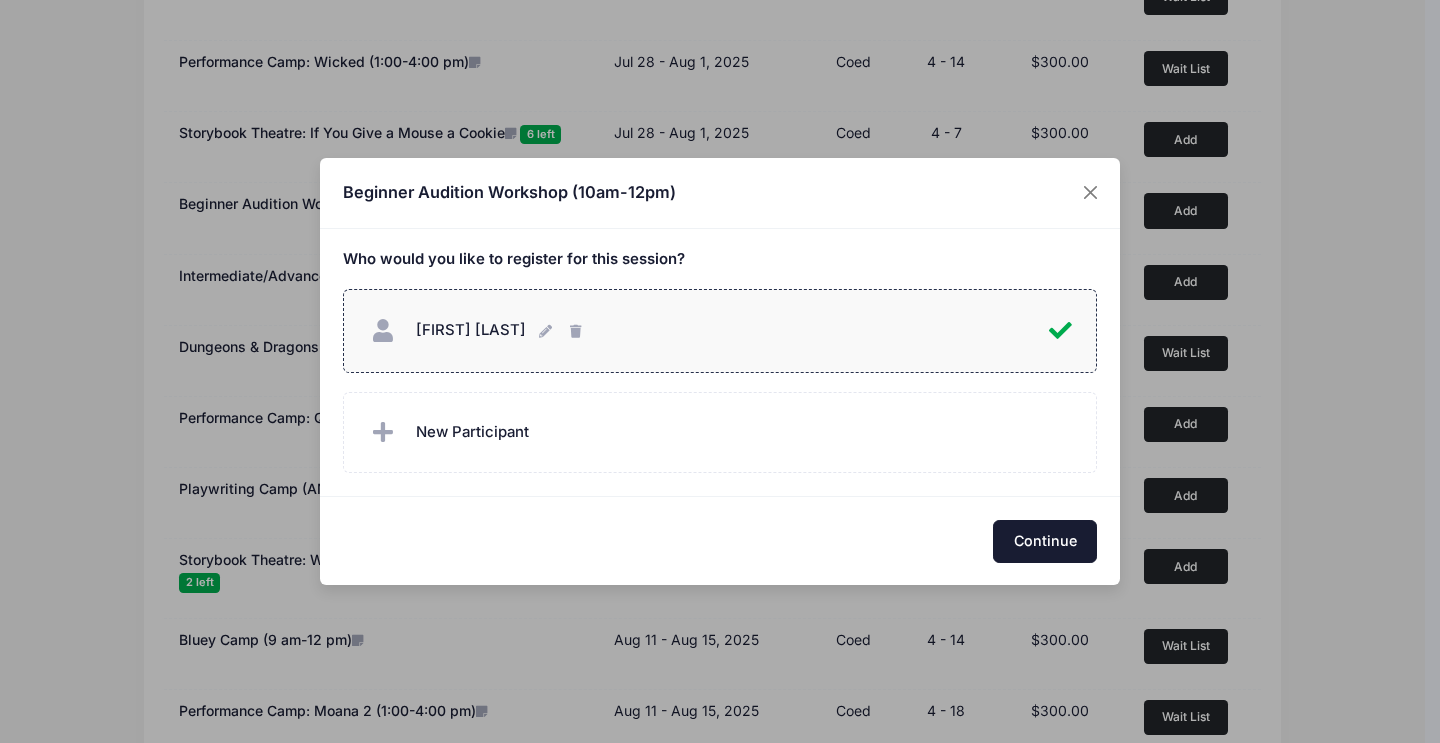 click on "Continue" at bounding box center (1045, 541) 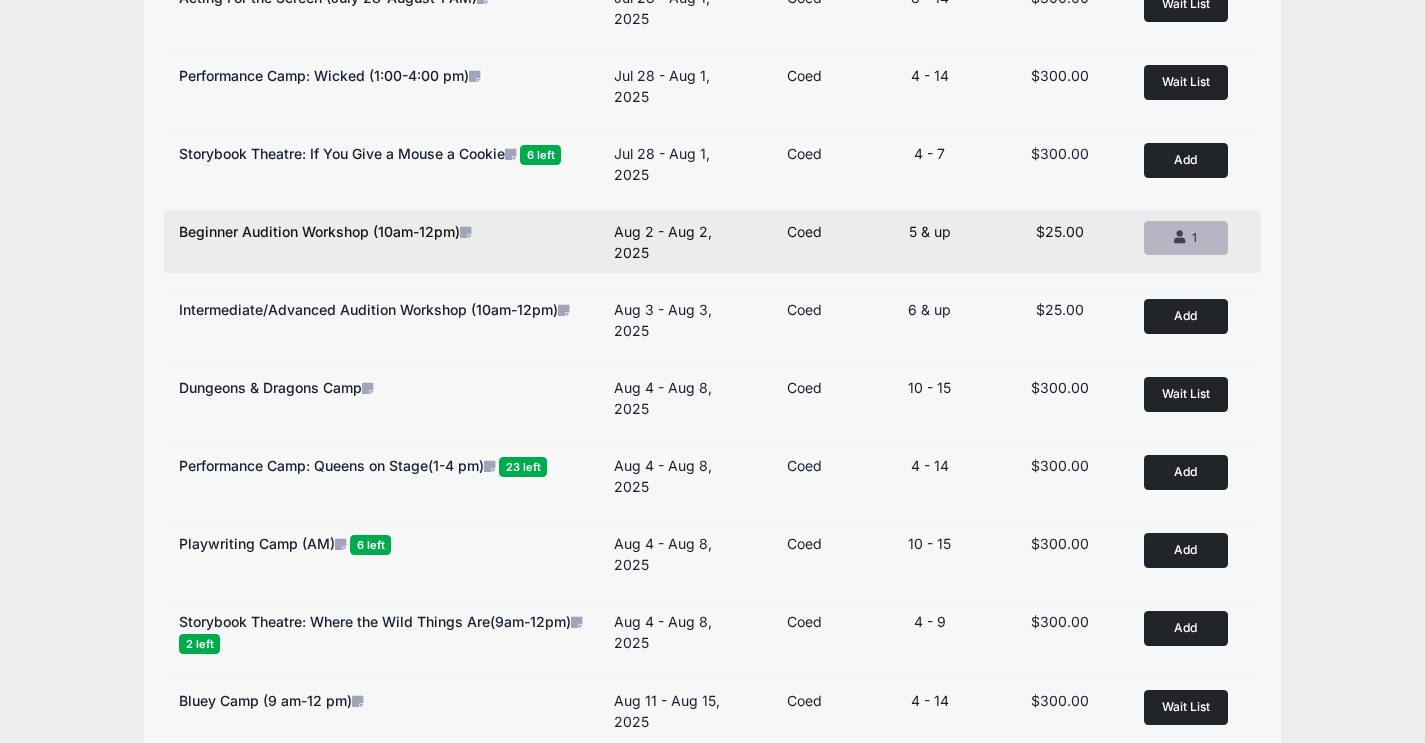 click at bounding box center (1182, 238) 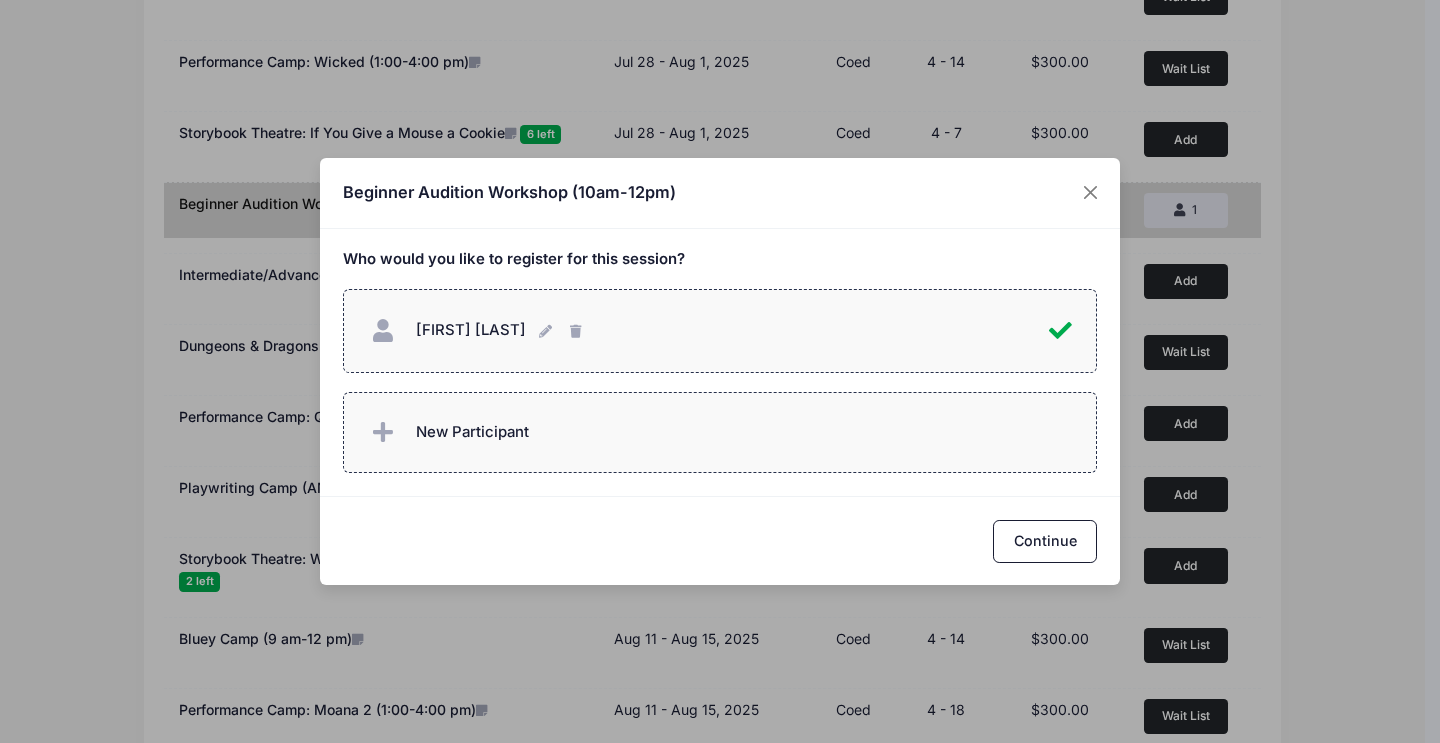 click on "New Participant" at bounding box center (720, 432) 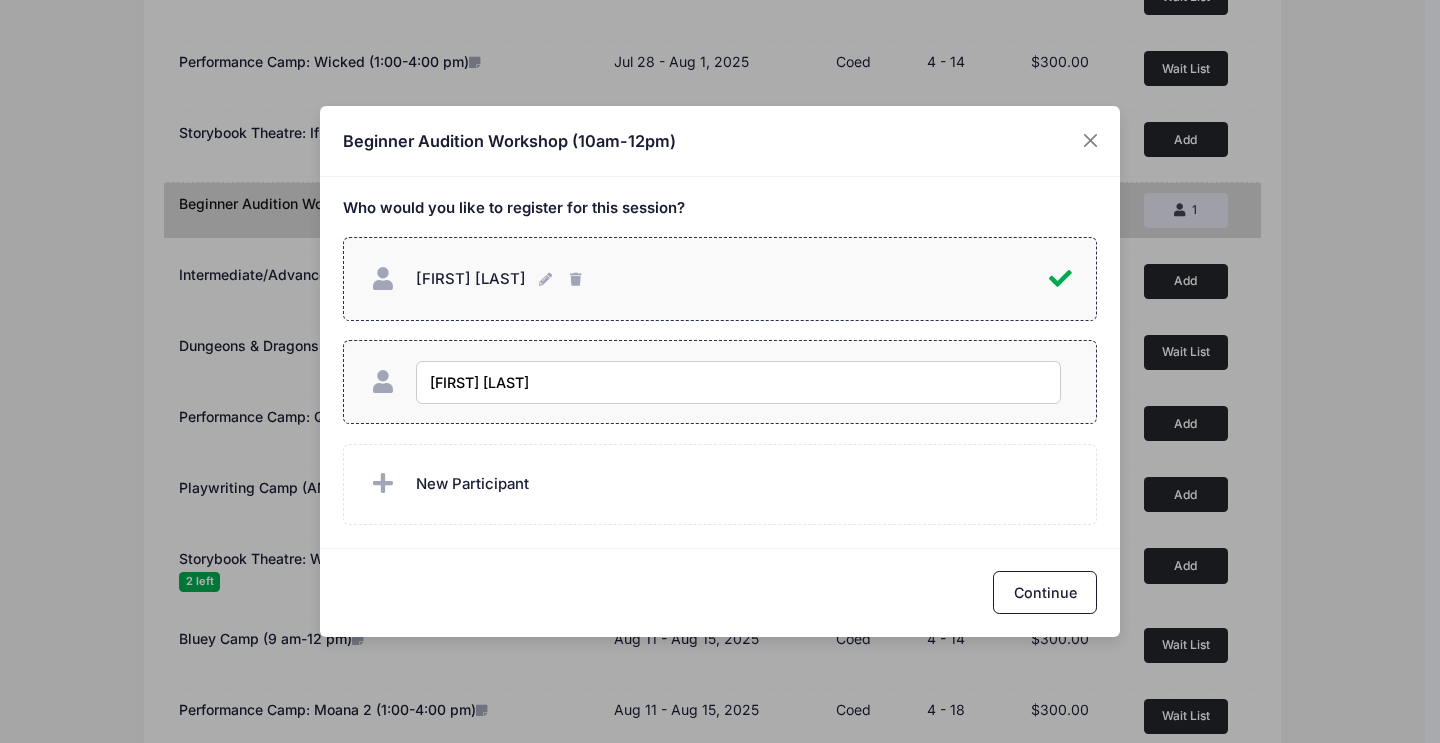 type on "Penelope Van Wiel" 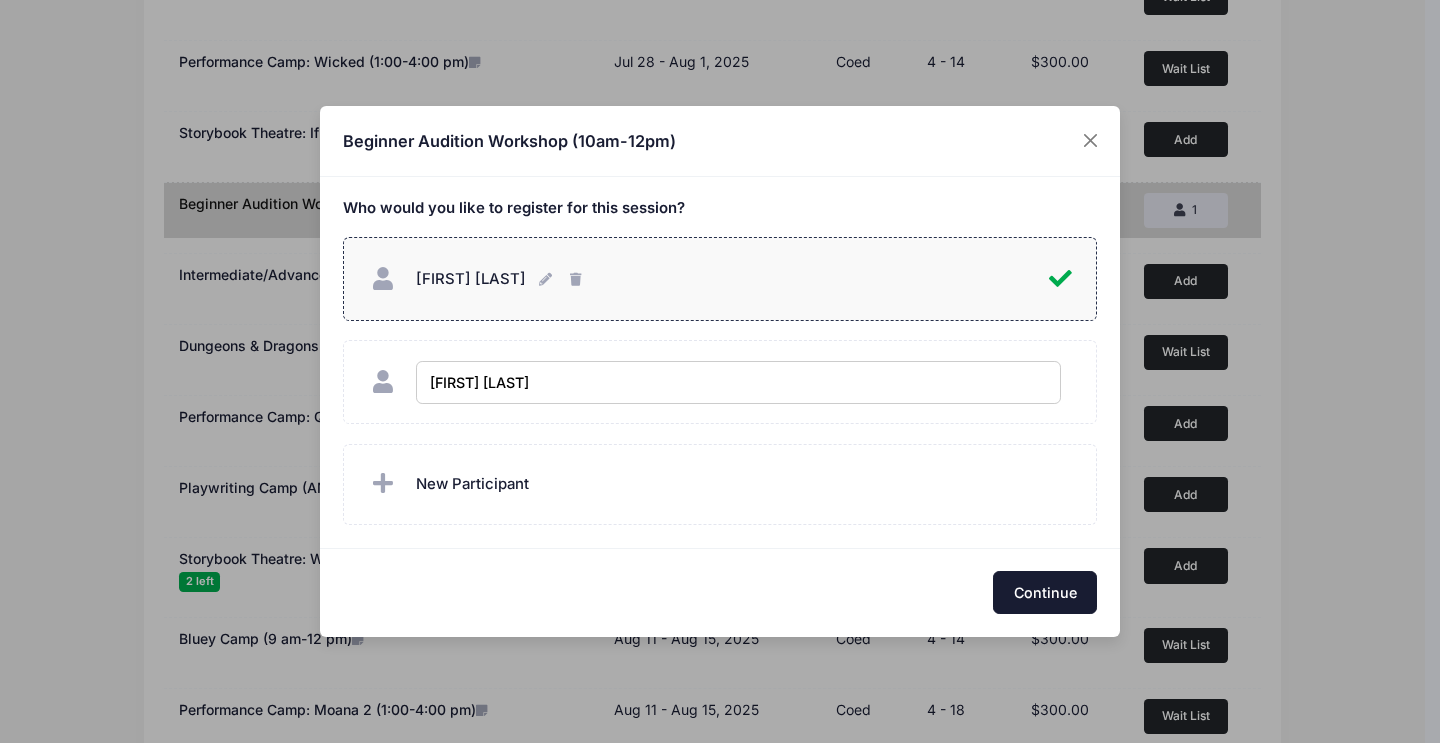 checkbox on "true" 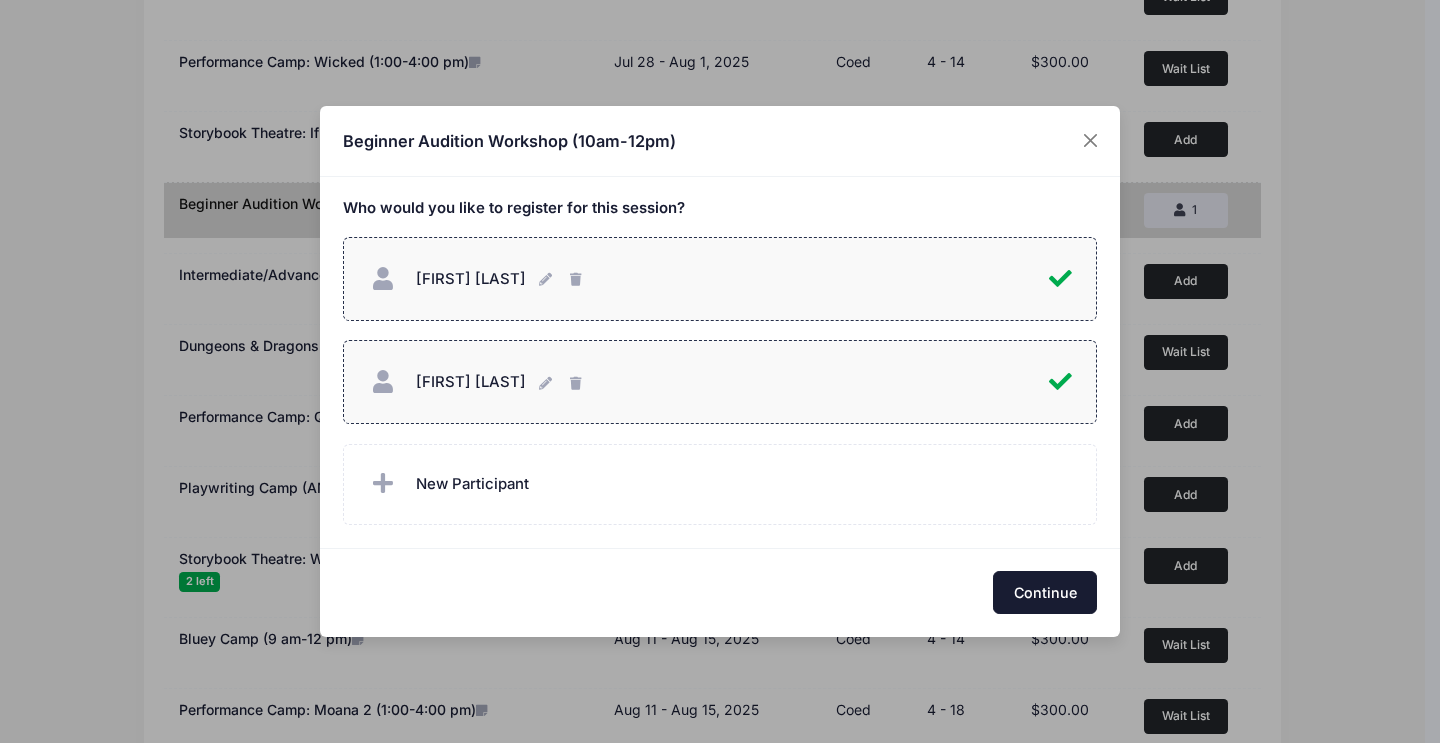 click on "Continue" at bounding box center [1045, 592] 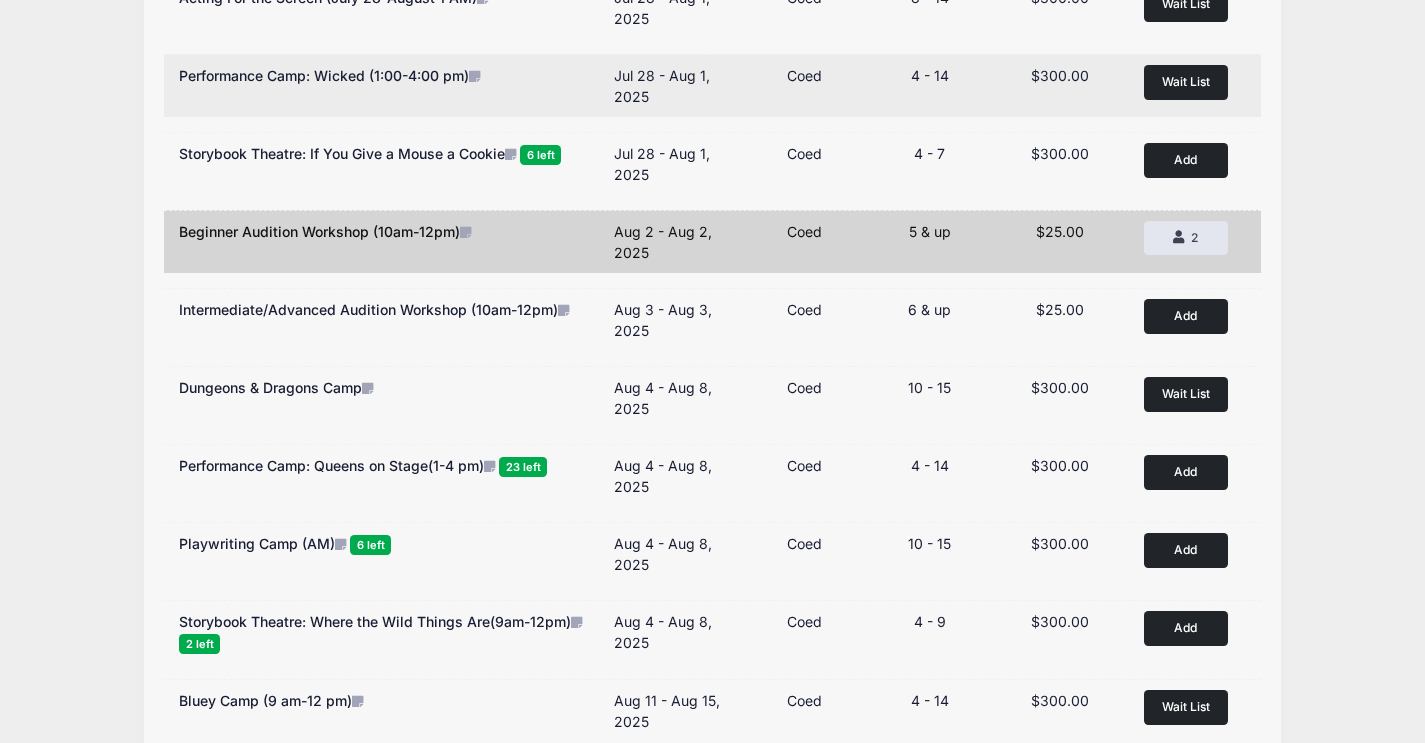 scroll, scrollTop: 0, scrollLeft: 0, axis: both 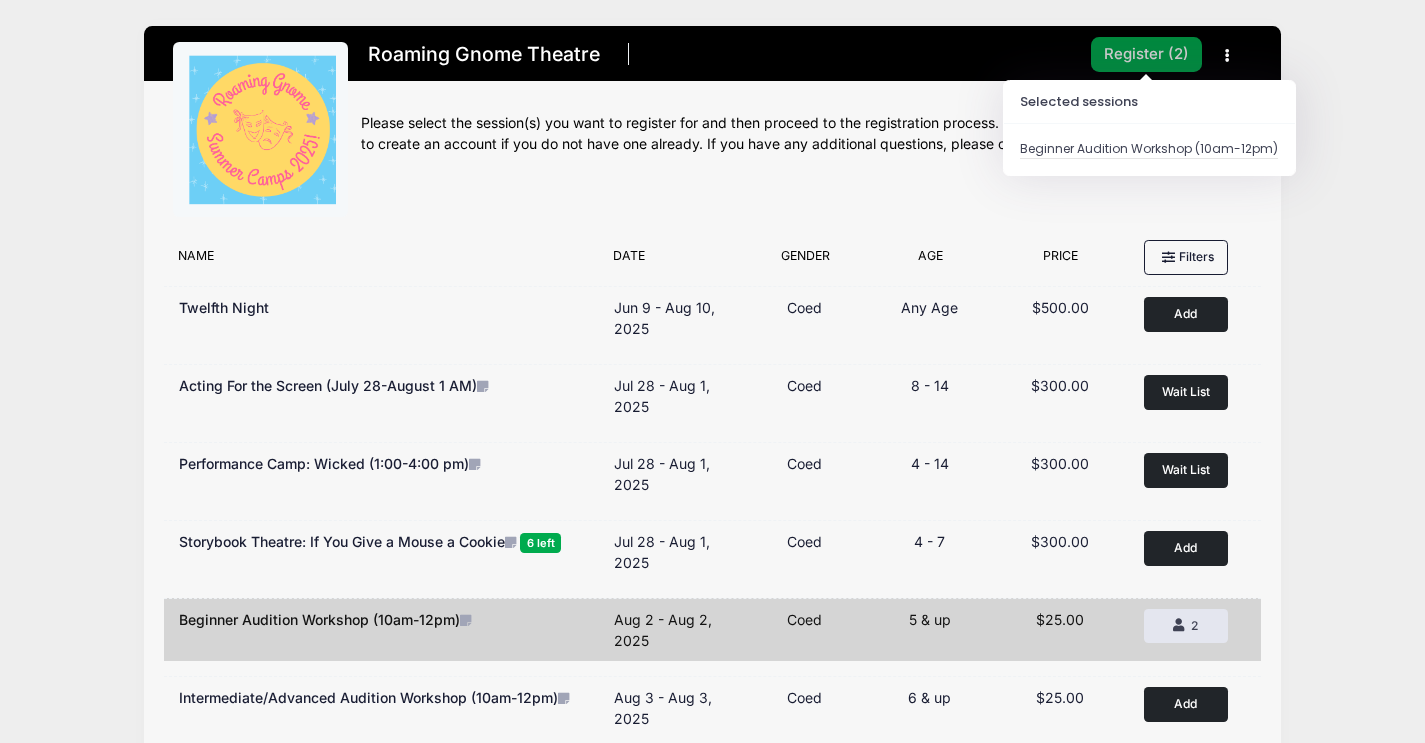 click on "Register ( 2 )" at bounding box center (1146, 54) 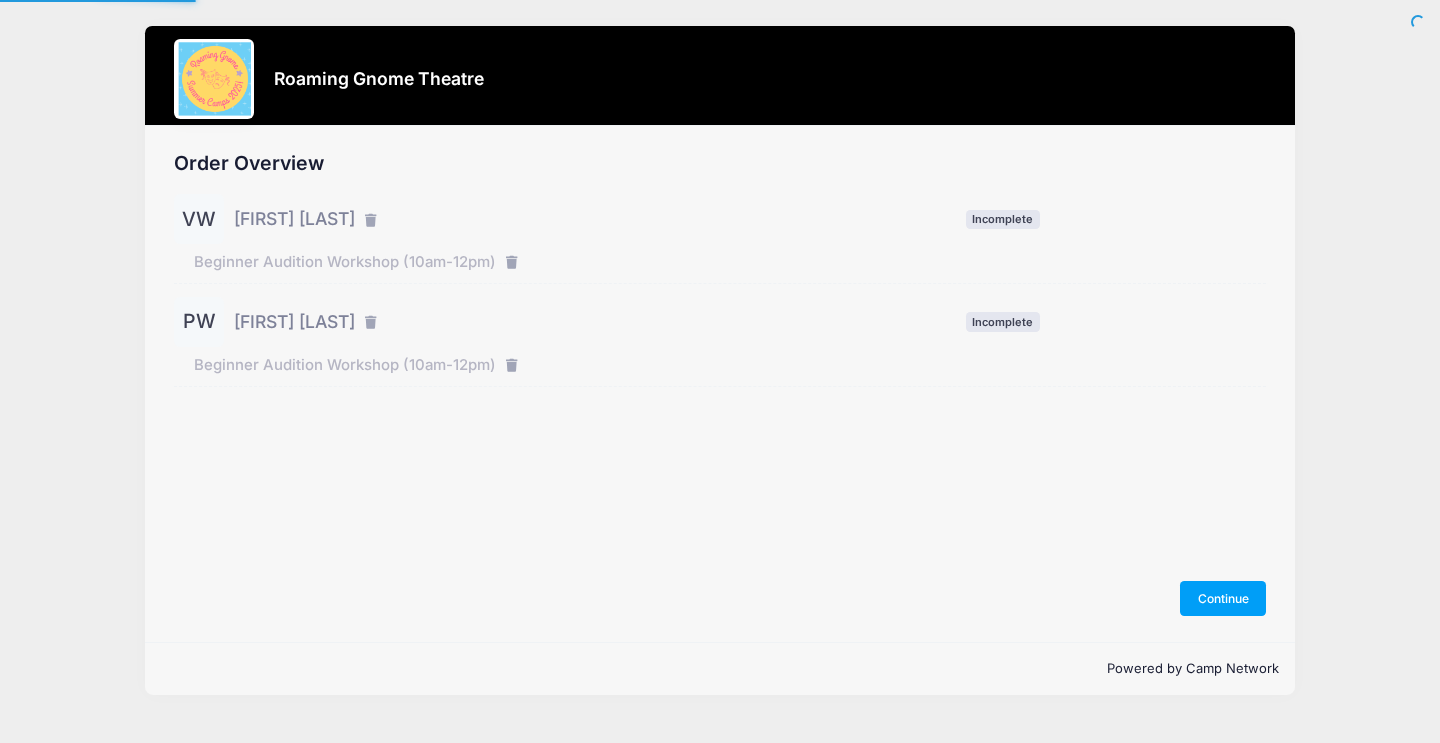 scroll, scrollTop: 0, scrollLeft: 0, axis: both 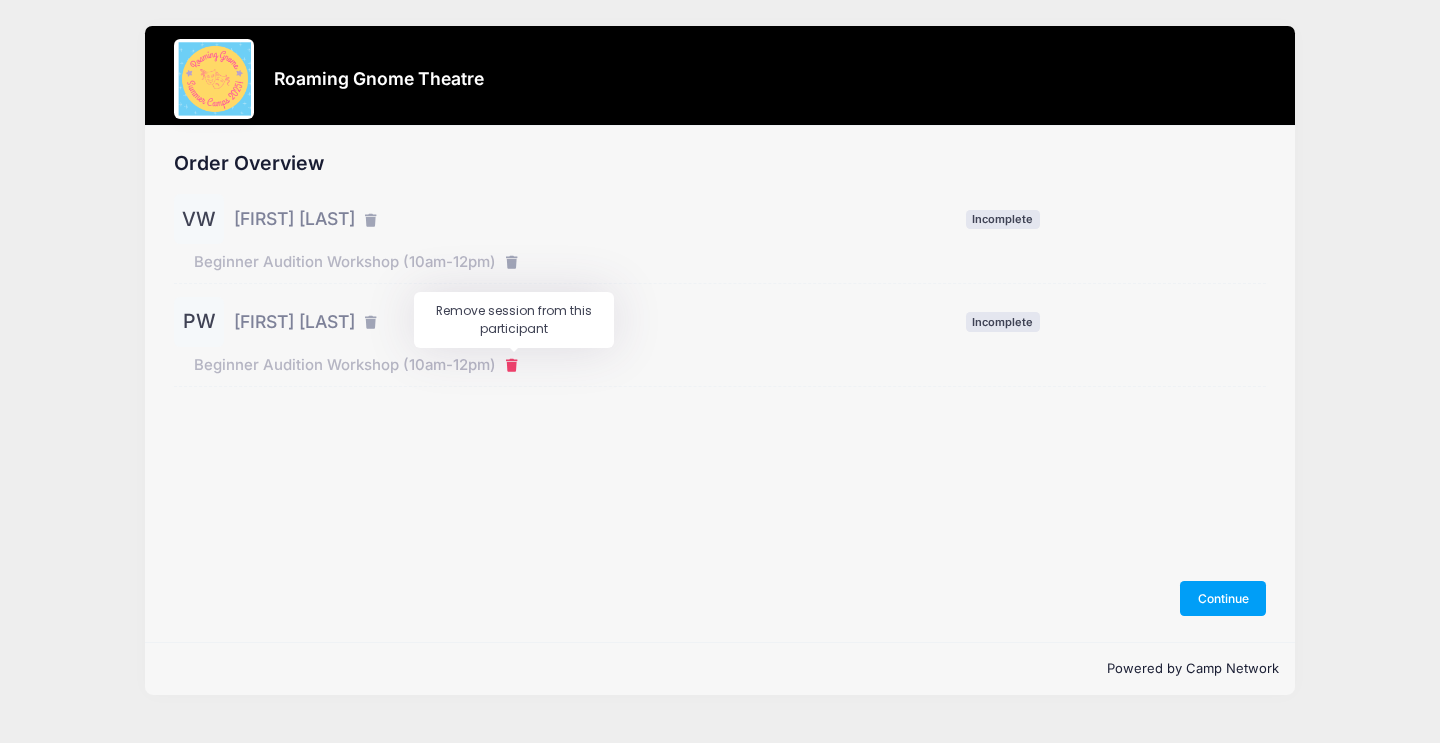 click at bounding box center [514, 366] 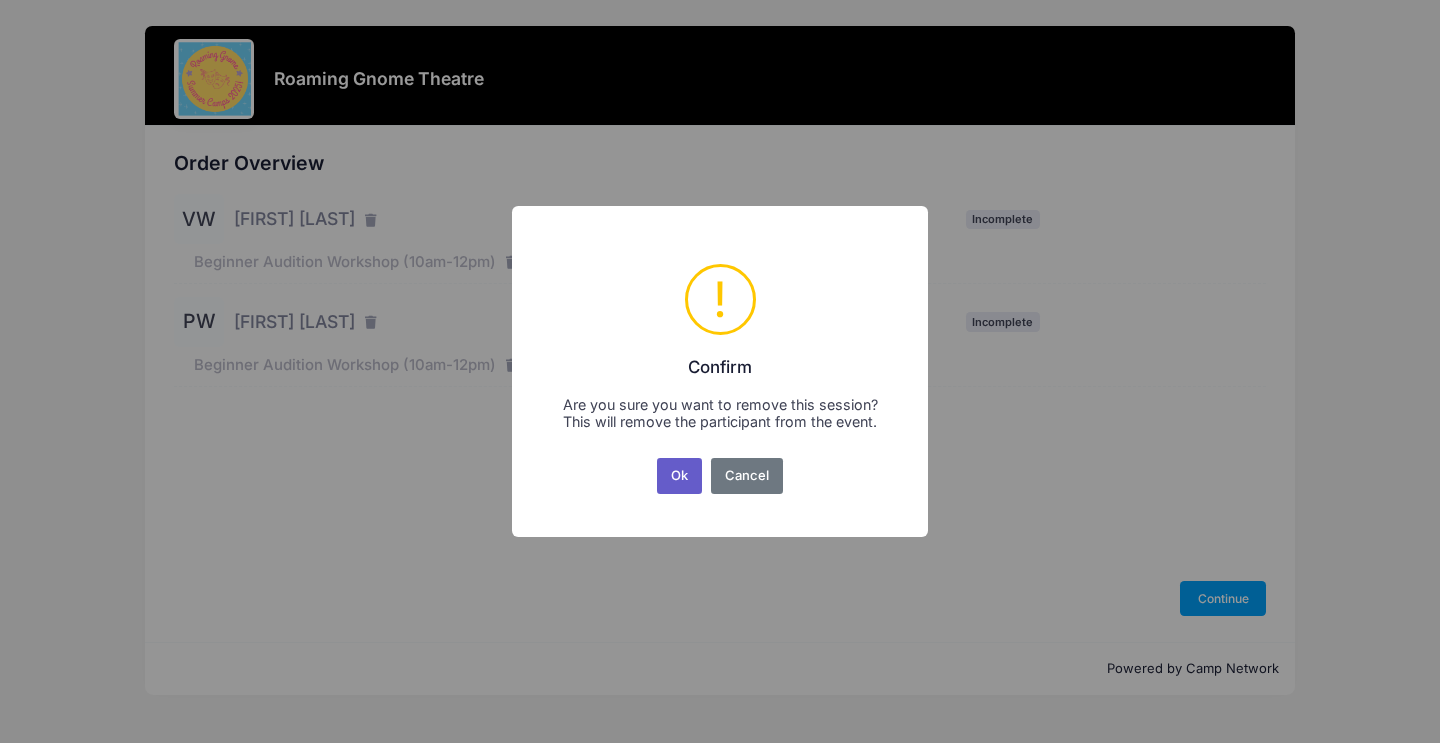 click on "Ok" at bounding box center (680, 476) 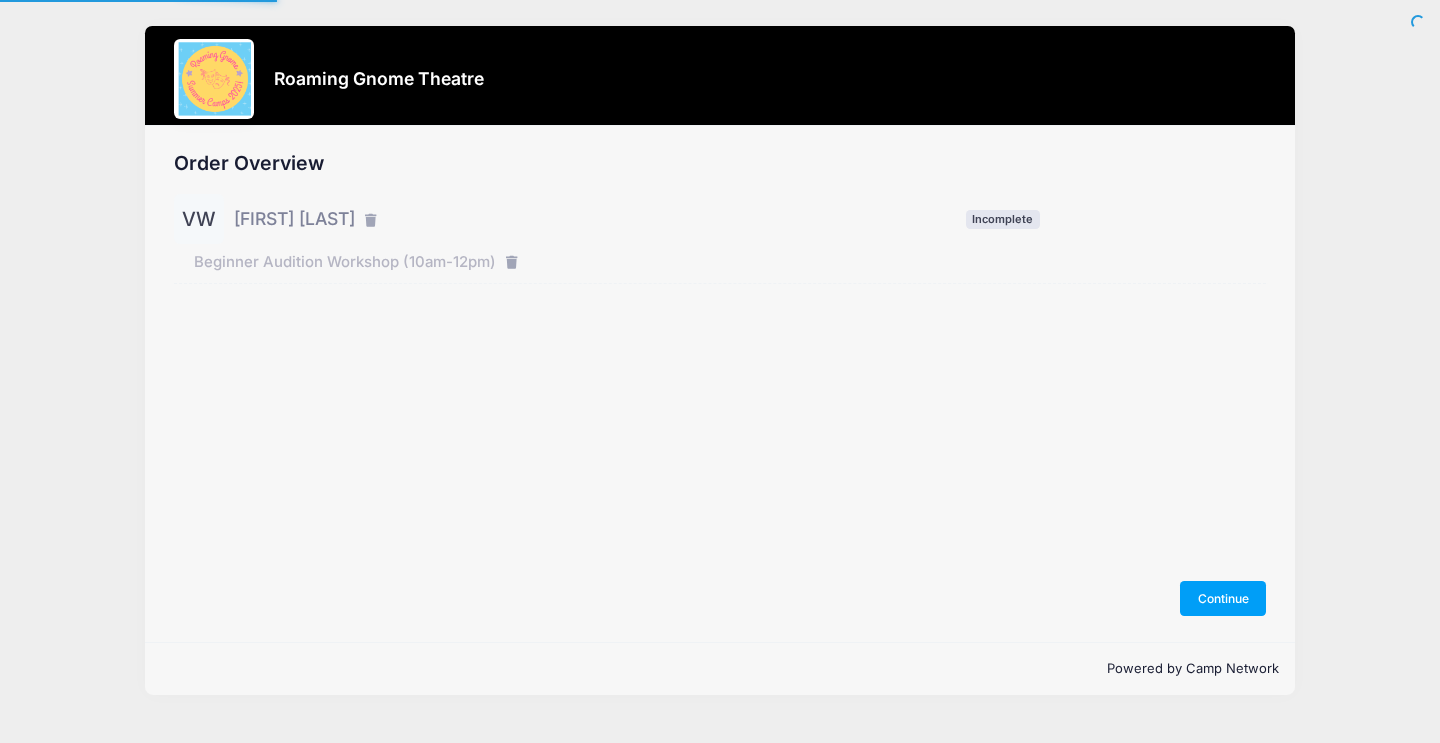 scroll, scrollTop: 0, scrollLeft: 0, axis: both 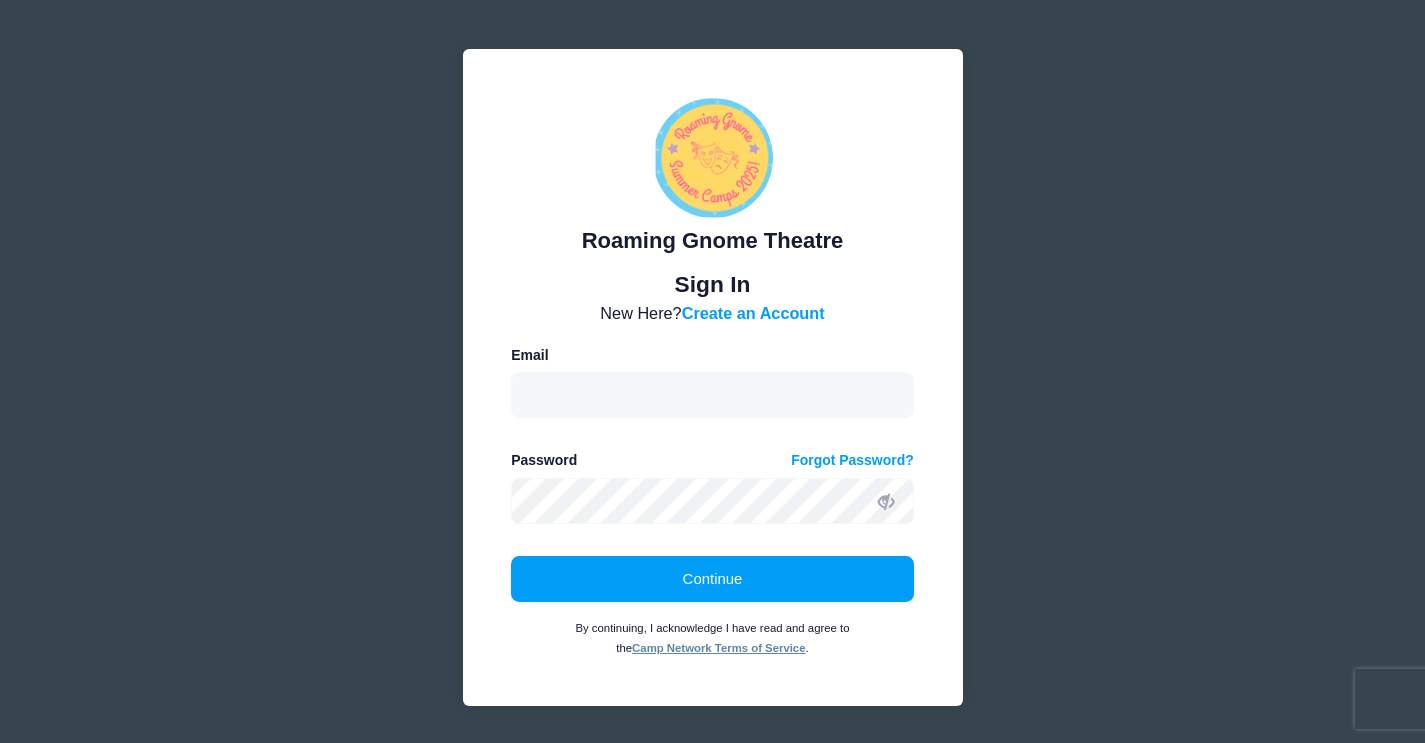 click on "New Here?  Create an Account
Email
Password
Forgot Password?
Continue
By continuing, I acknowledge I have read and agree to the
Camp Network Terms of Service ." at bounding box center (712, 479) 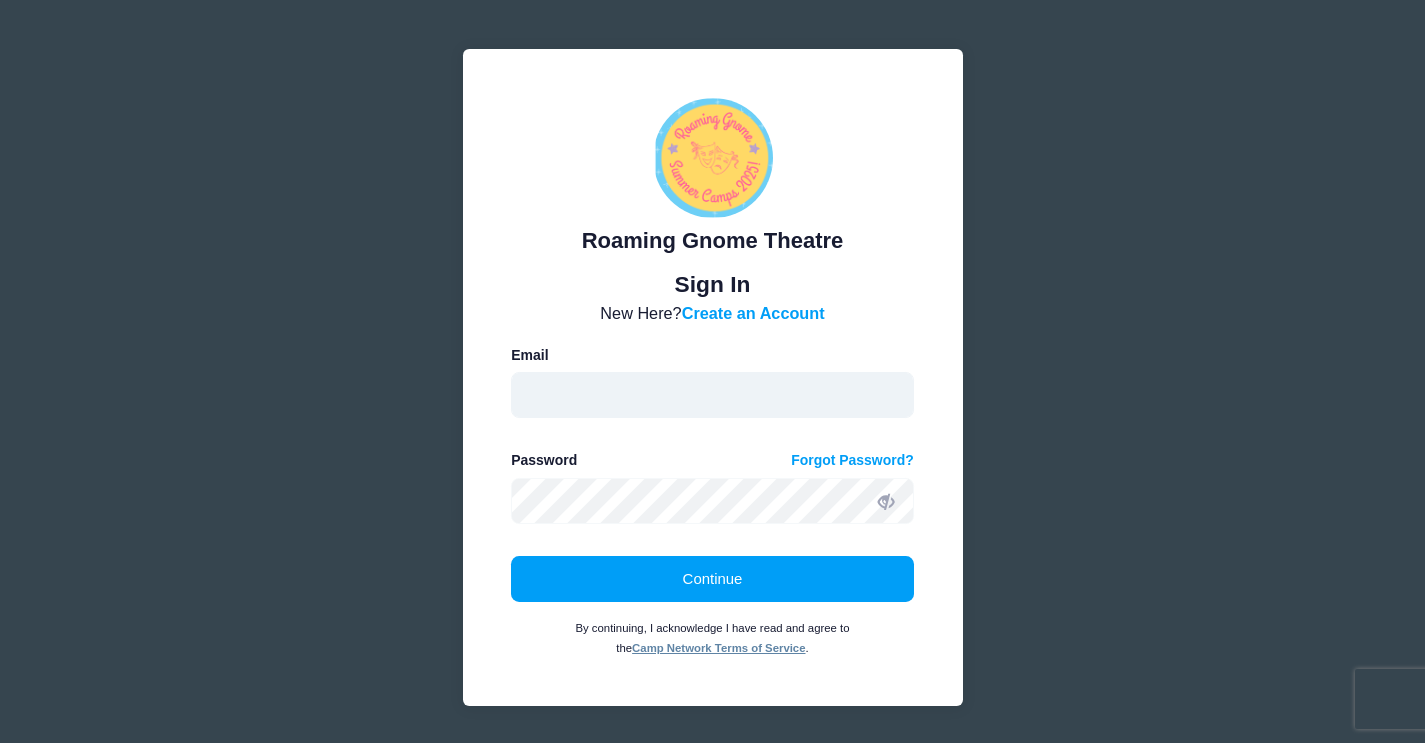 click at bounding box center (712, 395) 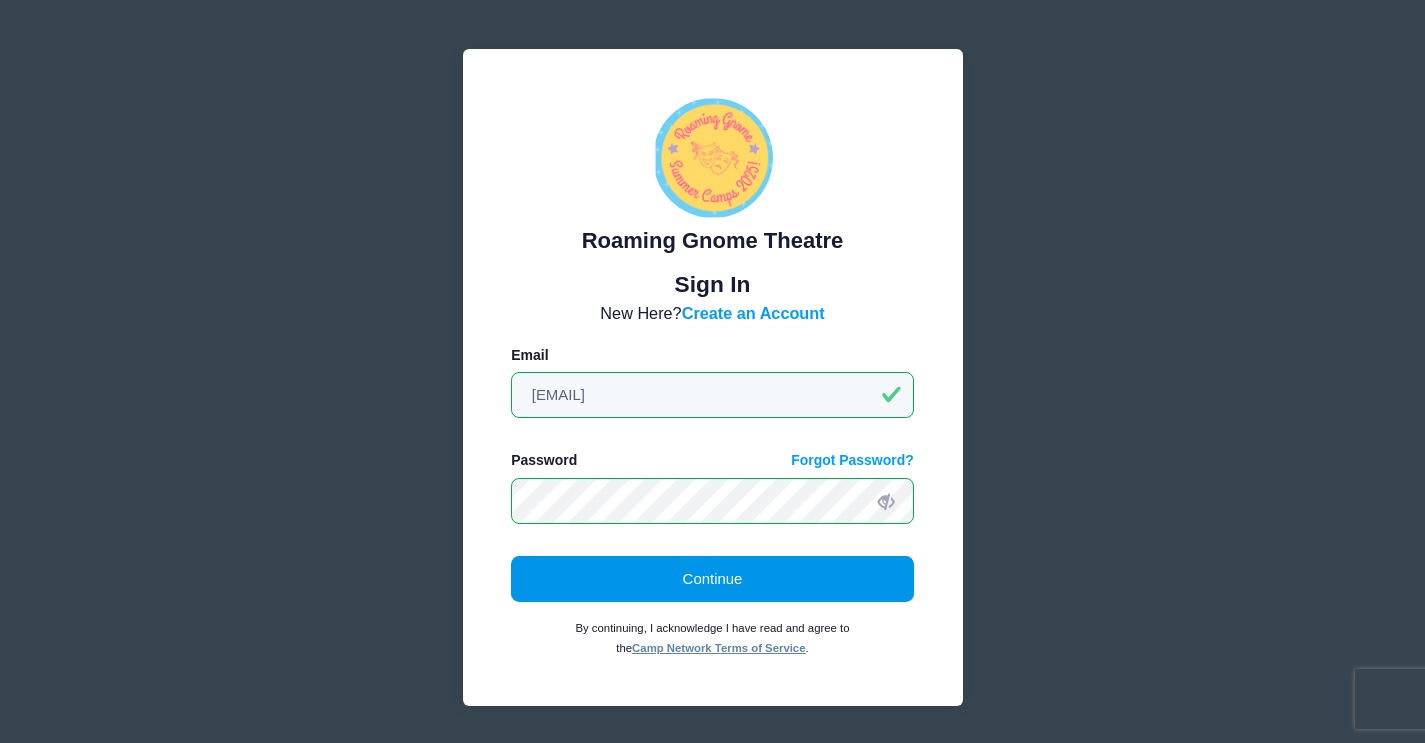 click on "Continue" at bounding box center [712, 579] 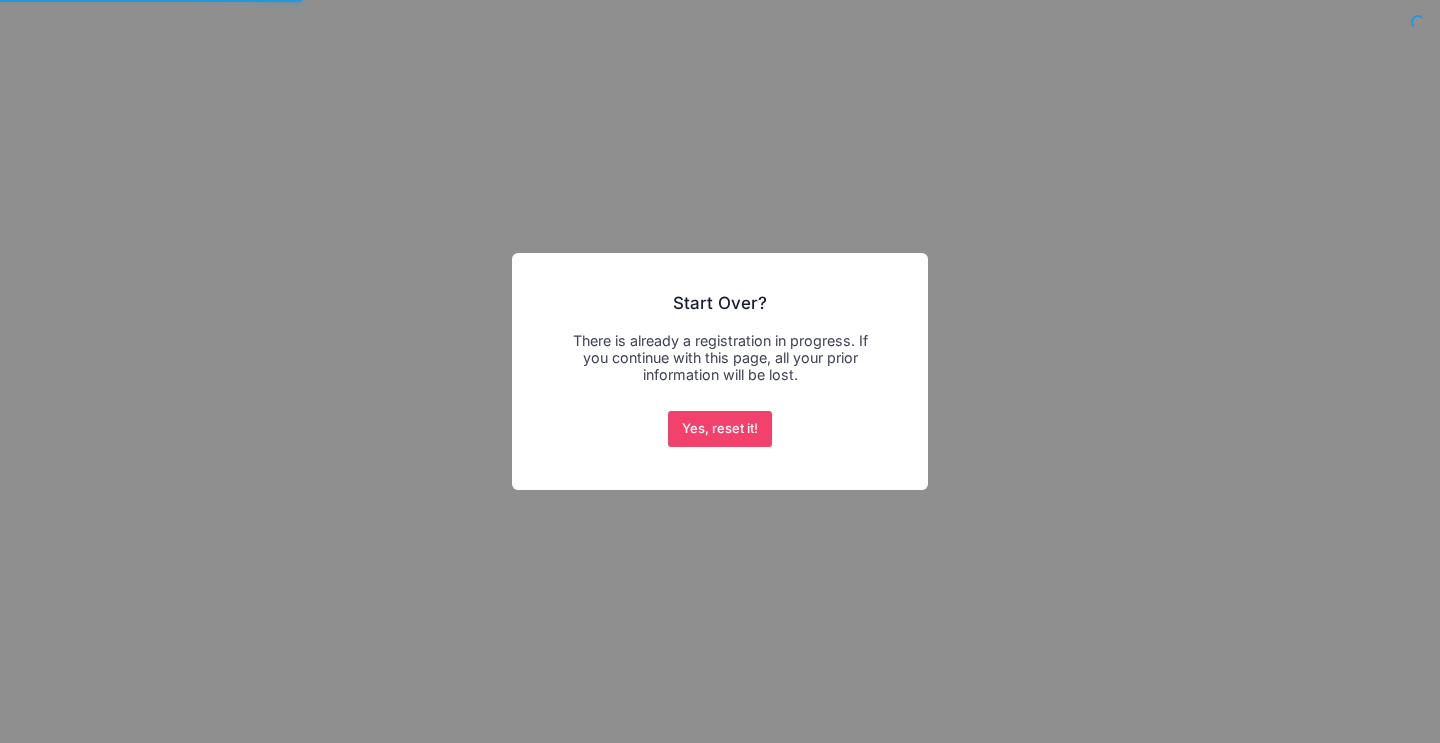 scroll, scrollTop: 0, scrollLeft: 0, axis: both 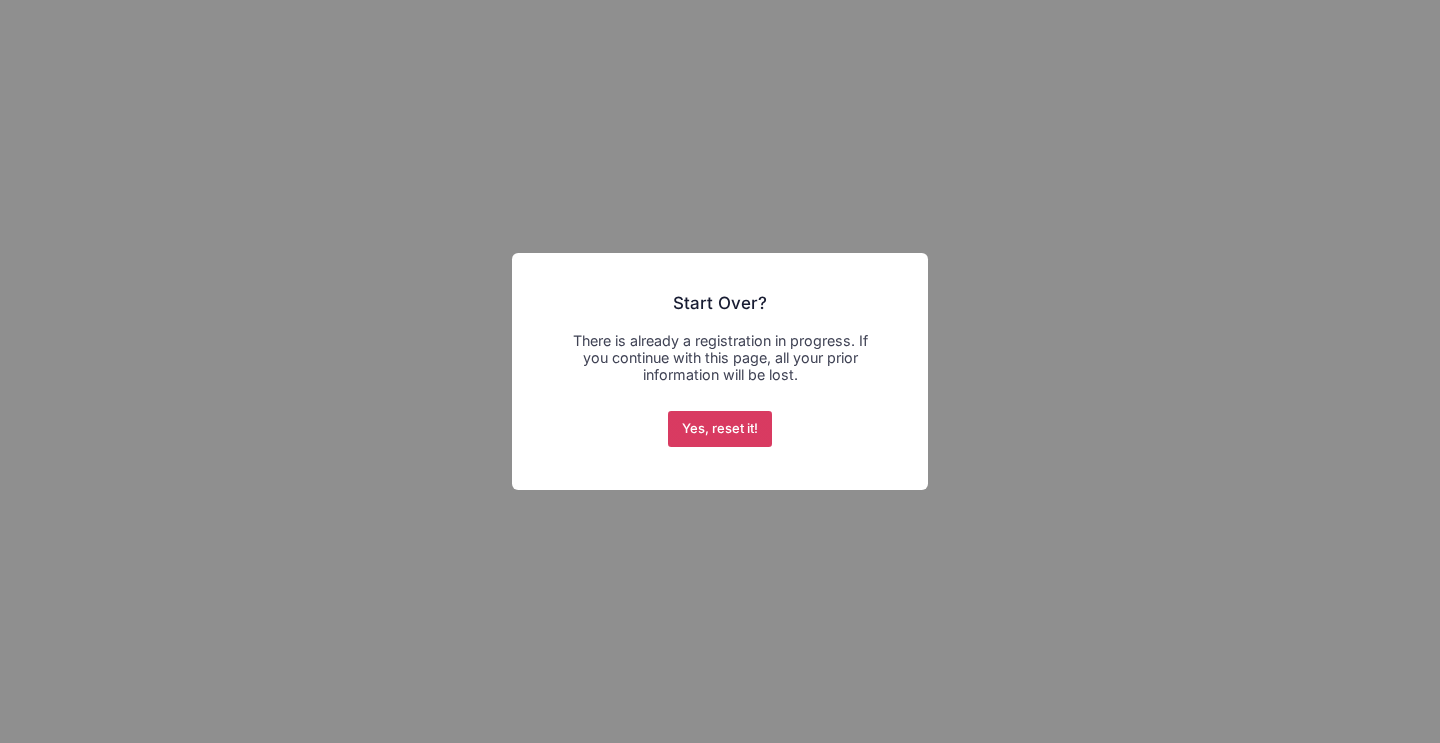 click on "Yes, reset it!" at bounding box center [720, 429] 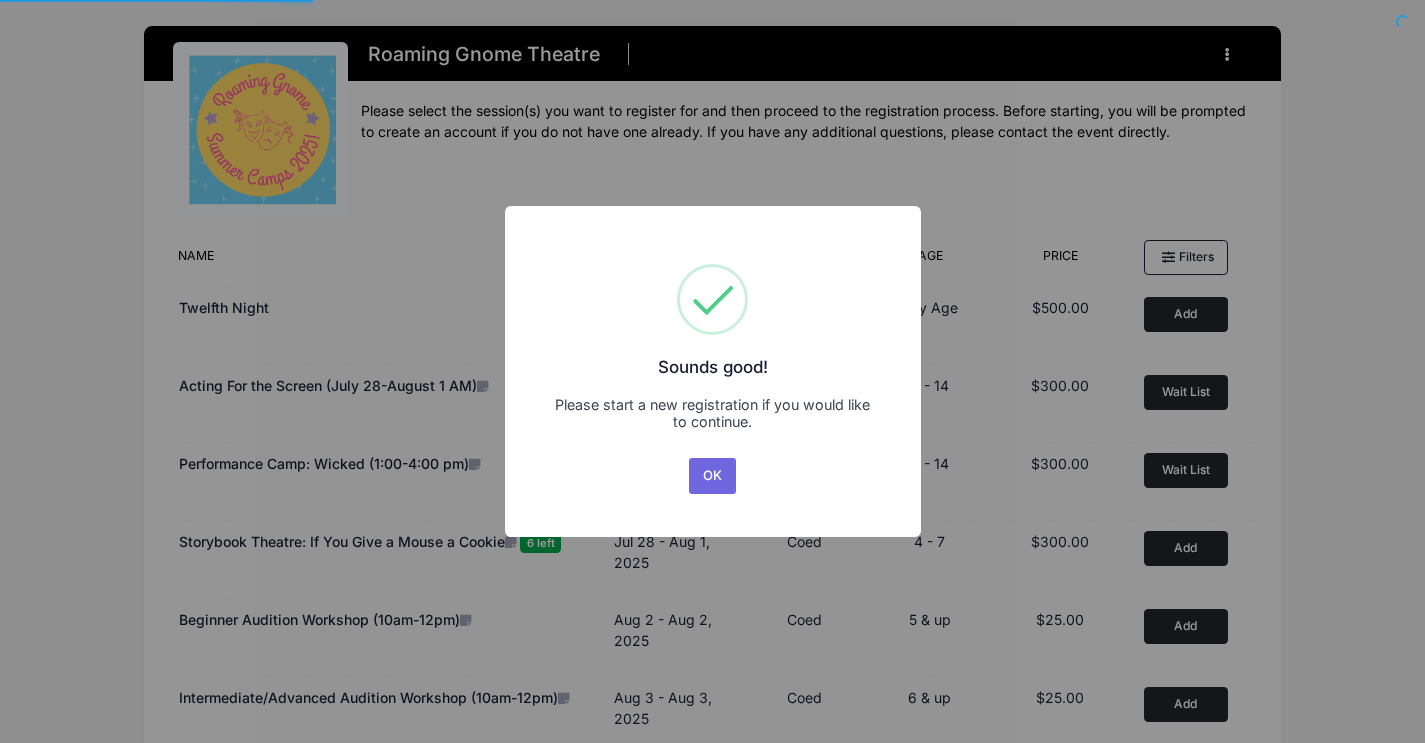 scroll, scrollTop: 0, scrollLeft: 0, axis: both 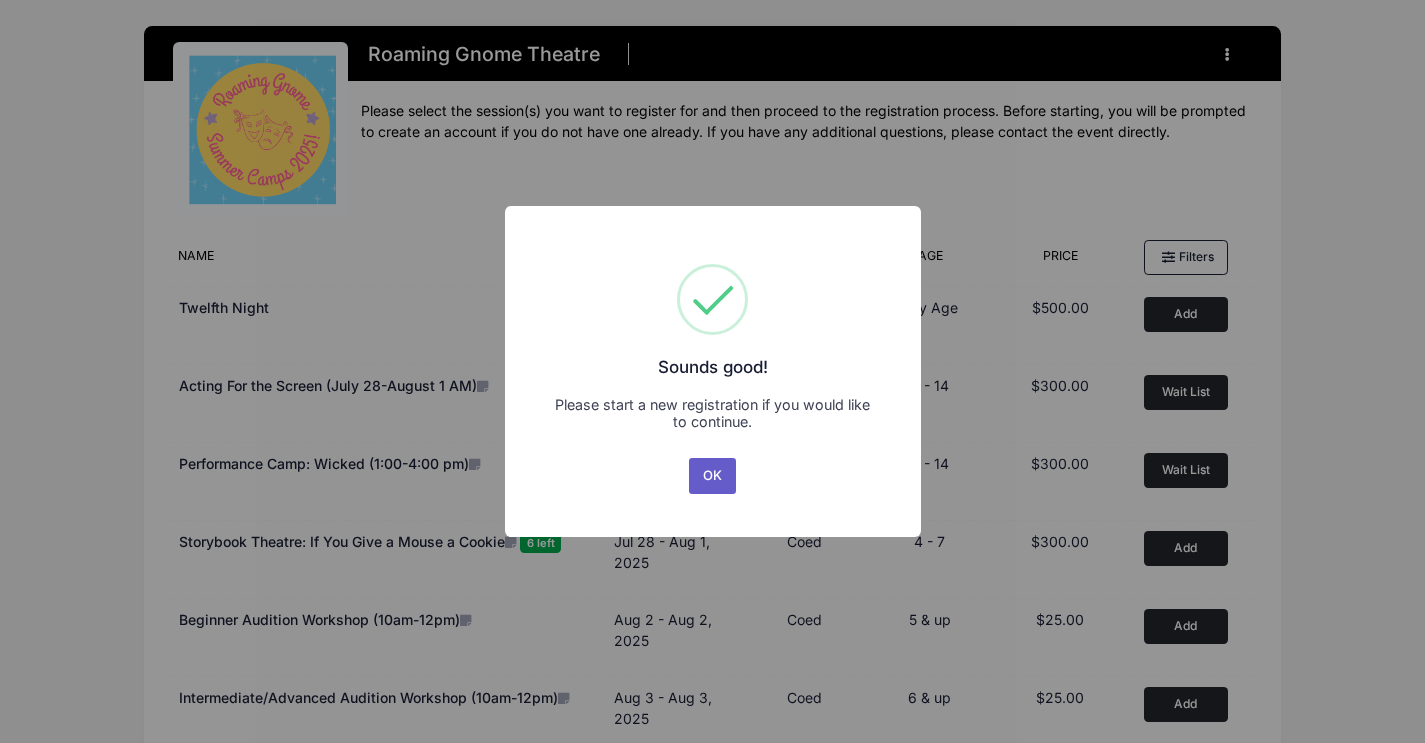 click on "OK" at bounding box center [713, 476] 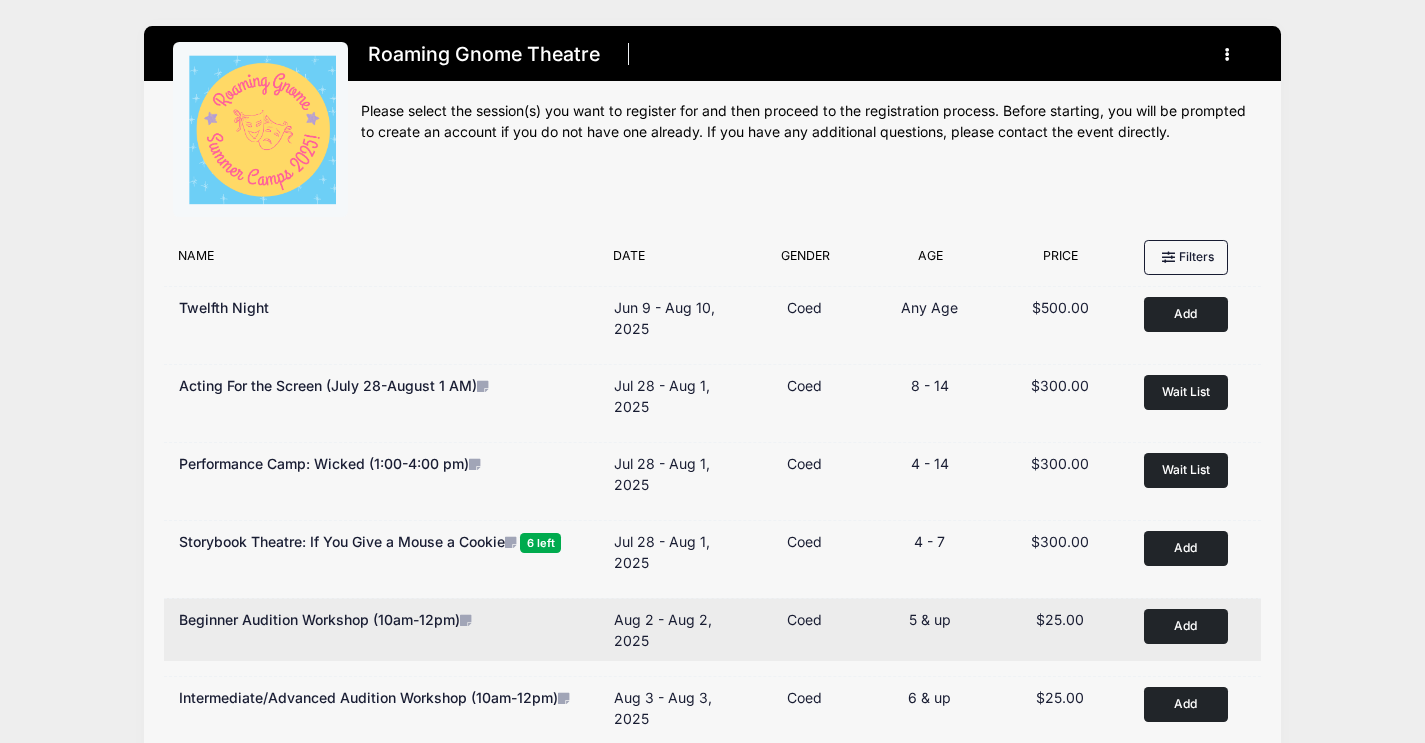 scroll, scrollTop: 39, scrollLeft: 0, axis: vertical 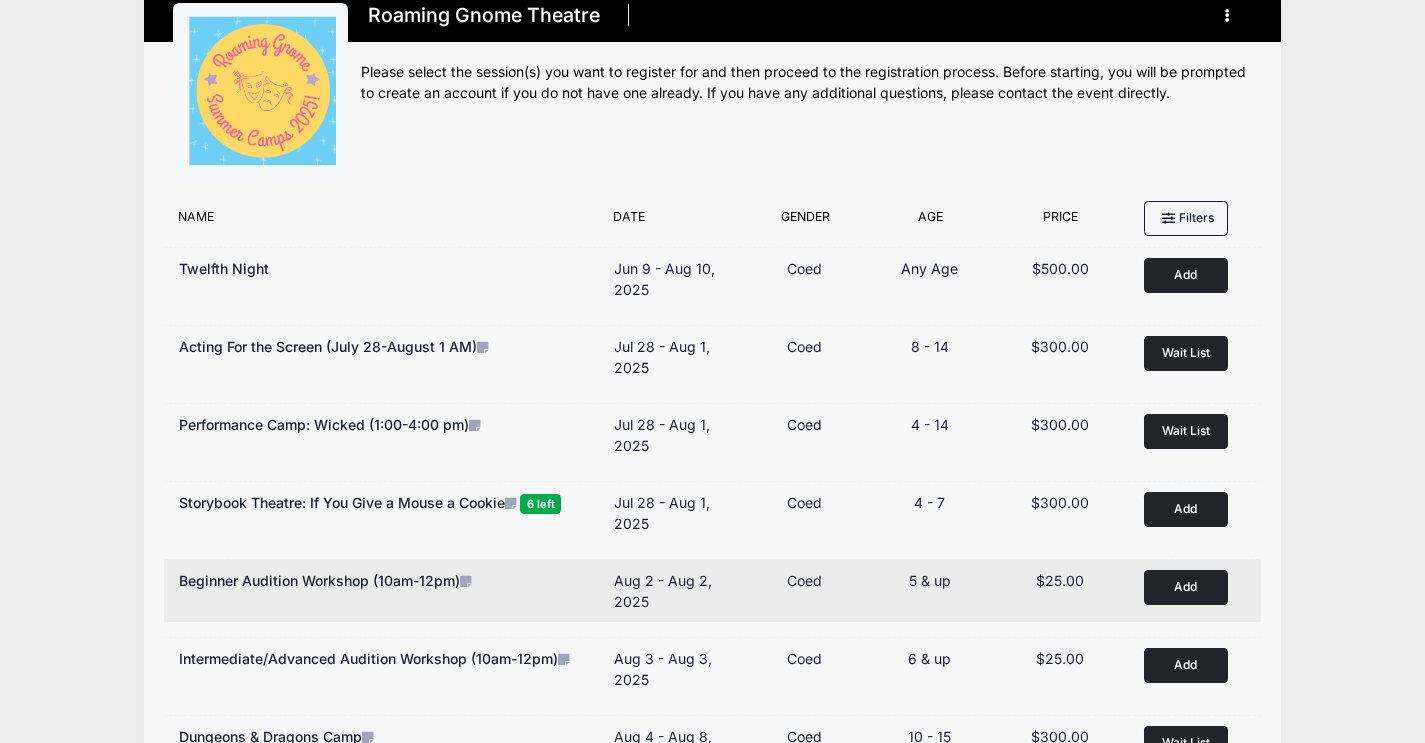 click on "Beginner Audition Workshop (10am-12pm)" at bounding box center [386, 580] 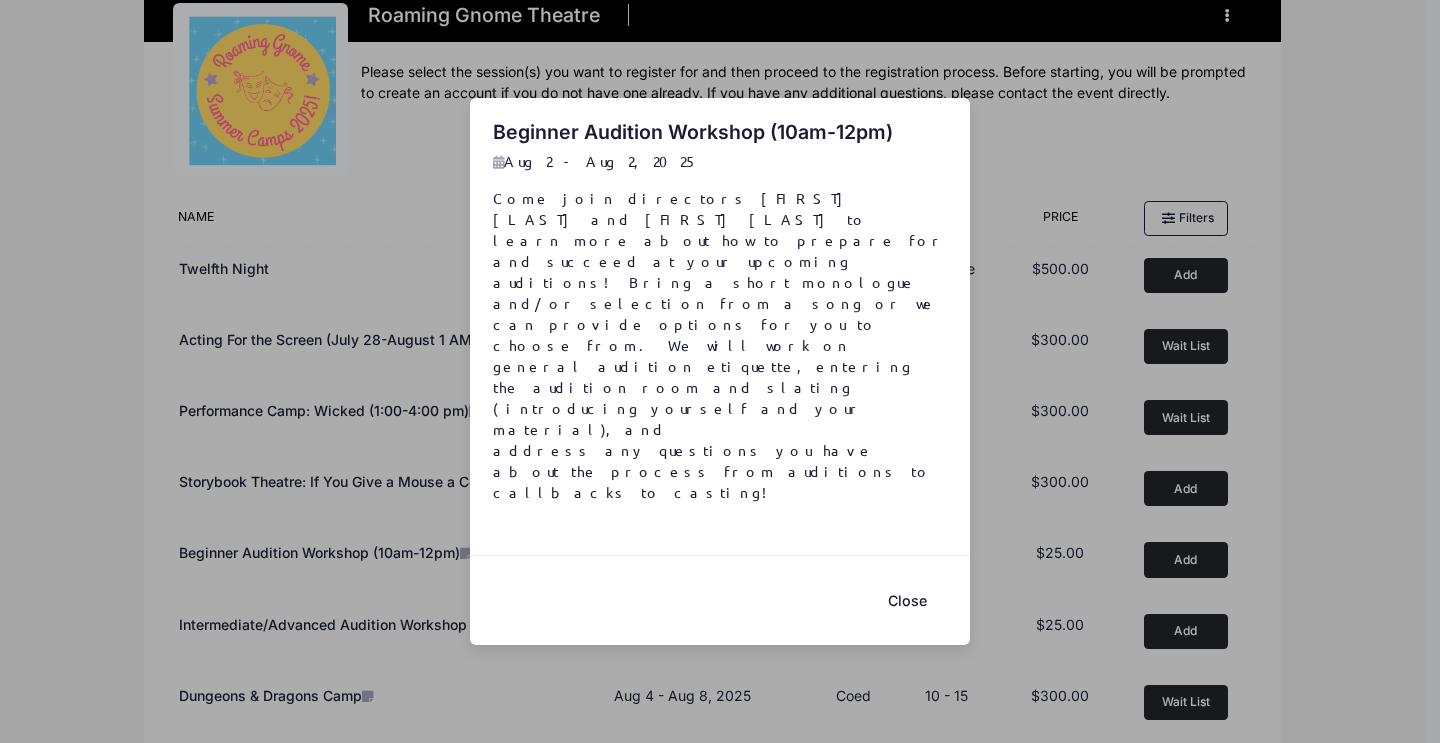 click on "Close" at bounding box center [907, 600] 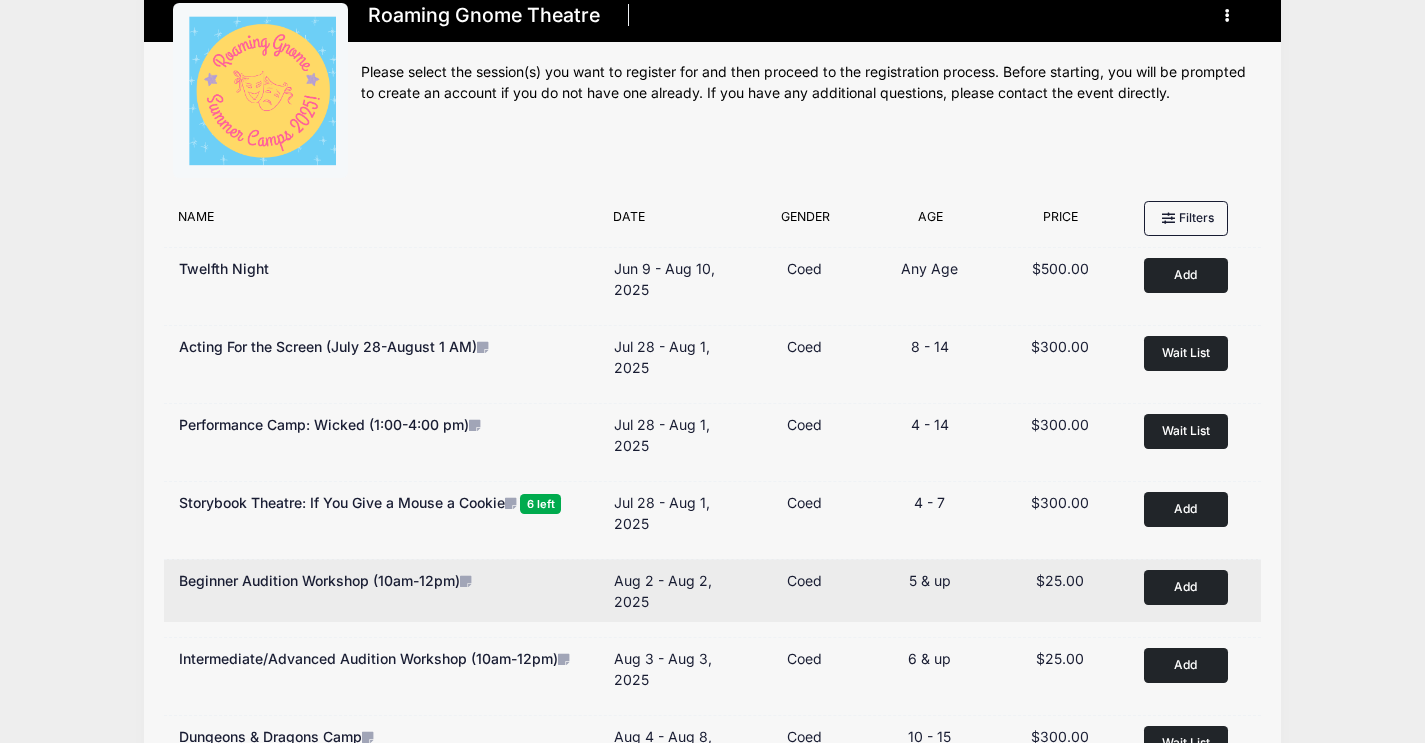 click on "Add" at bounding box center (1186, 587) 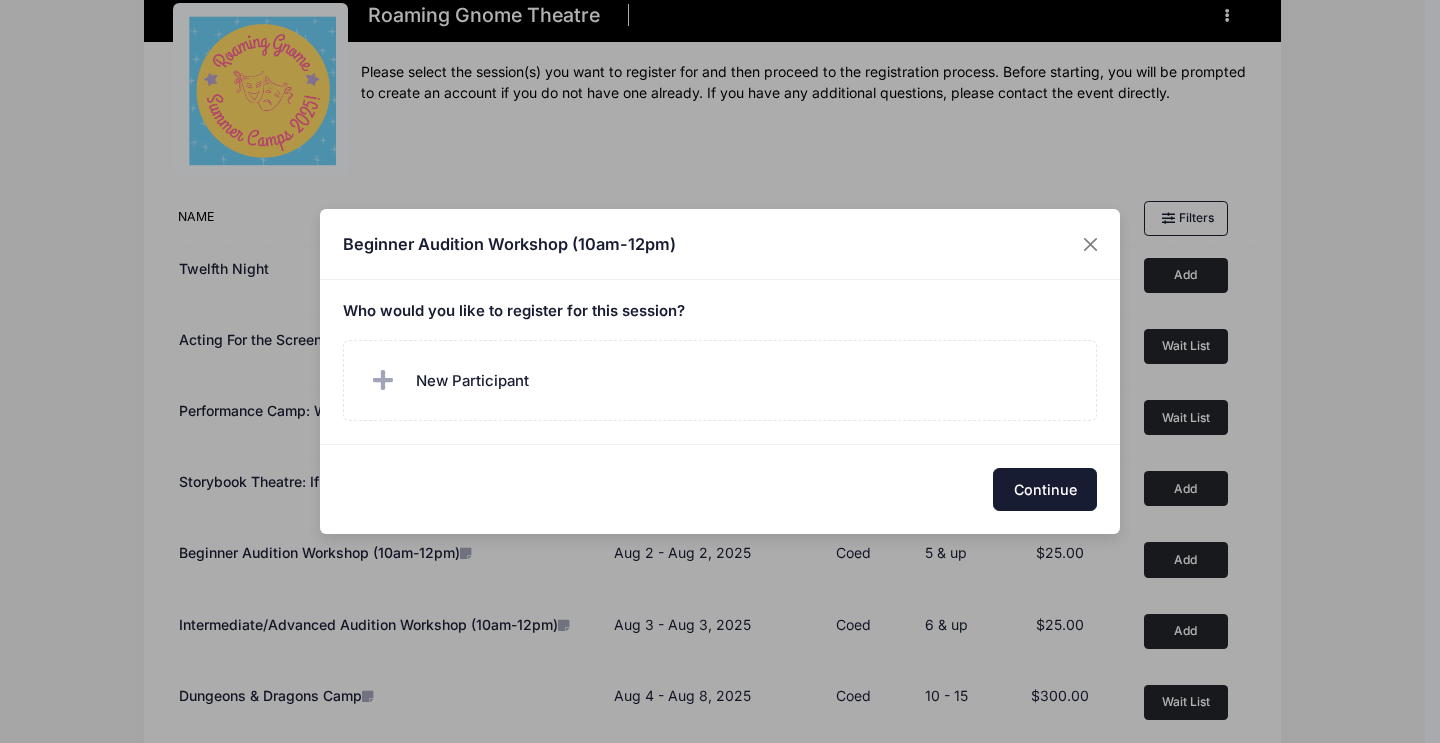 click on "Continue" at bounding box center (1045, 489) 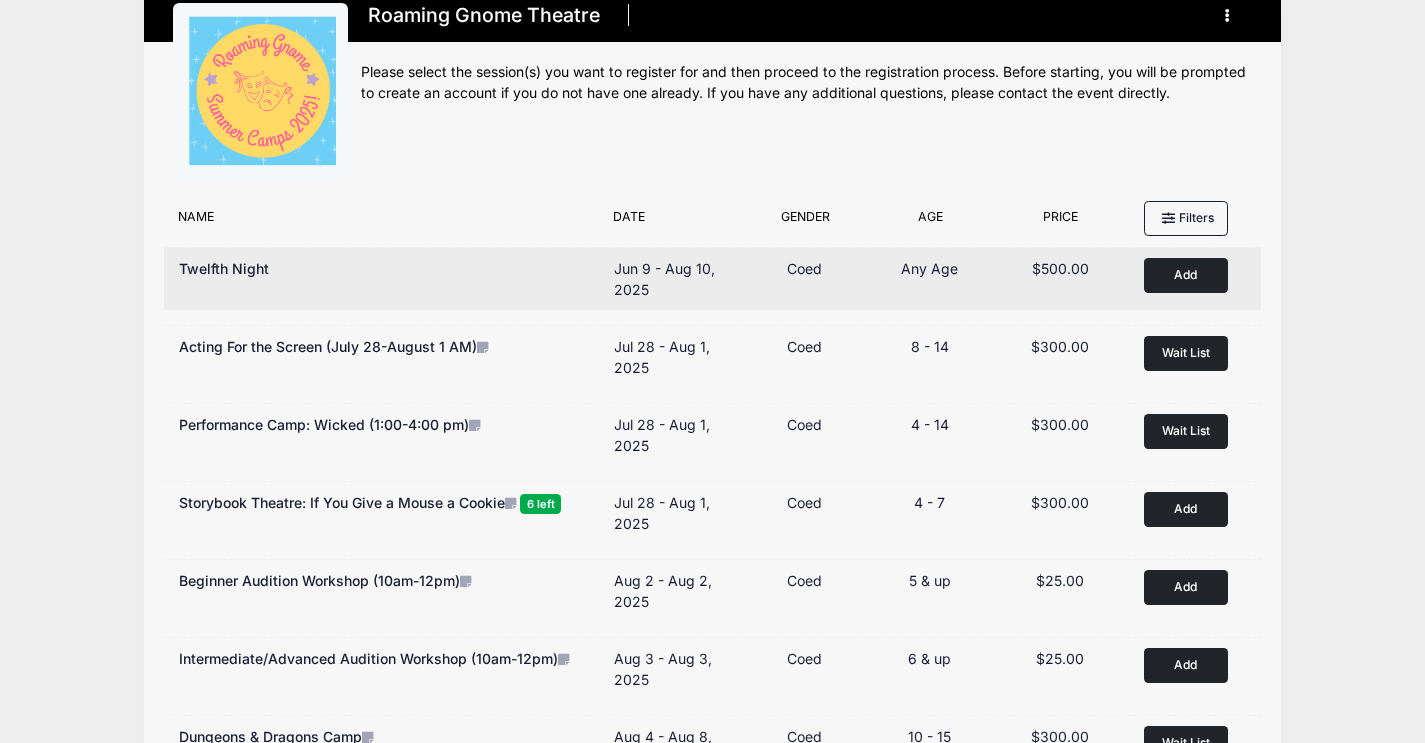 scroll, scrollTop: 0, scrollLeft: 0, axis: both 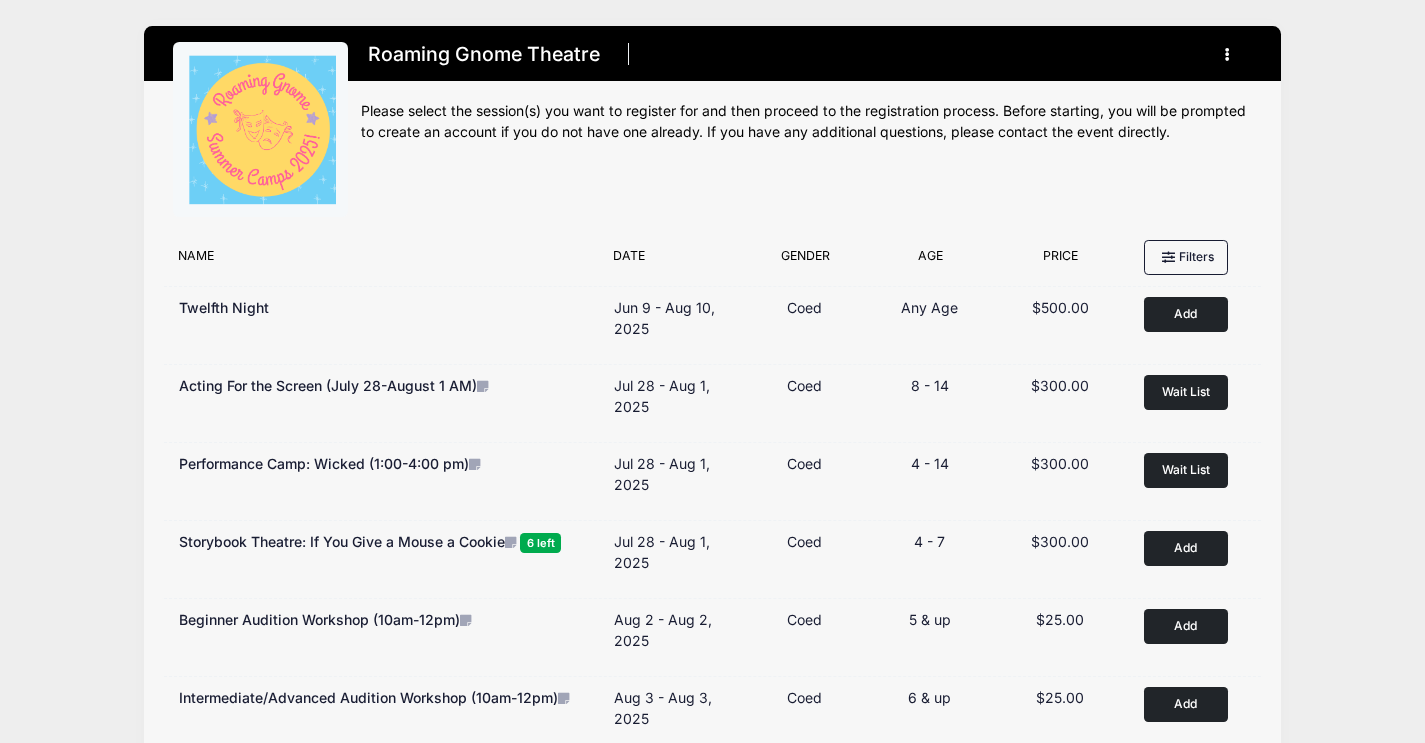 click at bounding box center (1228, 54) 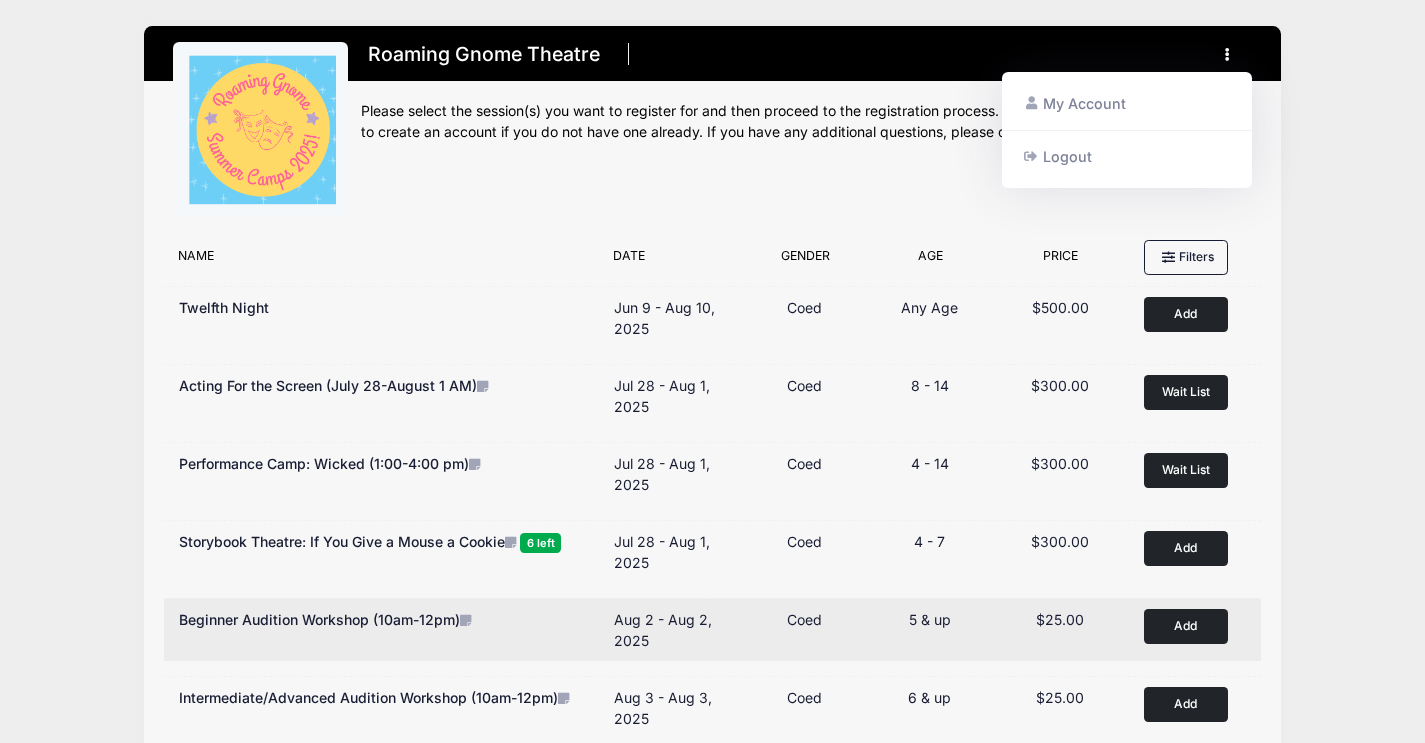 click on "Add" at bounding box center [1186, 626] 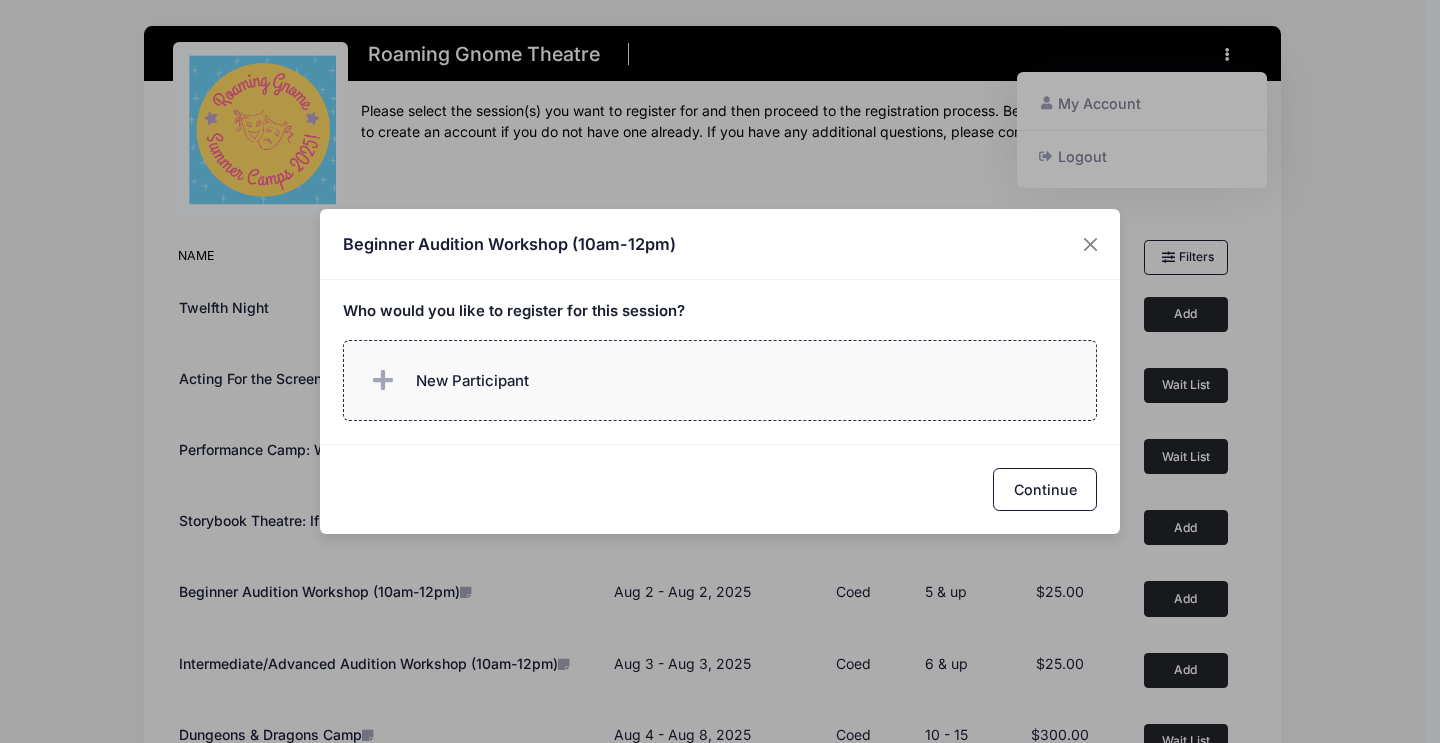 click on "New Participant" at bounding box center [720, 380] 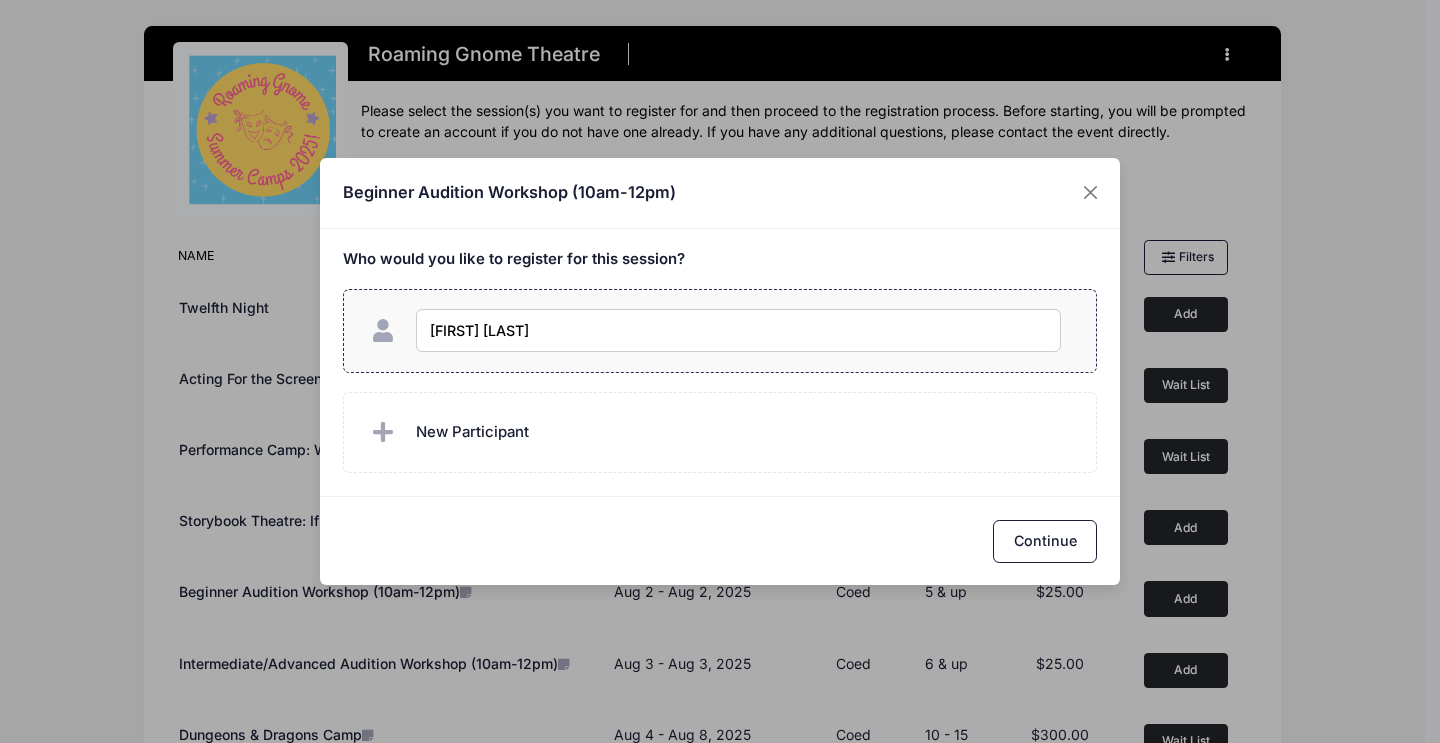 type on "Vivian Van Wiel" 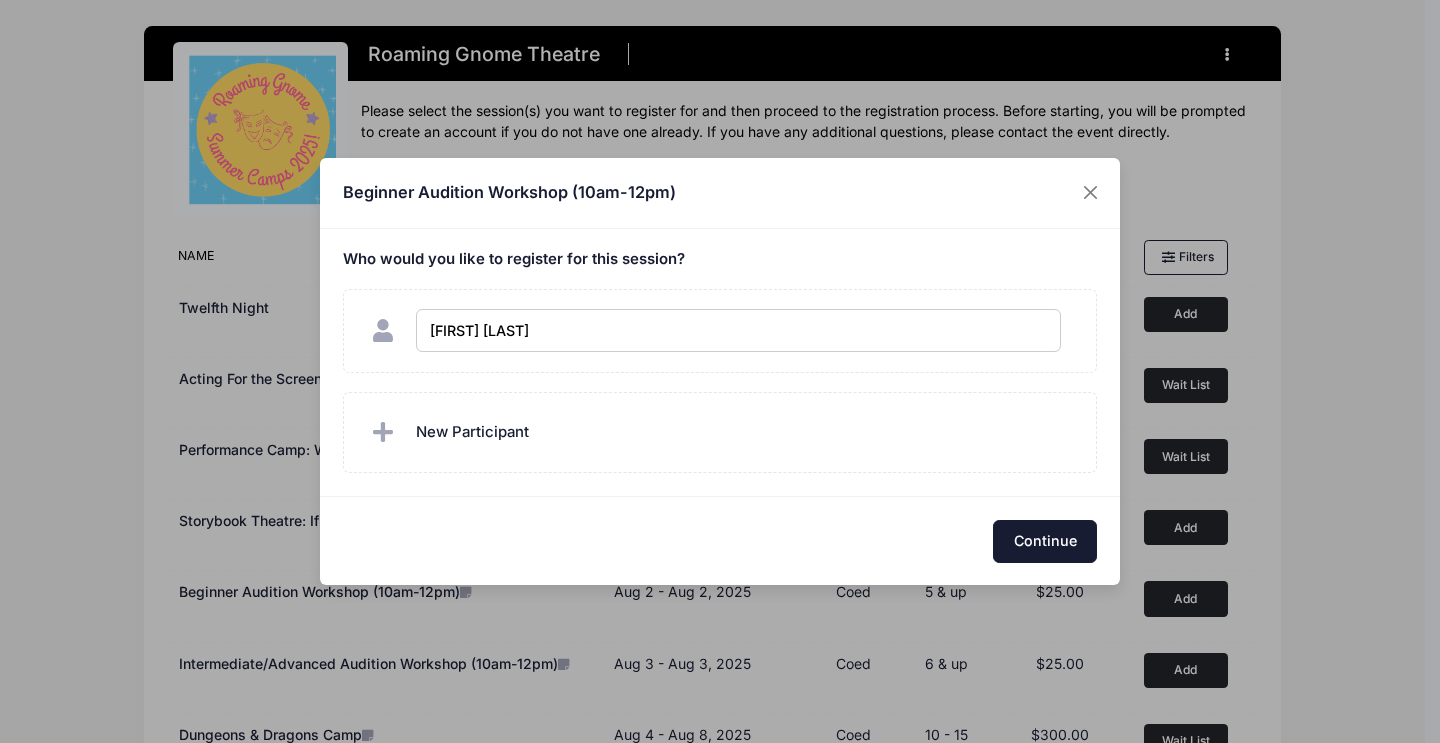 checkbox on "true" 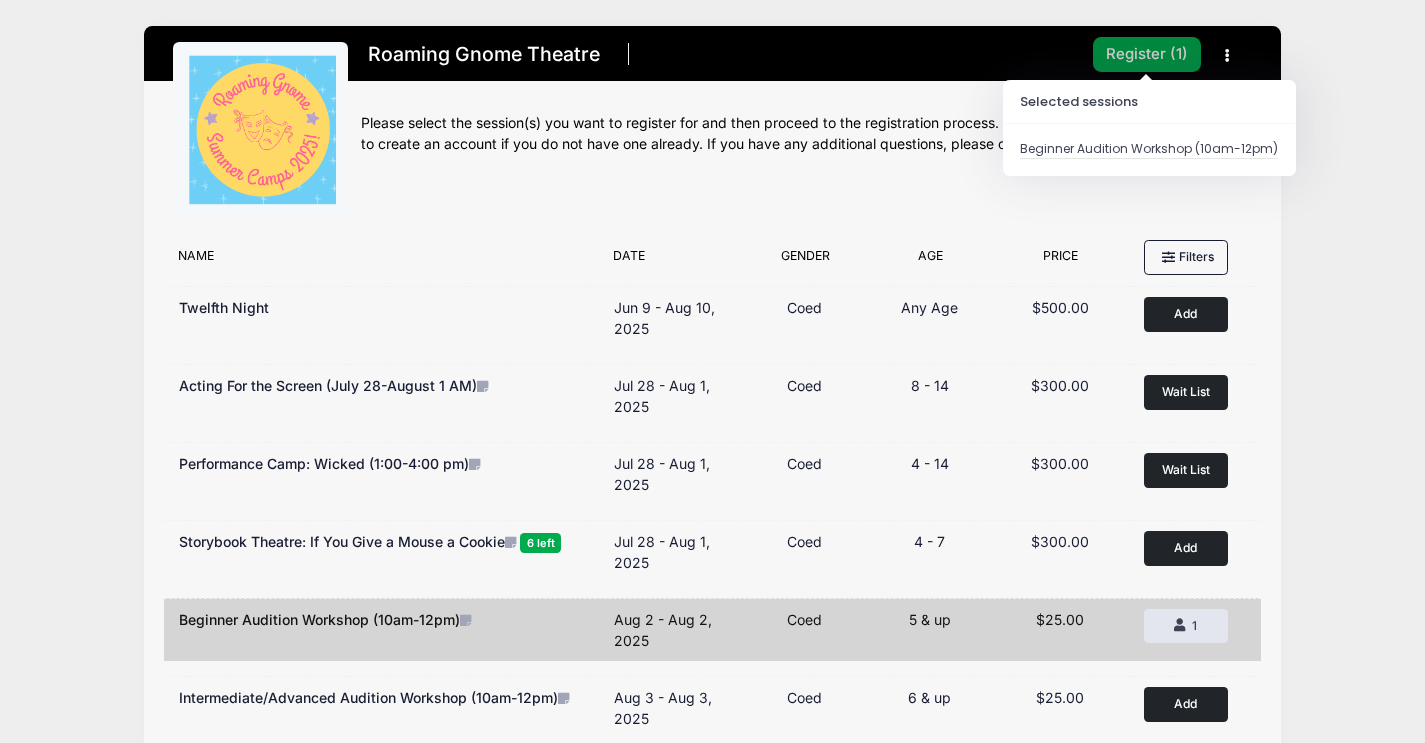 click on "Register ( 1 )" at bounding box center [1147, 54] 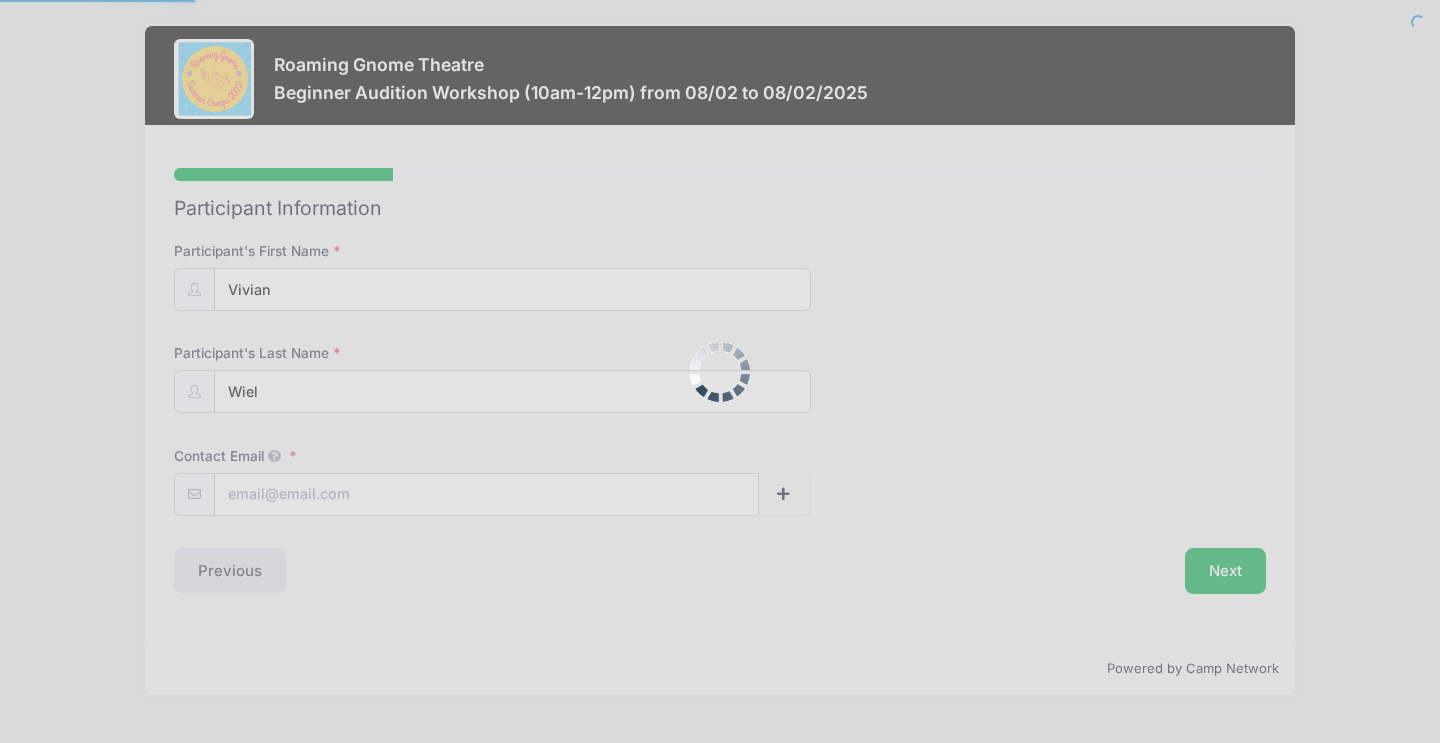 scroll, scrollTop: 0, scrollLeft: 0, axis: both 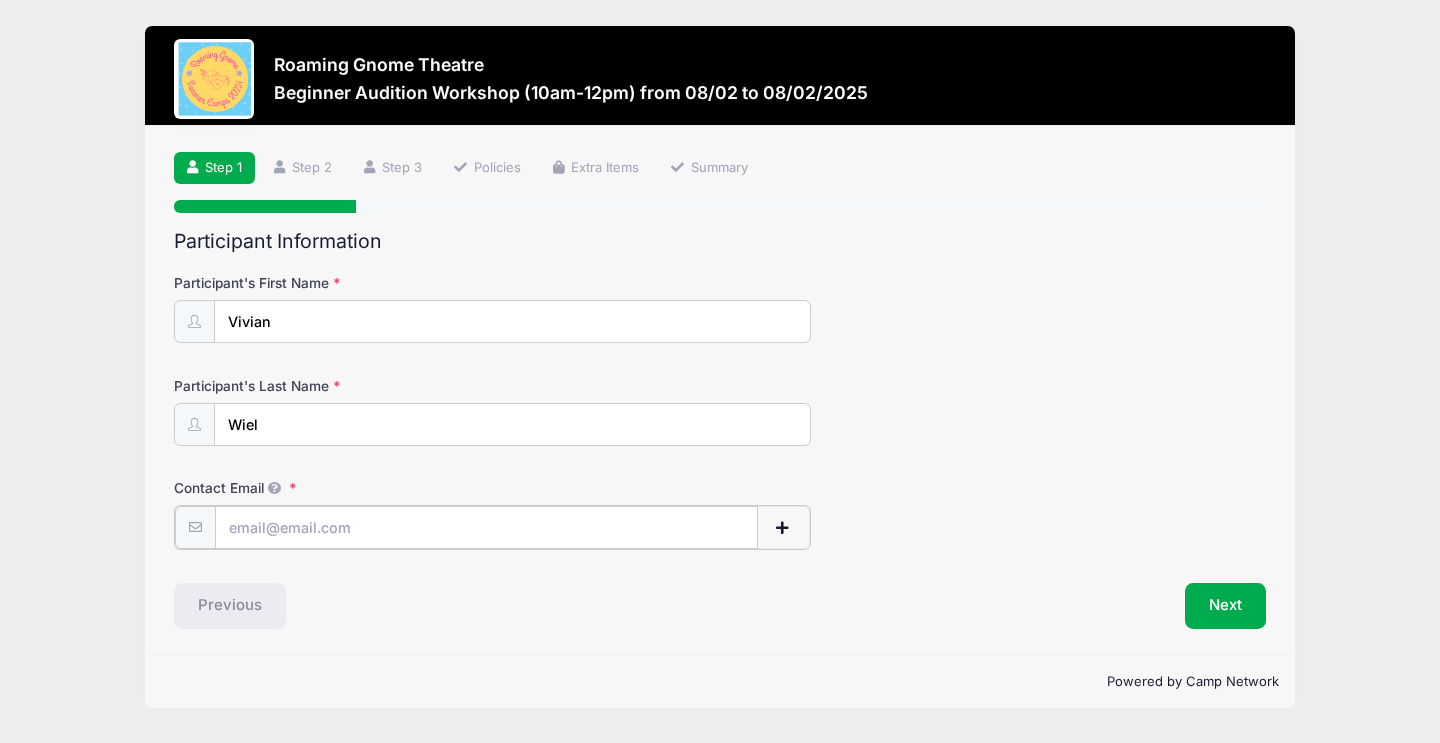 click on "Contact Email" at bounding box center [486, 527] 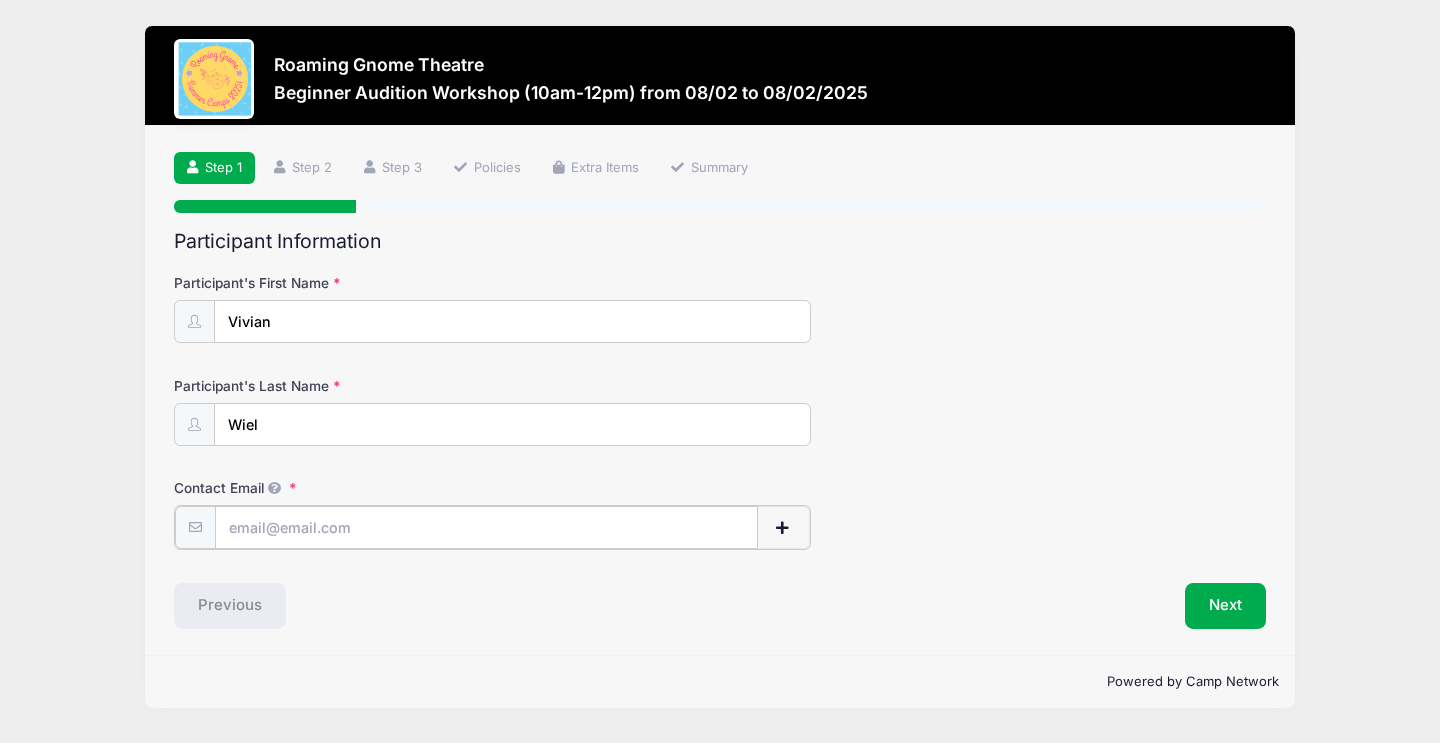 type on "[EMAIL]" 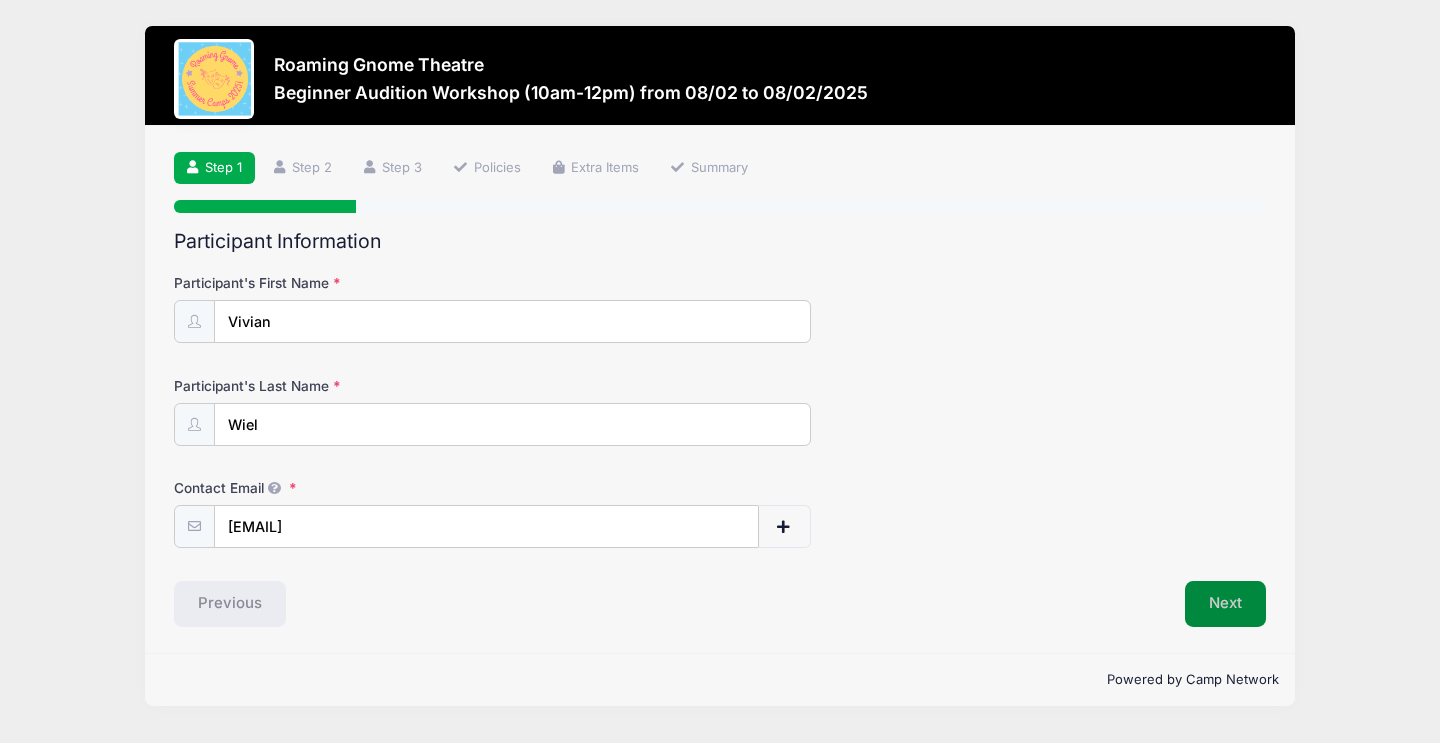 click on "Next" at bounding box center [1225, 604] 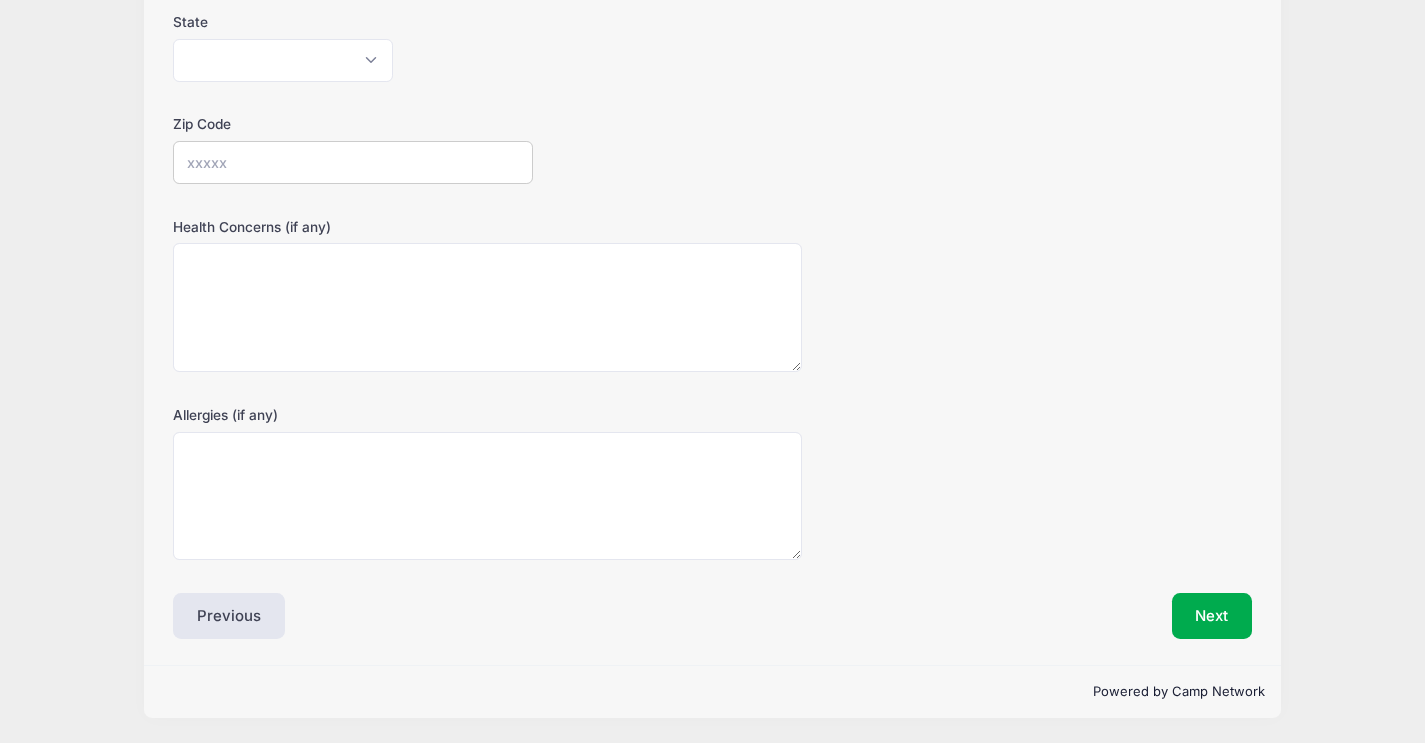 scroll, scrollTop: 30, scrollLeft: 0, axis: vertical 